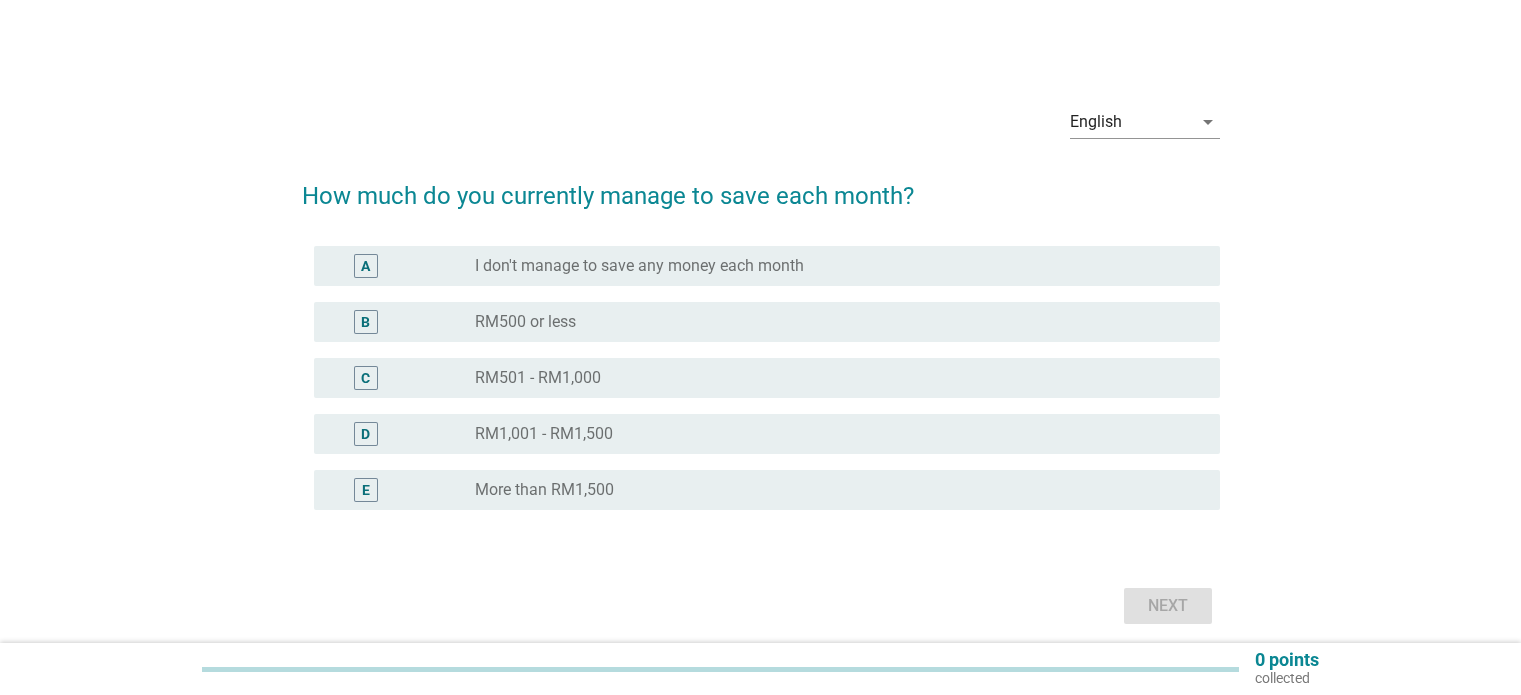 scroll, scrollTop: 0, scrollLeft: 0, axis: both 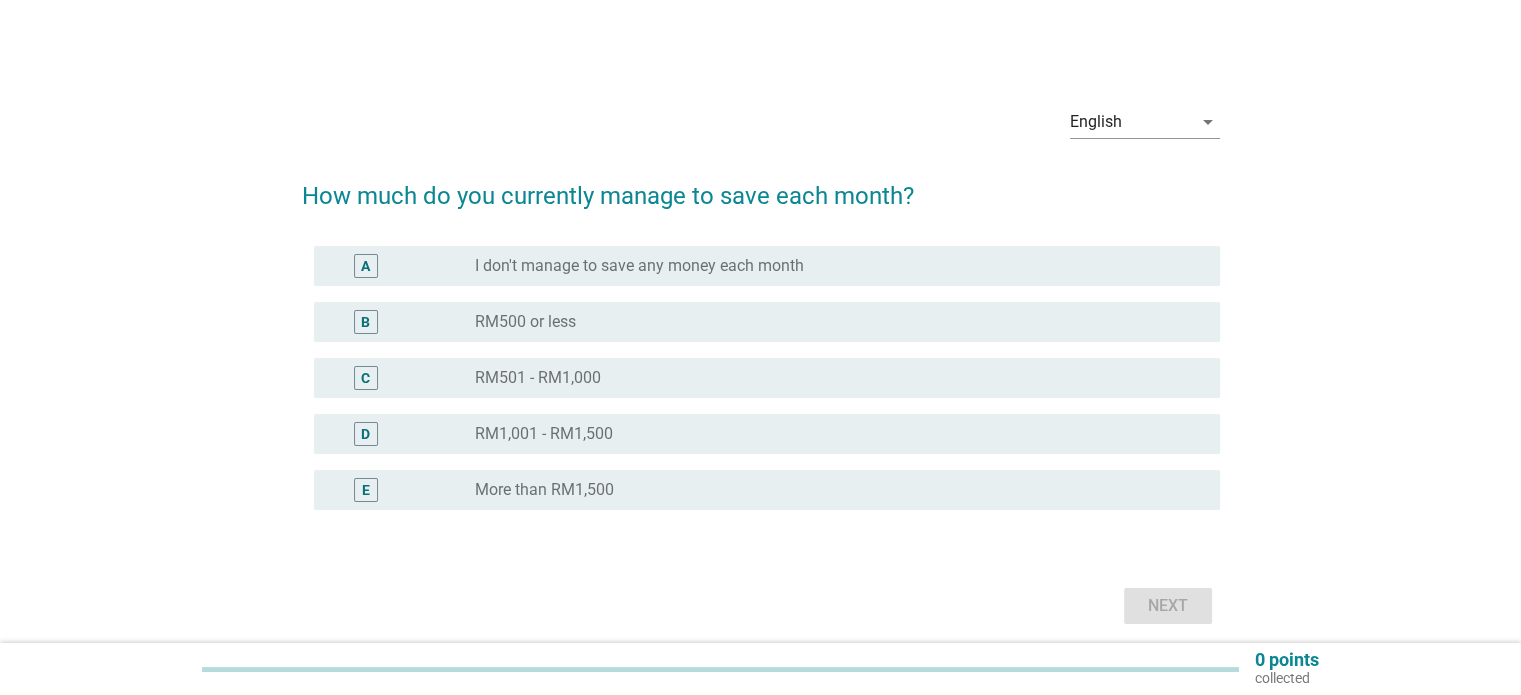 click on "RM501 - RM1,000" at bounding box center [538, 378] 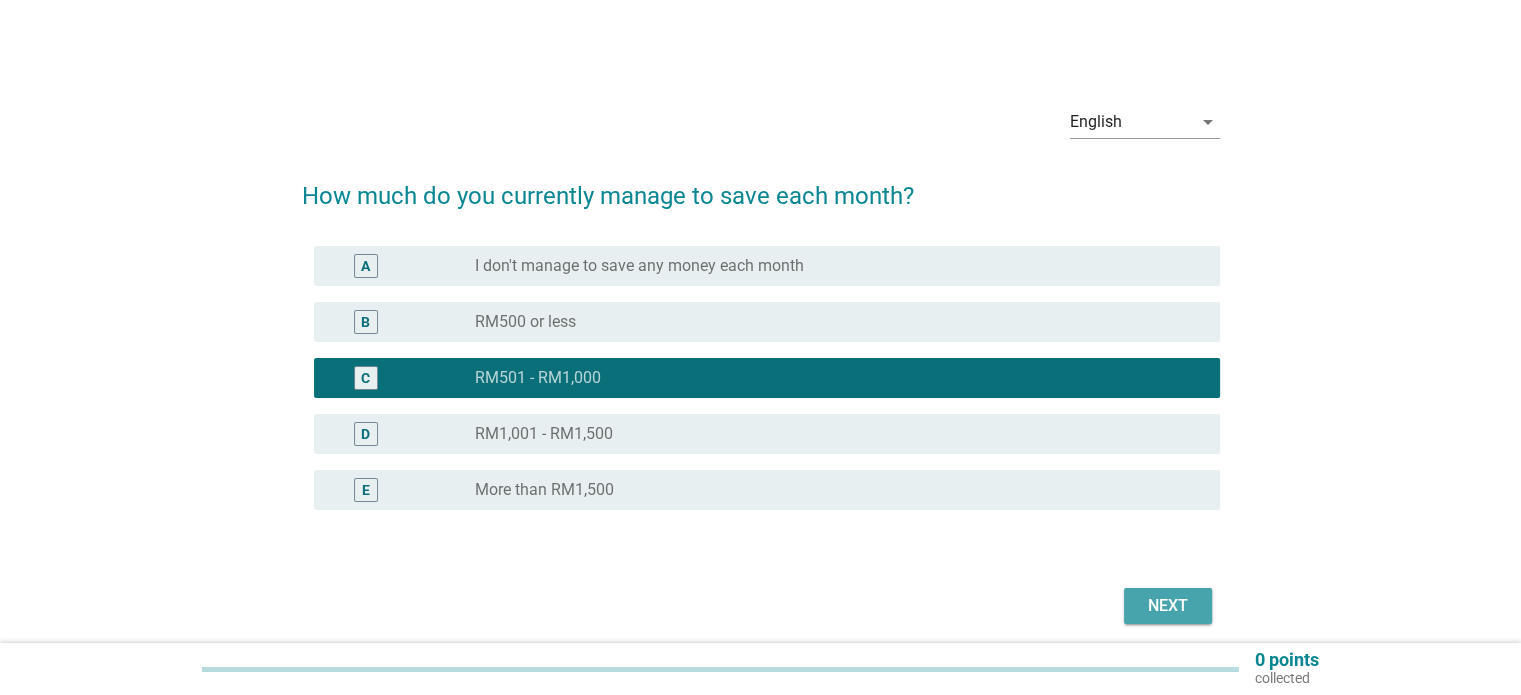 click on "Next" at bounding box center [1168, 606] 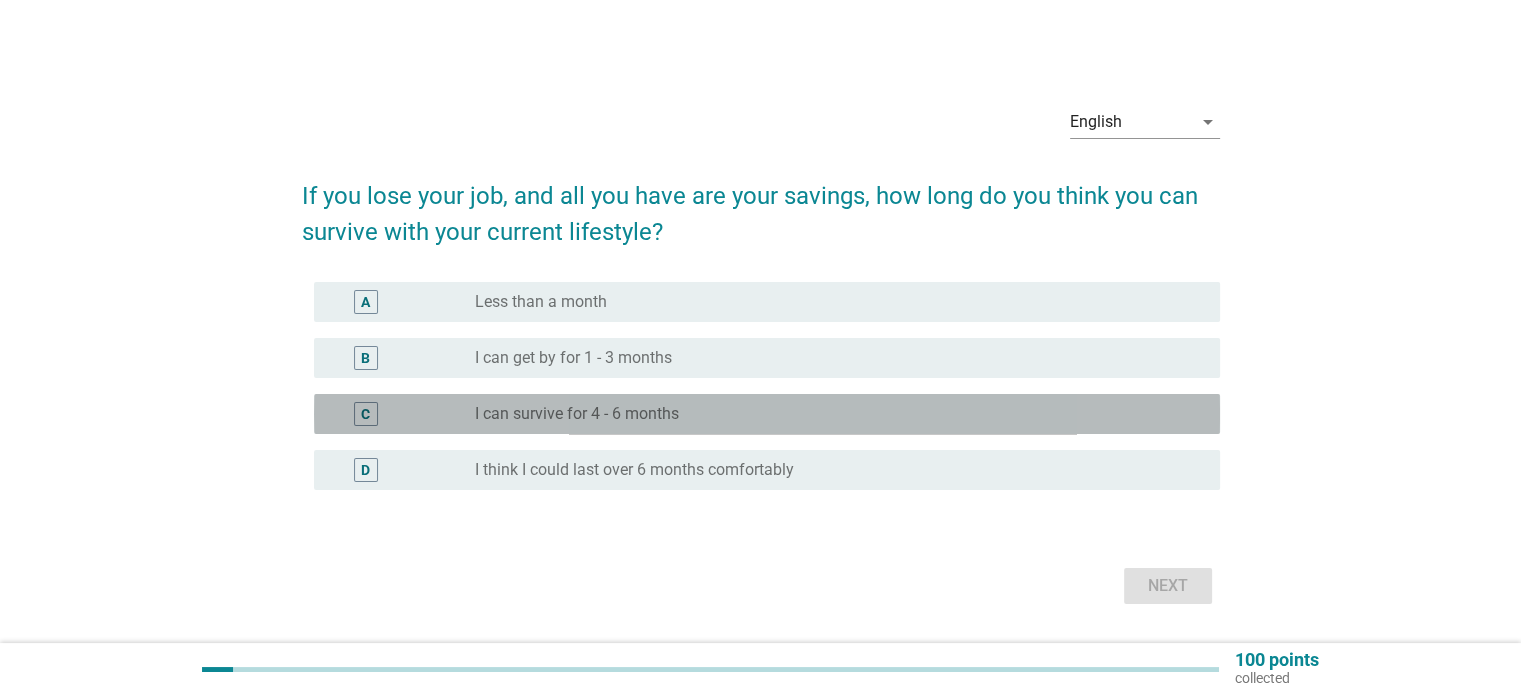 drag, startPoint x: 609, startPoint y: 405, endPoint x: 873, endPoint y: 470, distance: 271.88416 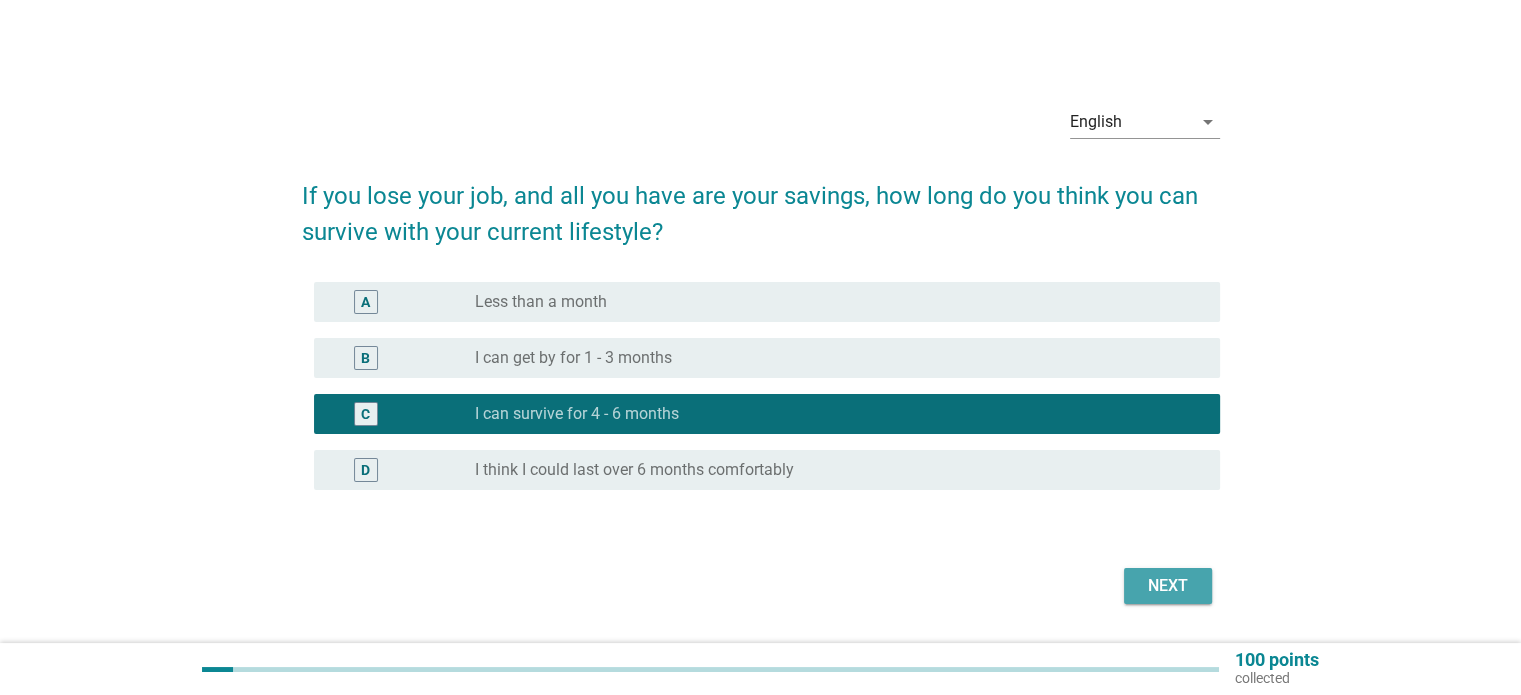 click on "Next" at bounding box center [1168, 586] 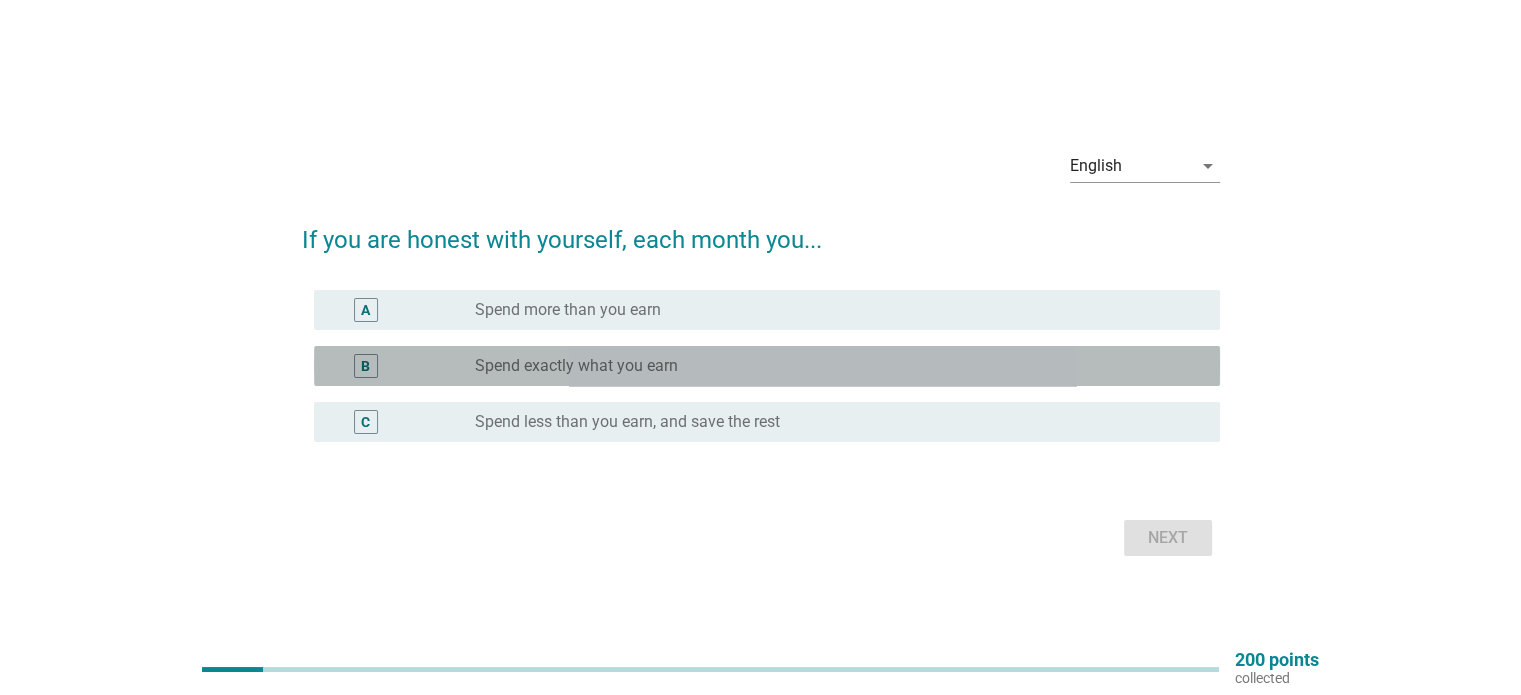 click on "radio_button_unchecked Spend exactly what you earn" at bounding box center (831, 366) 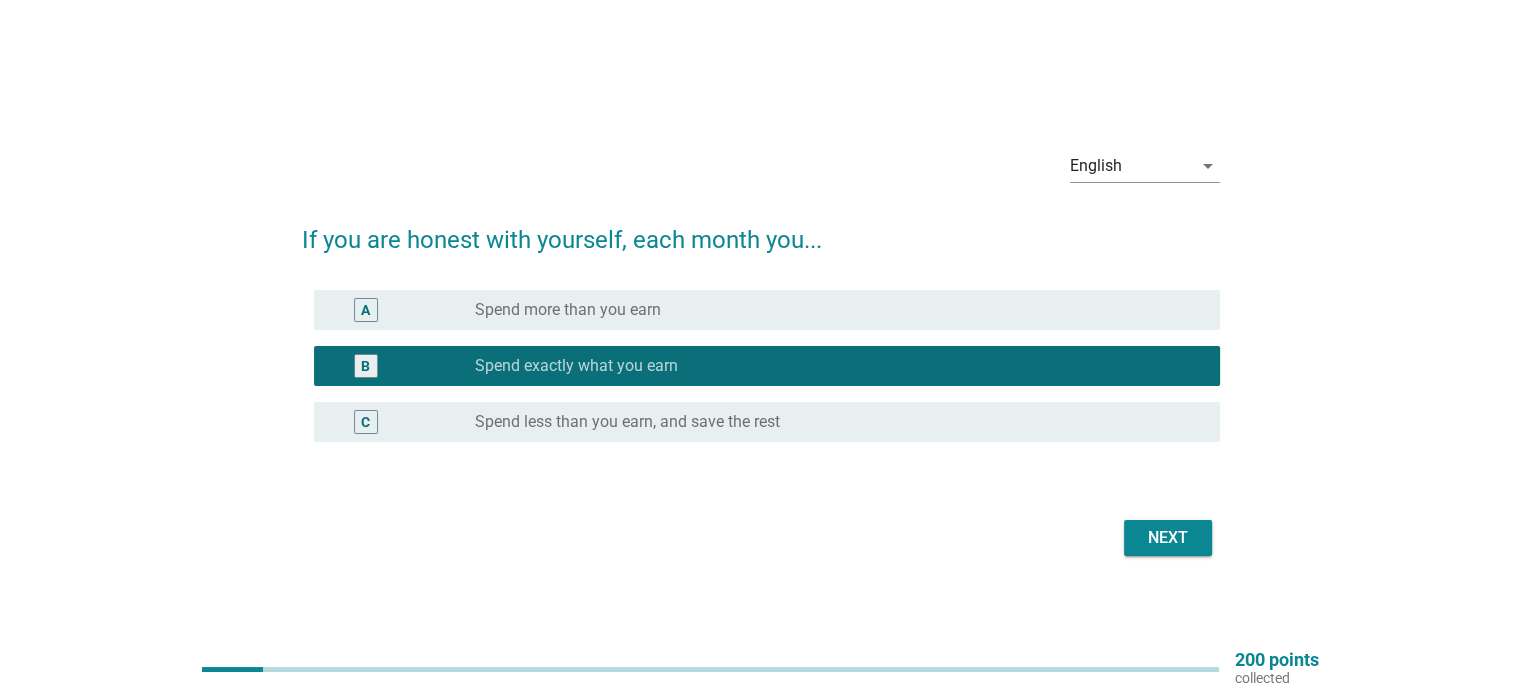 click on "radio_button_unchecked Spend less than you earn, and save the rest" at bounding box center [839, 422] 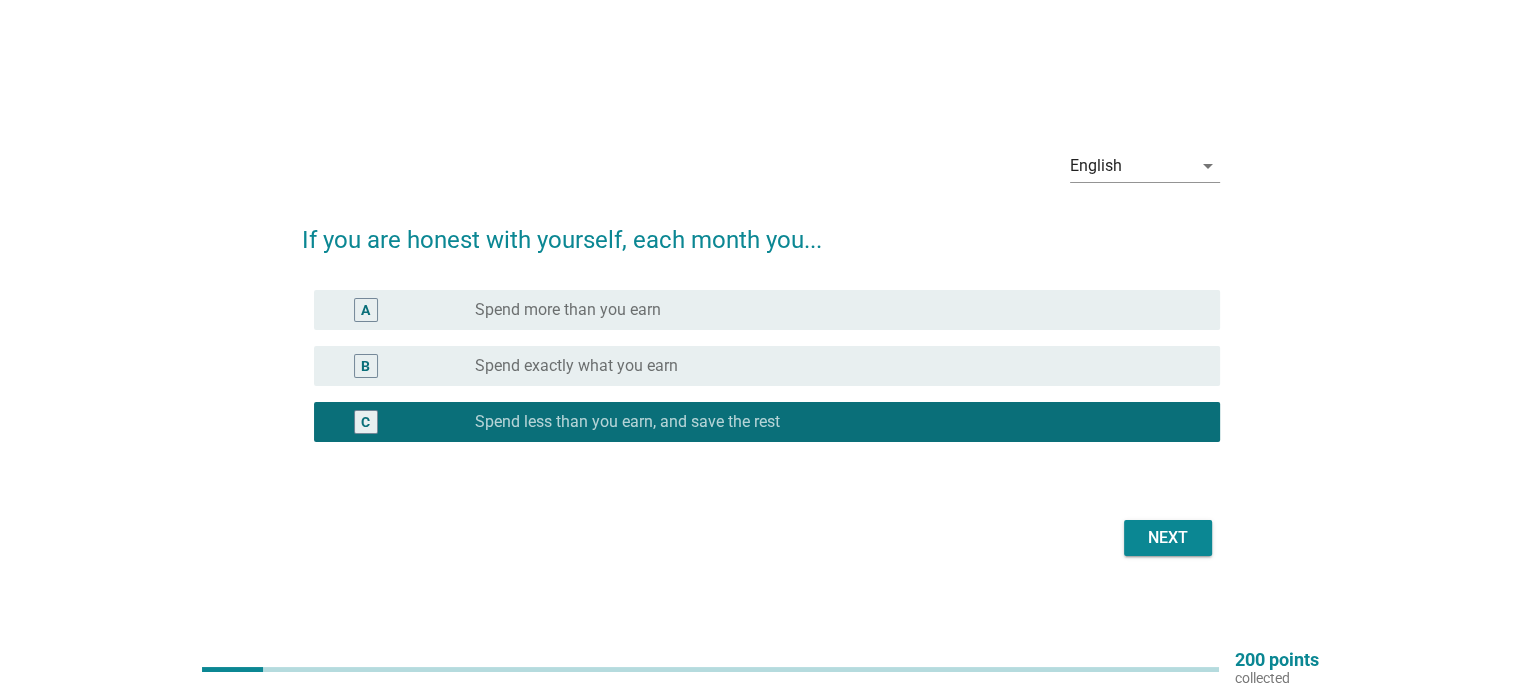 click on "Next" at bounding box center [761, 538] 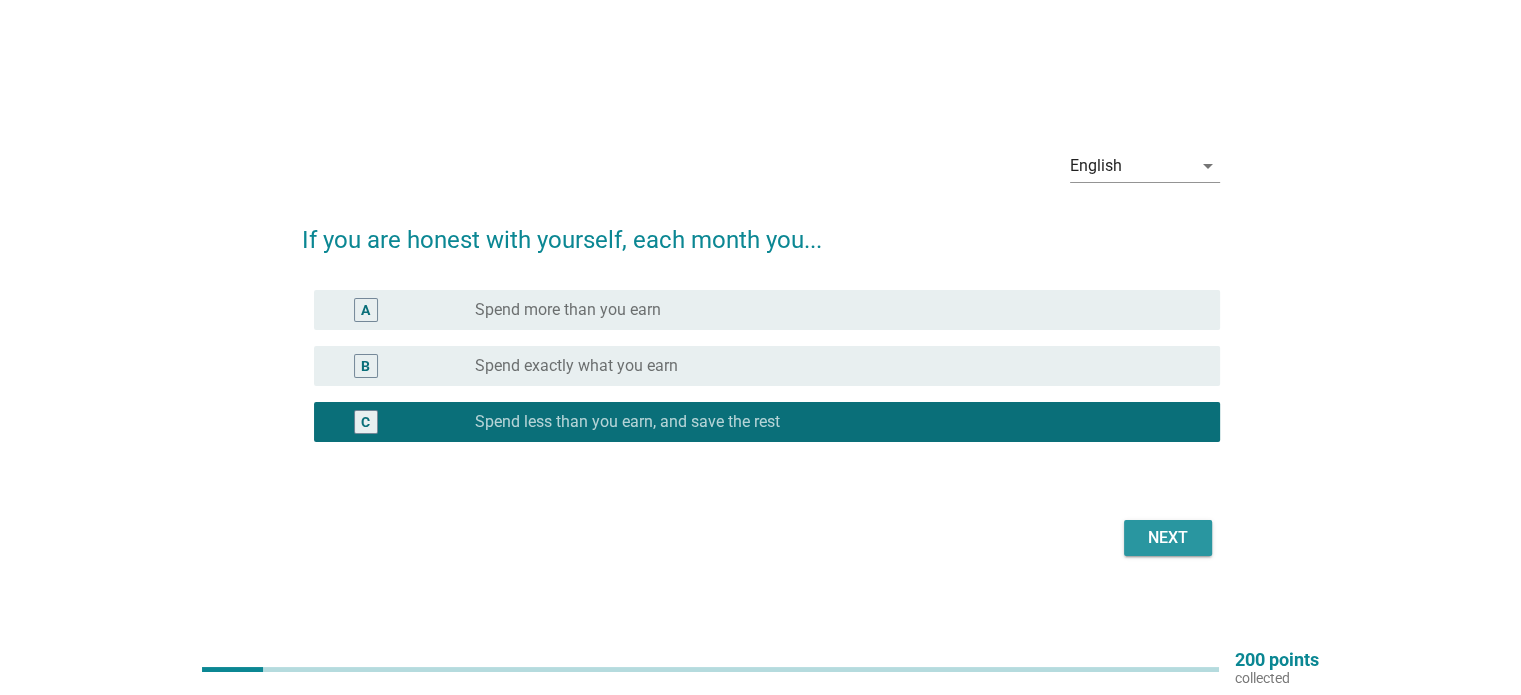 click on "Next" at bounding box center [1168, 538] 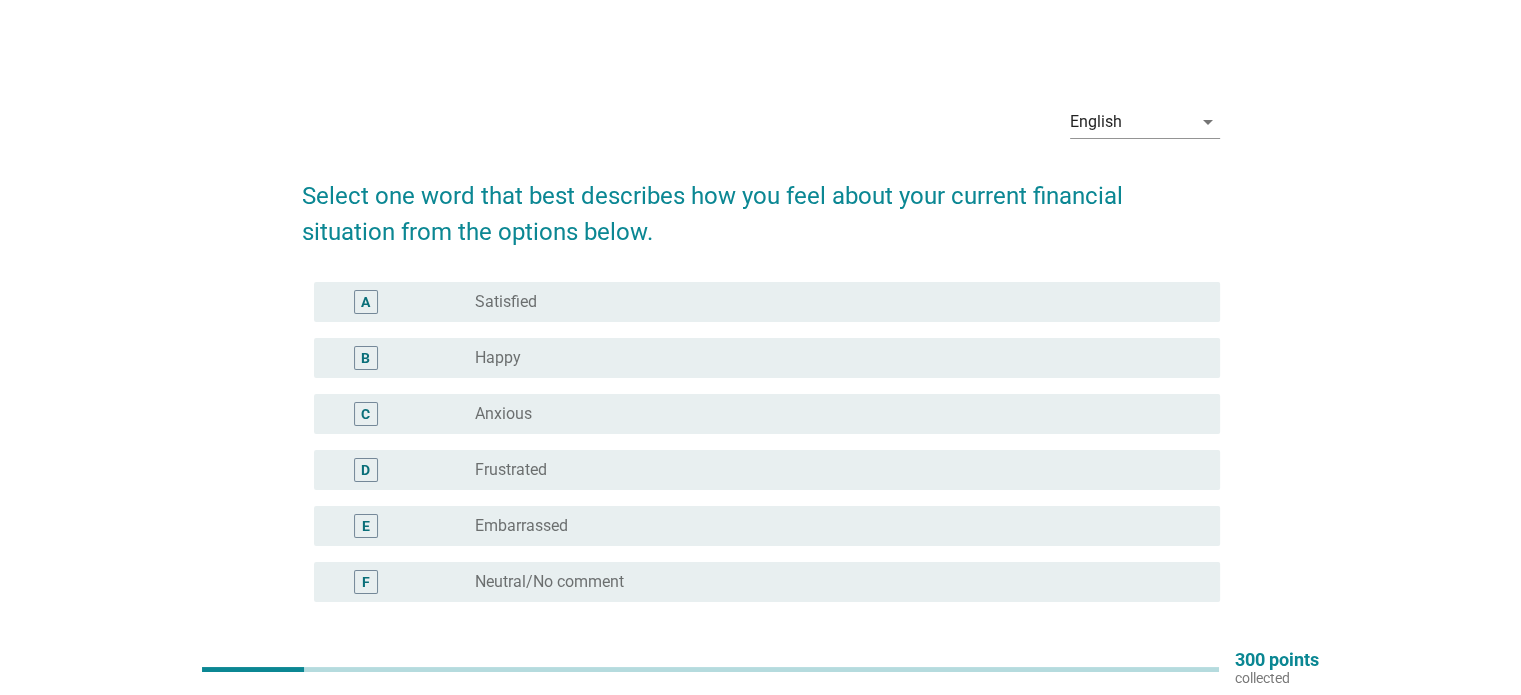 click on "radio_button_unchecked Happy" at bounding box center (831, 358) 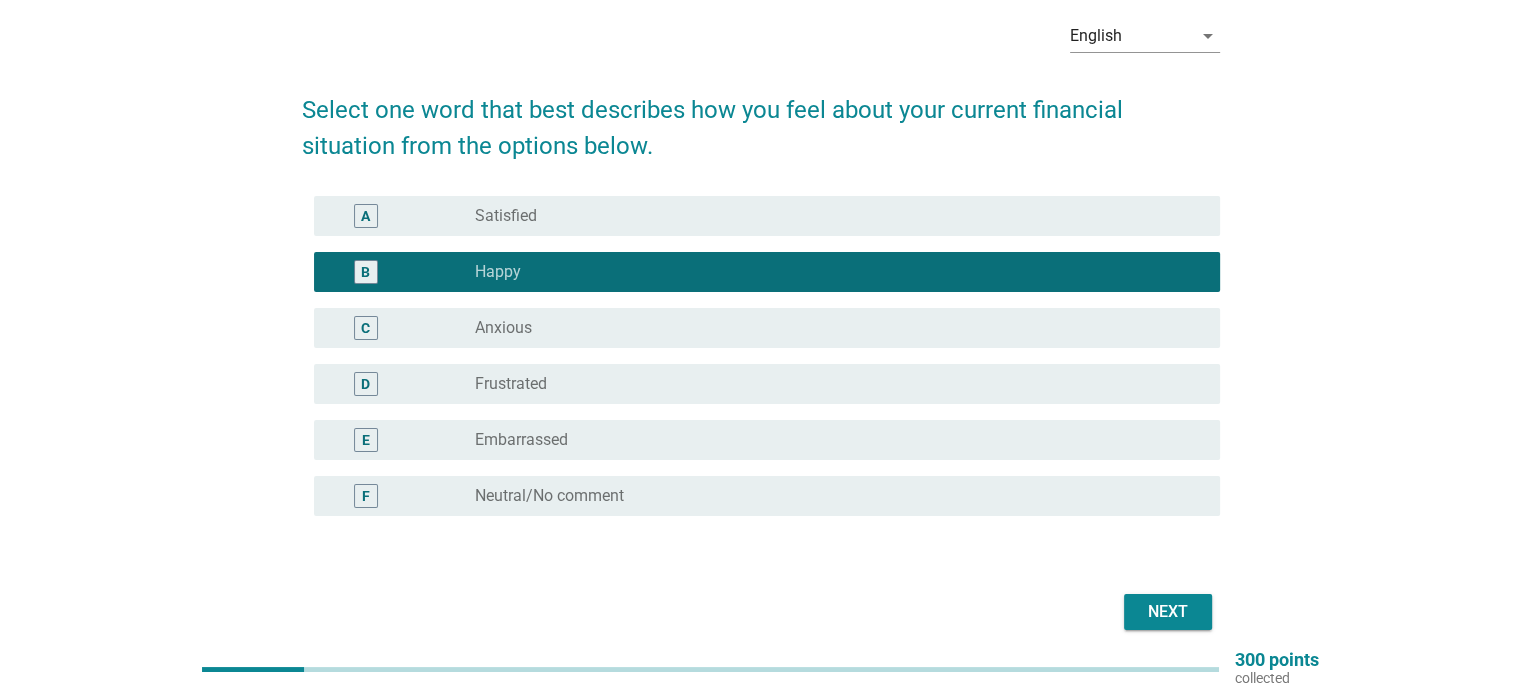 scroll, scrollTop: 168, scrollLeft: 0, axis: vertical 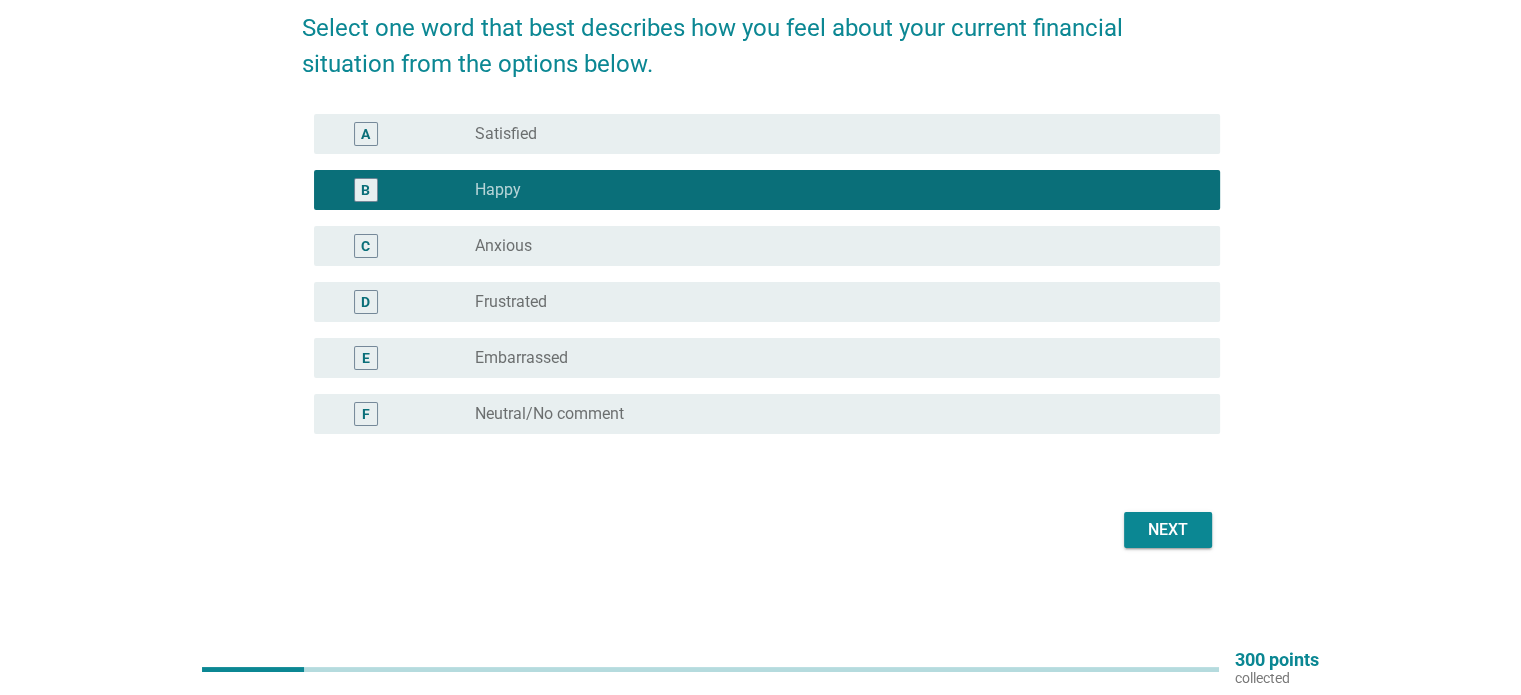 click on "Next" at bounding box center [1168, 530] 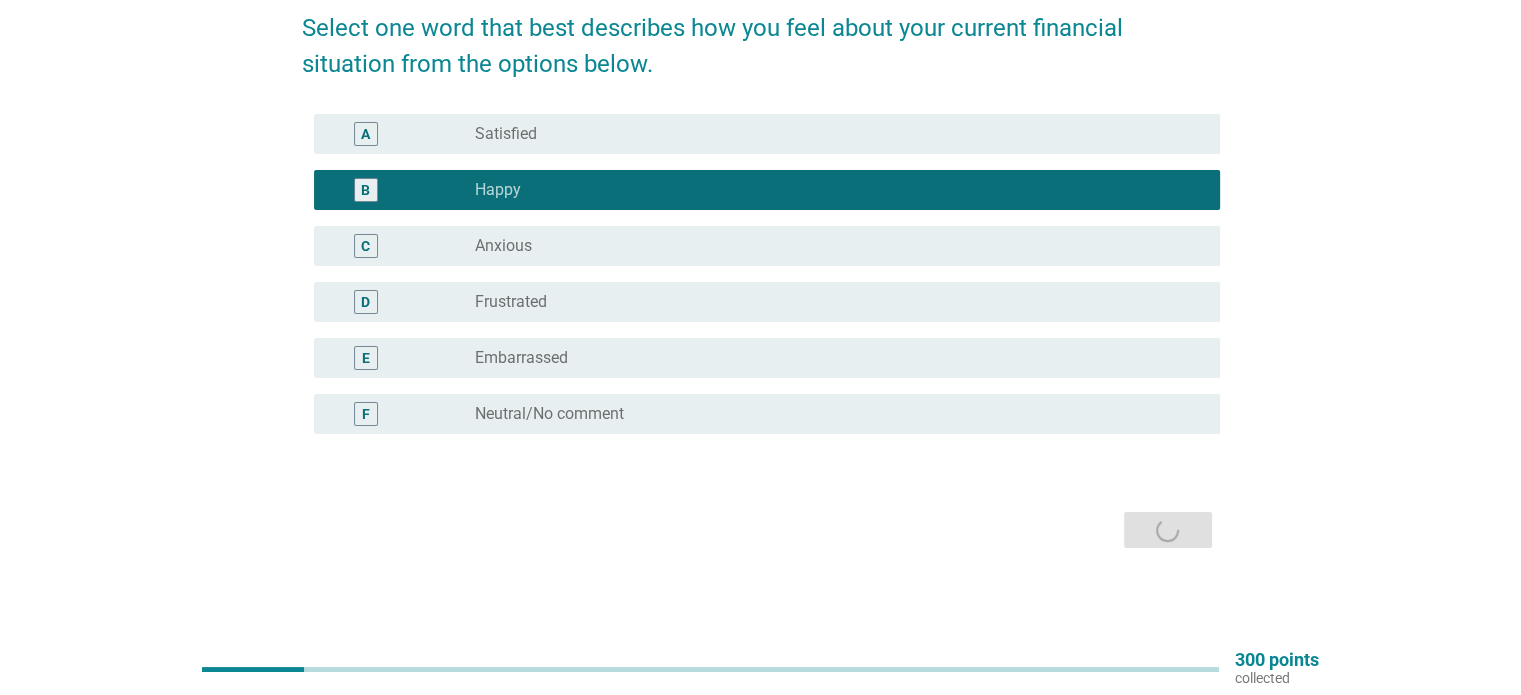 scroll, scrollTop: 0, scrollLeft: 0, axis: both 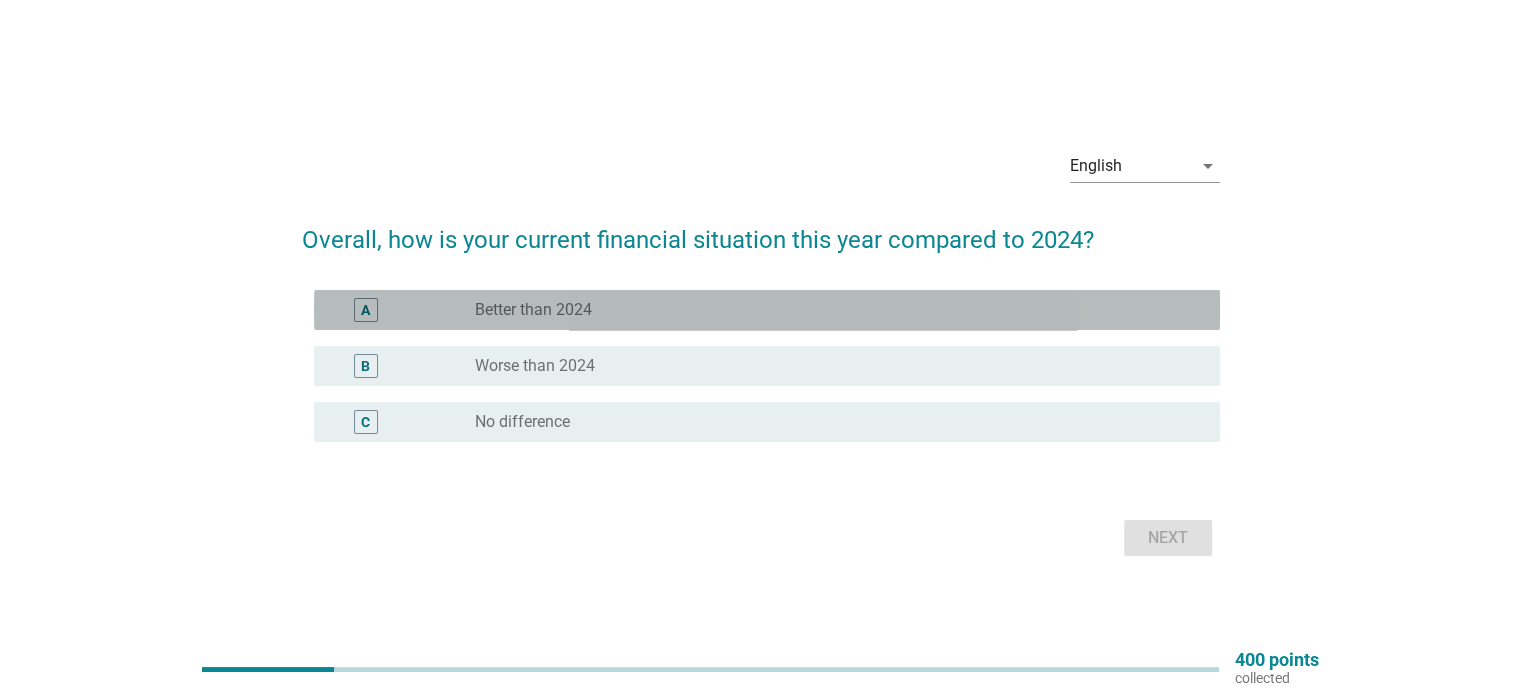 click on "Better than 2024" at bounding box center [533, 310] 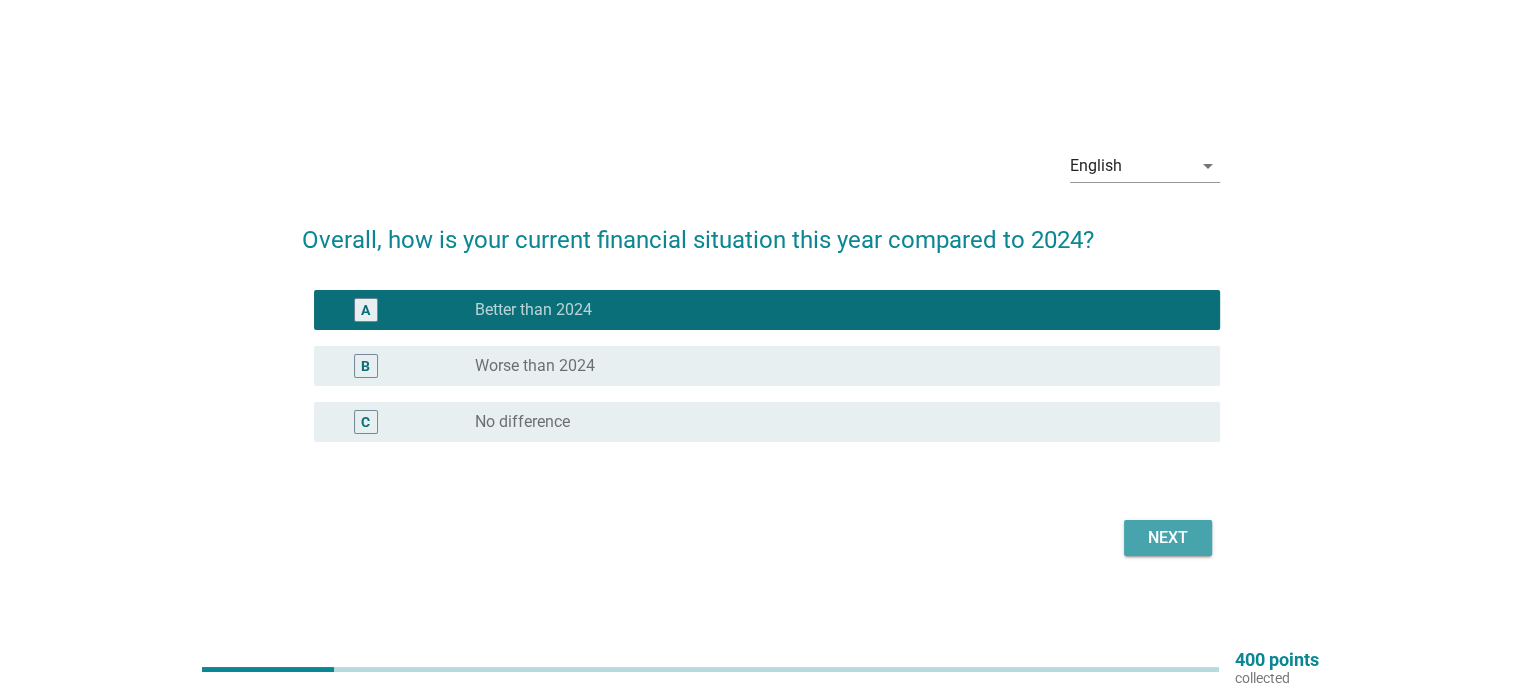 click on "Next" at bounding box center [1168, 538] 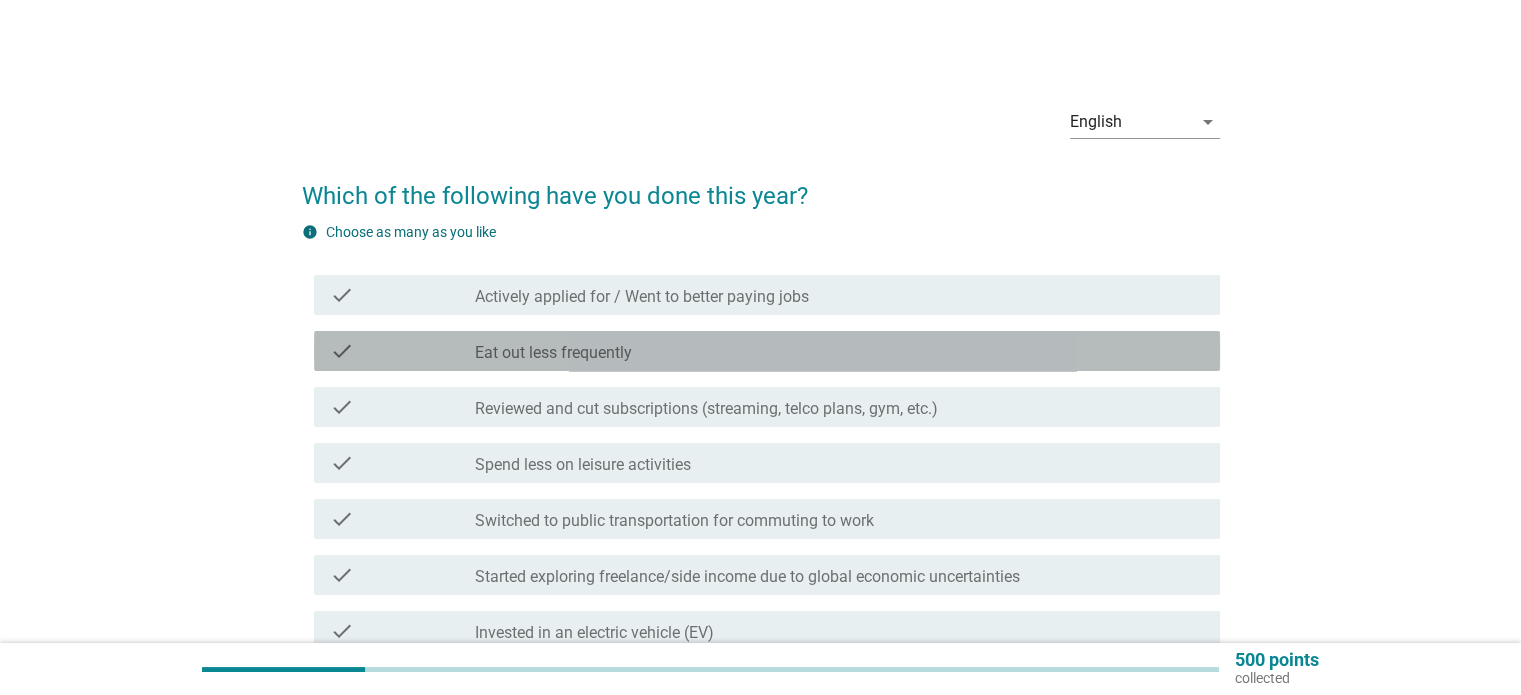 click on "check_box_outline_blank Eat out less frequently" at bounding box center (839, 351) 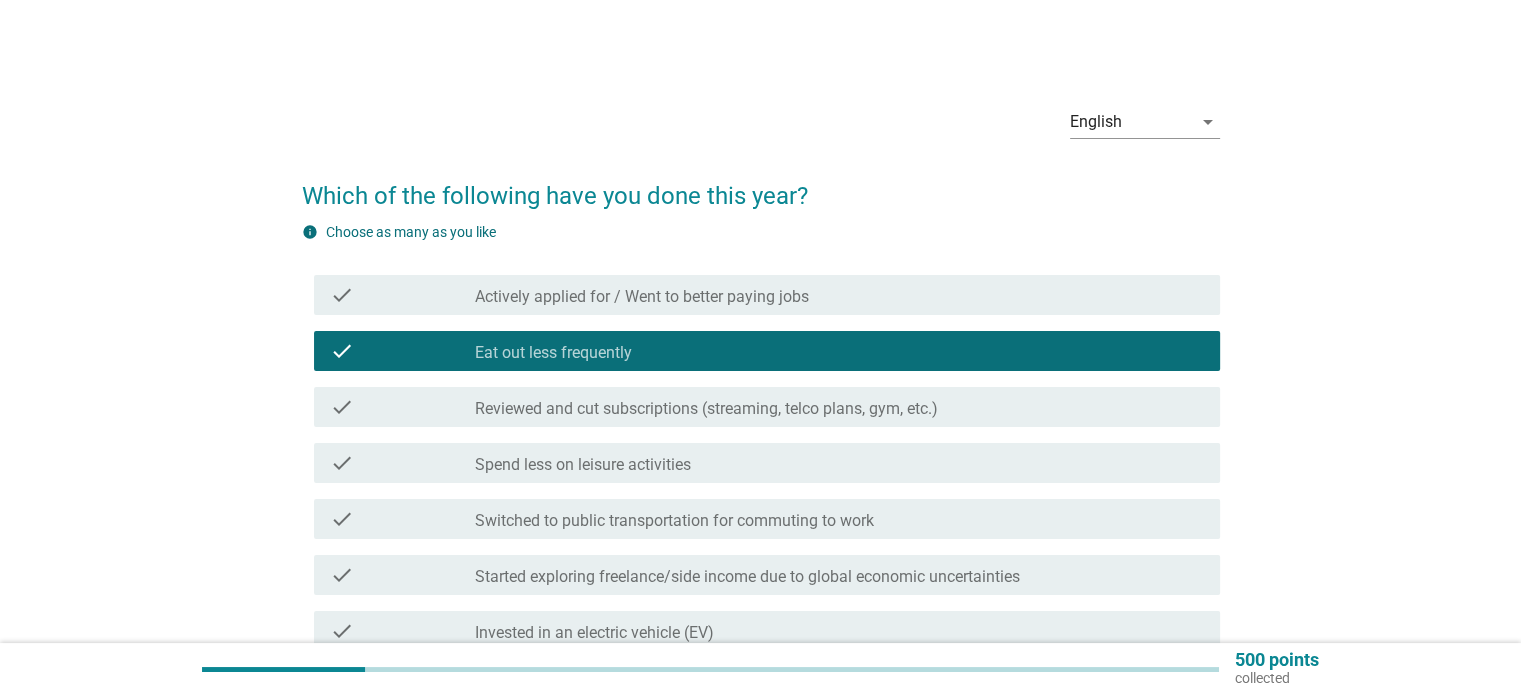 click on "Actively applied for / Went to better paying jobs" at bounding box center [642, 297] 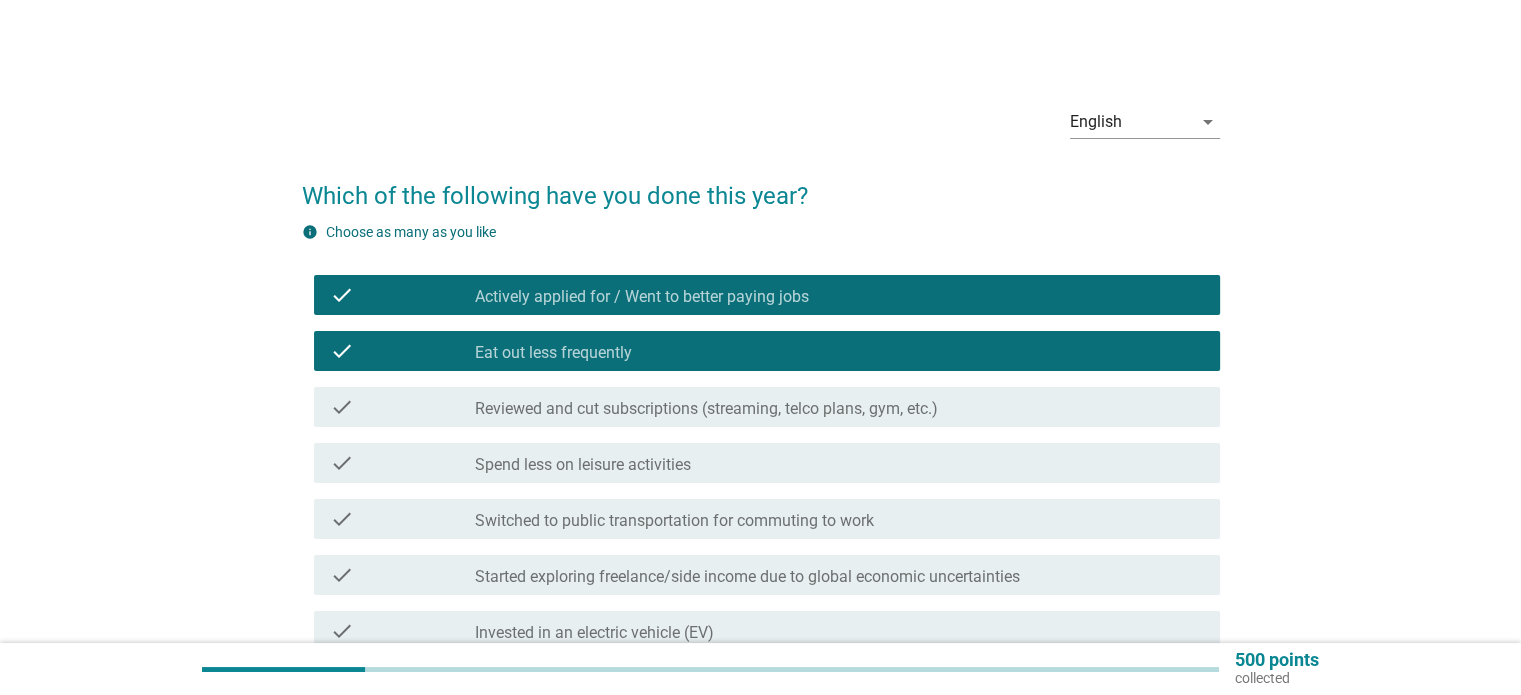 scroll, scrollTop: 100, scrollLeft: 0, axis: vertical 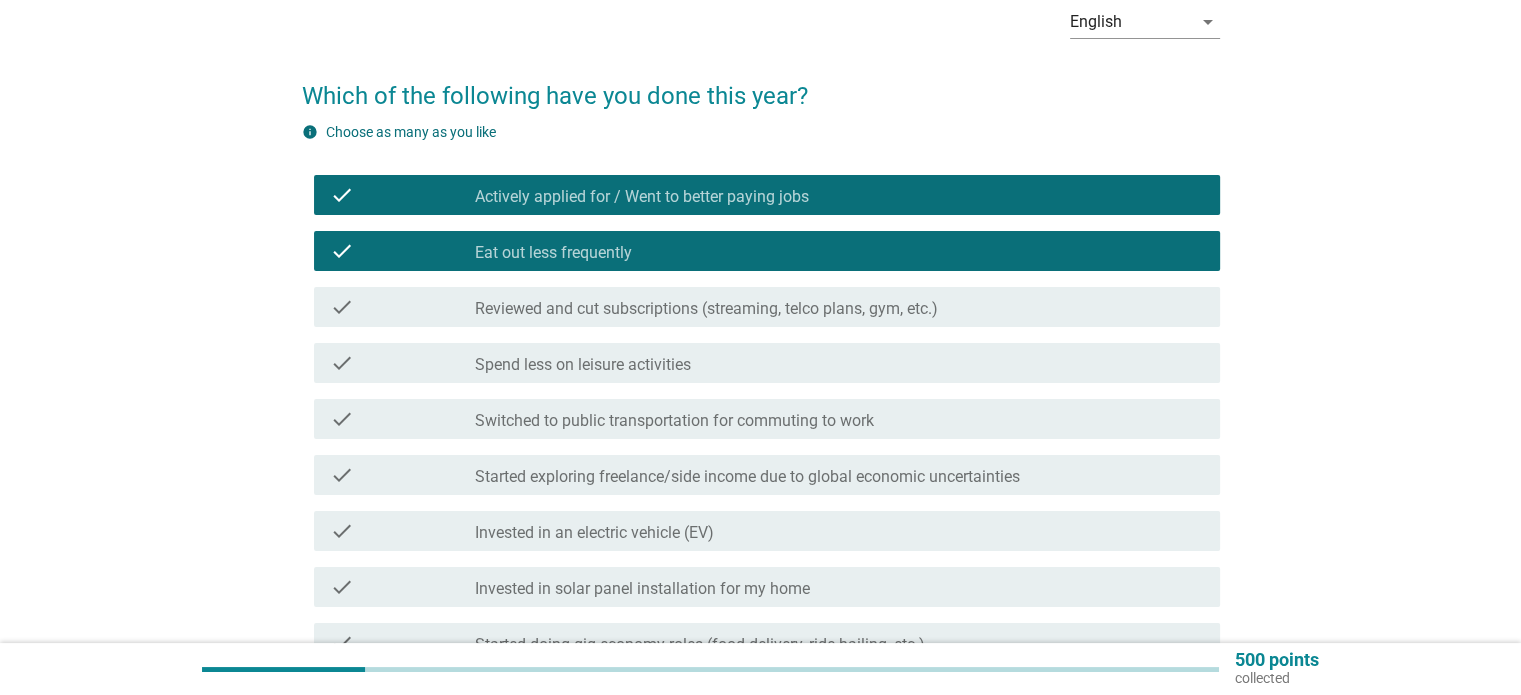 click on "check_box_outline_blank Spend less on leisure activities" at bounding box center (839, 363) 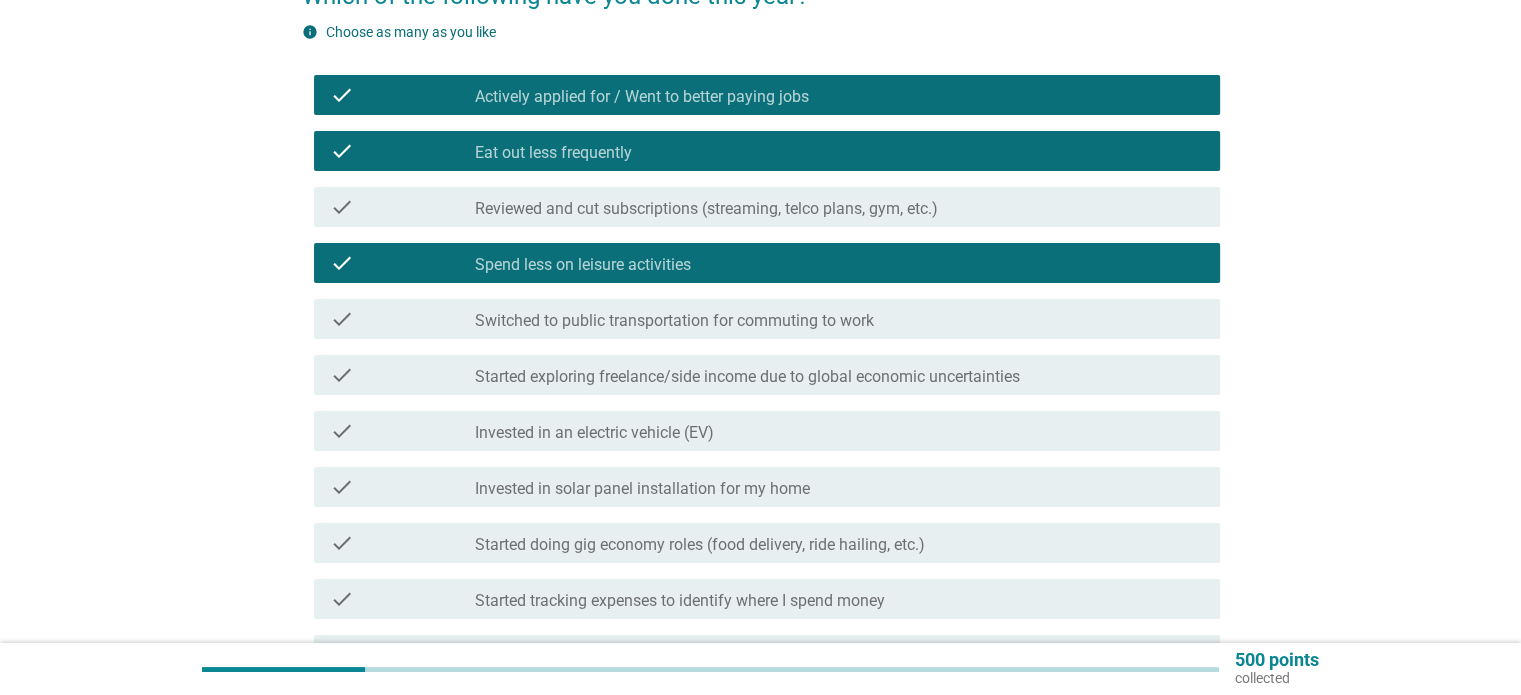 scroll, scrollTop: 300, scrollLeft: 0, axis: vertical 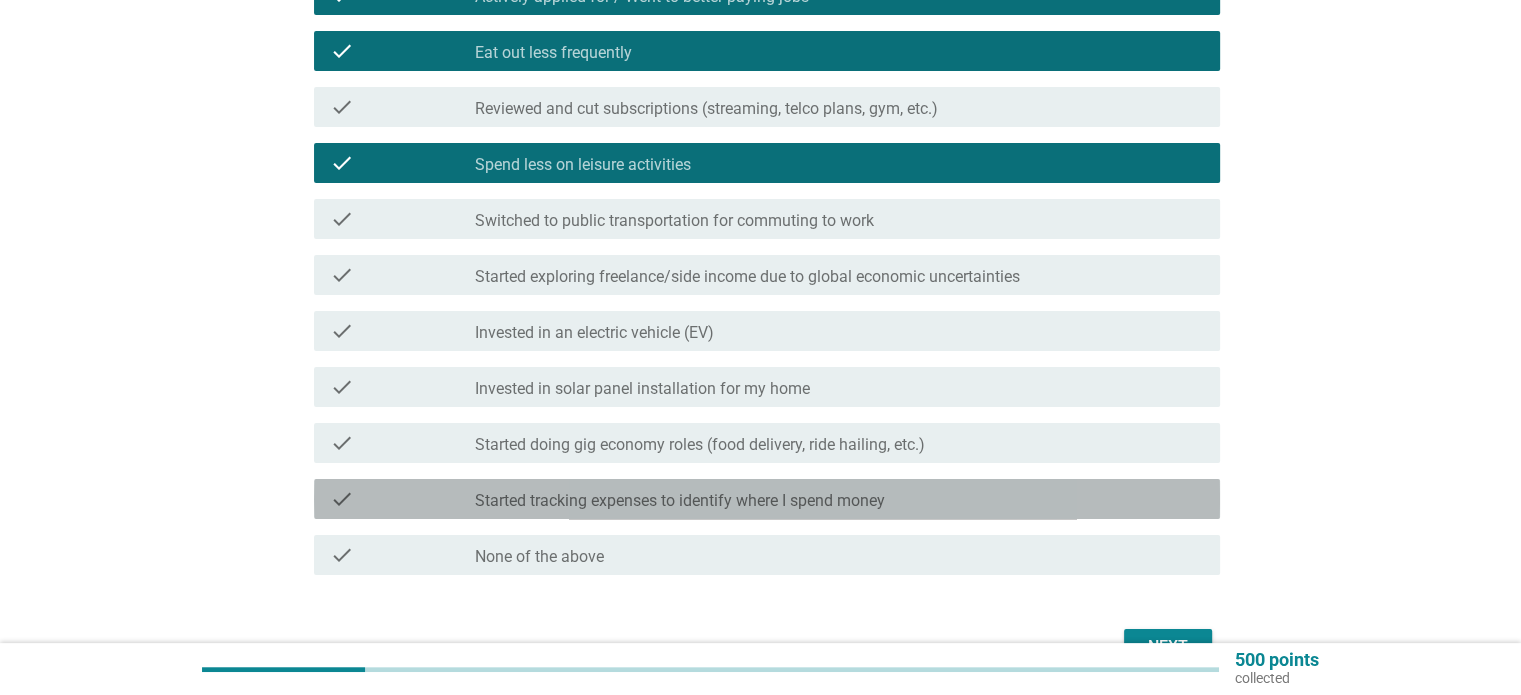 click on "check_box_outline_blank Started tracking expenses to identify where I spend money" at bounding box center (839, 499) 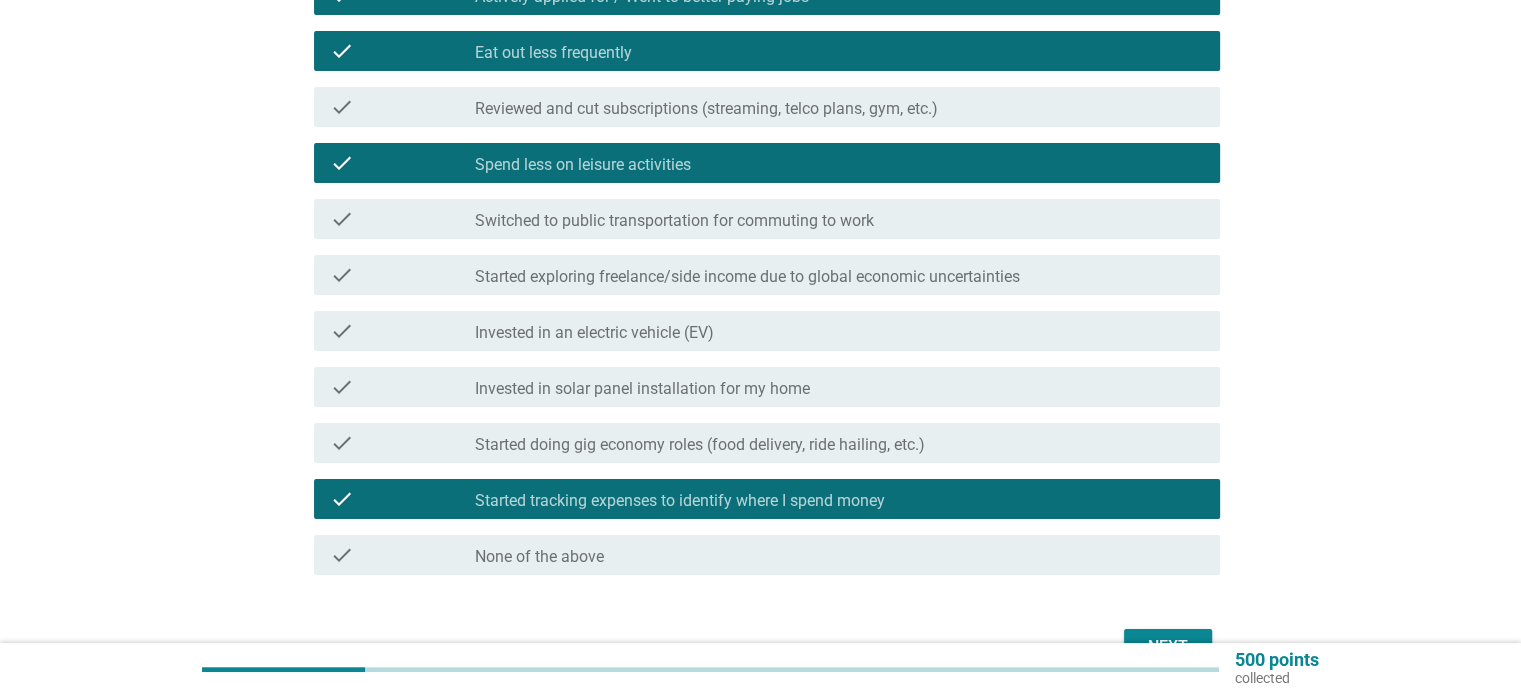 scroll, scrollTop: 400, scrollLeft: 0, axis: vertical 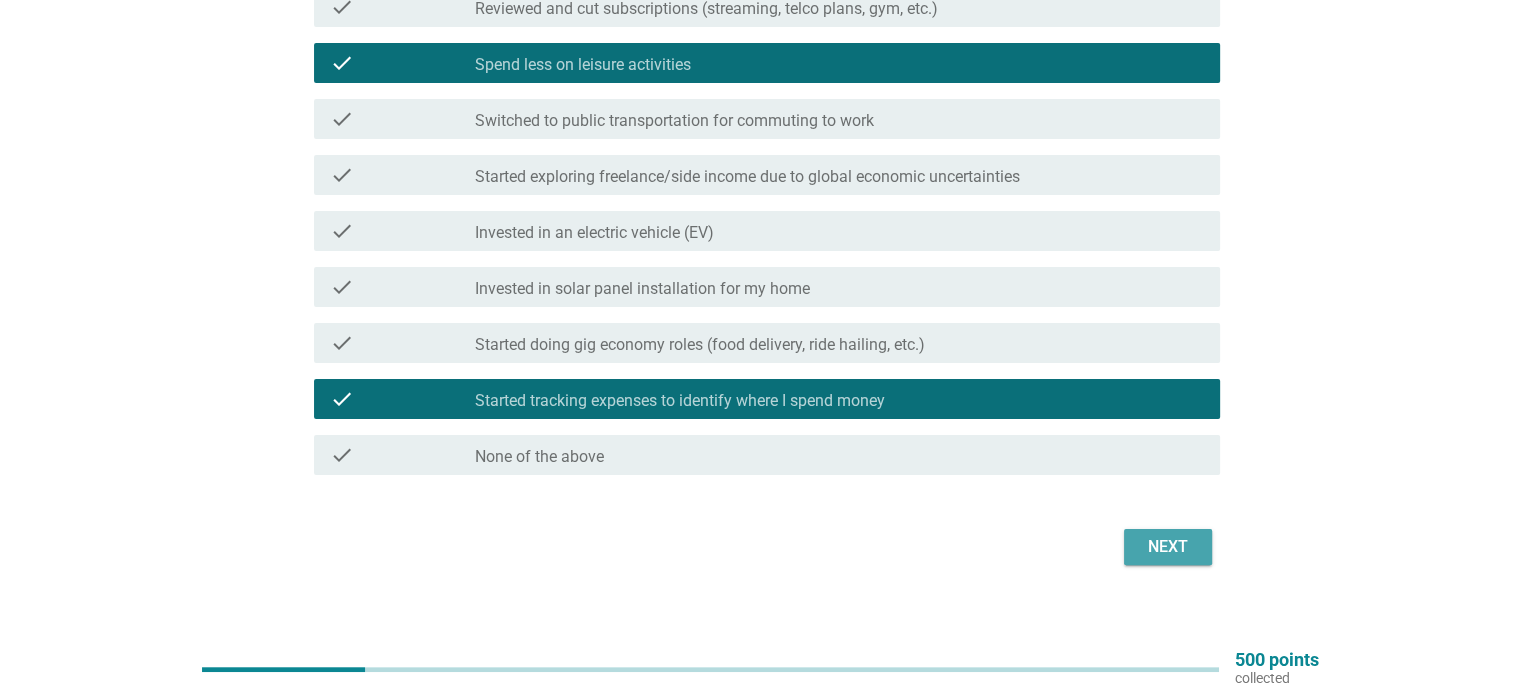 click on "Next" at bounding box center (1168, 547) 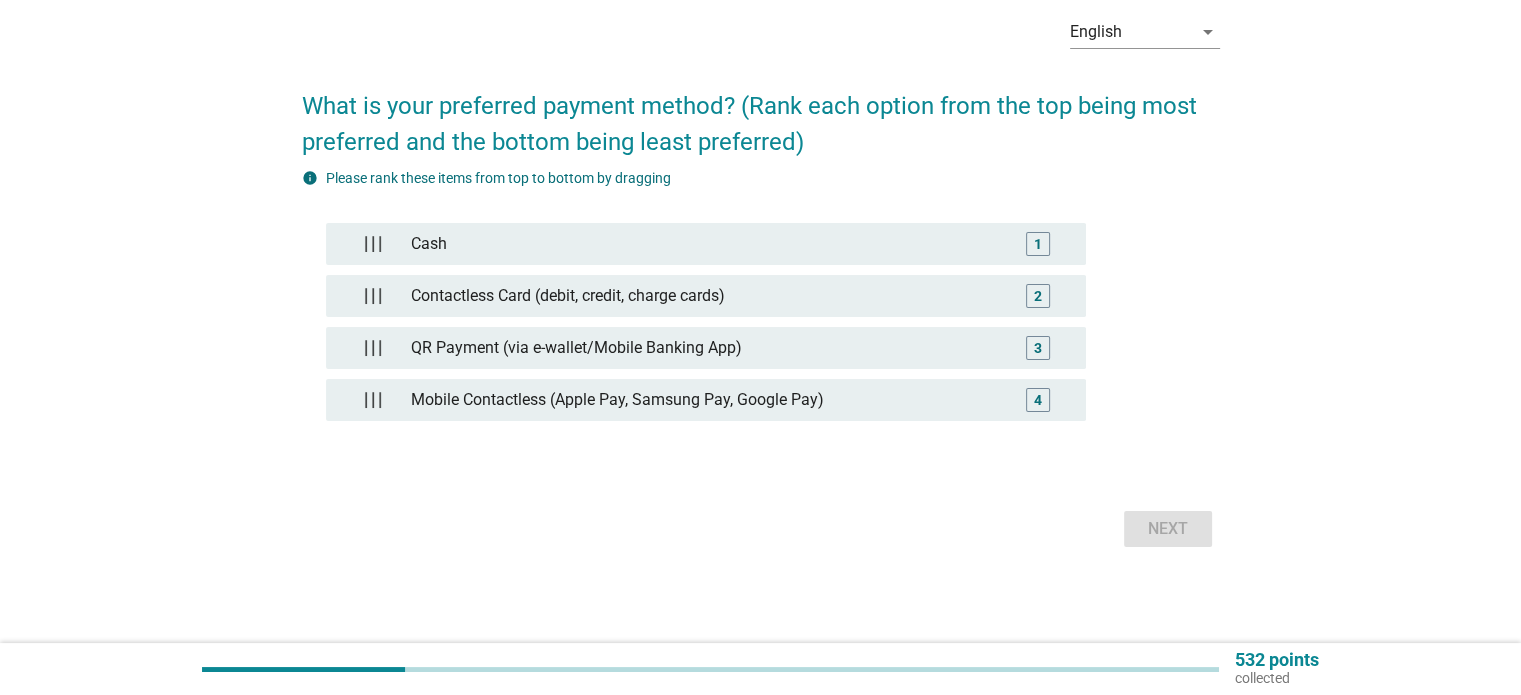 scroll, scrollTop: 0, scrollLeft: 0, axis: both 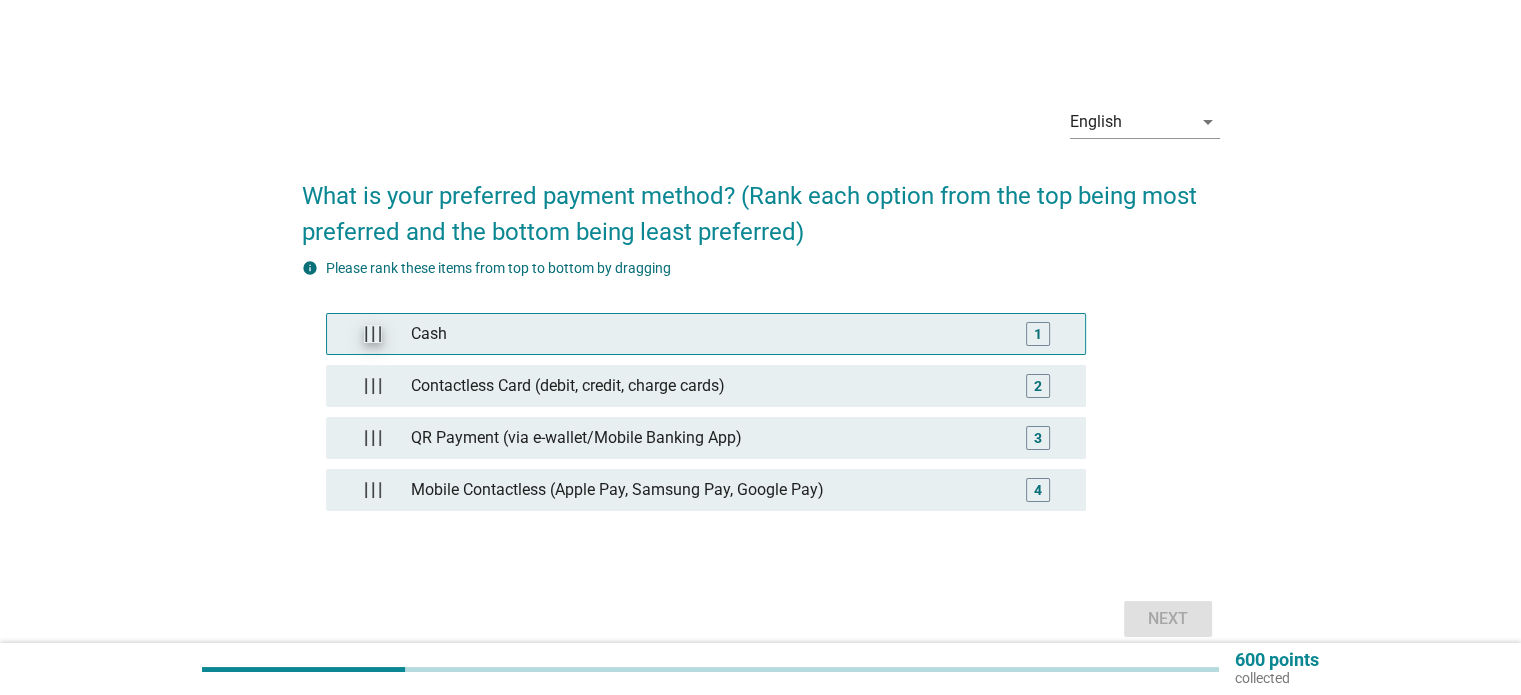 type 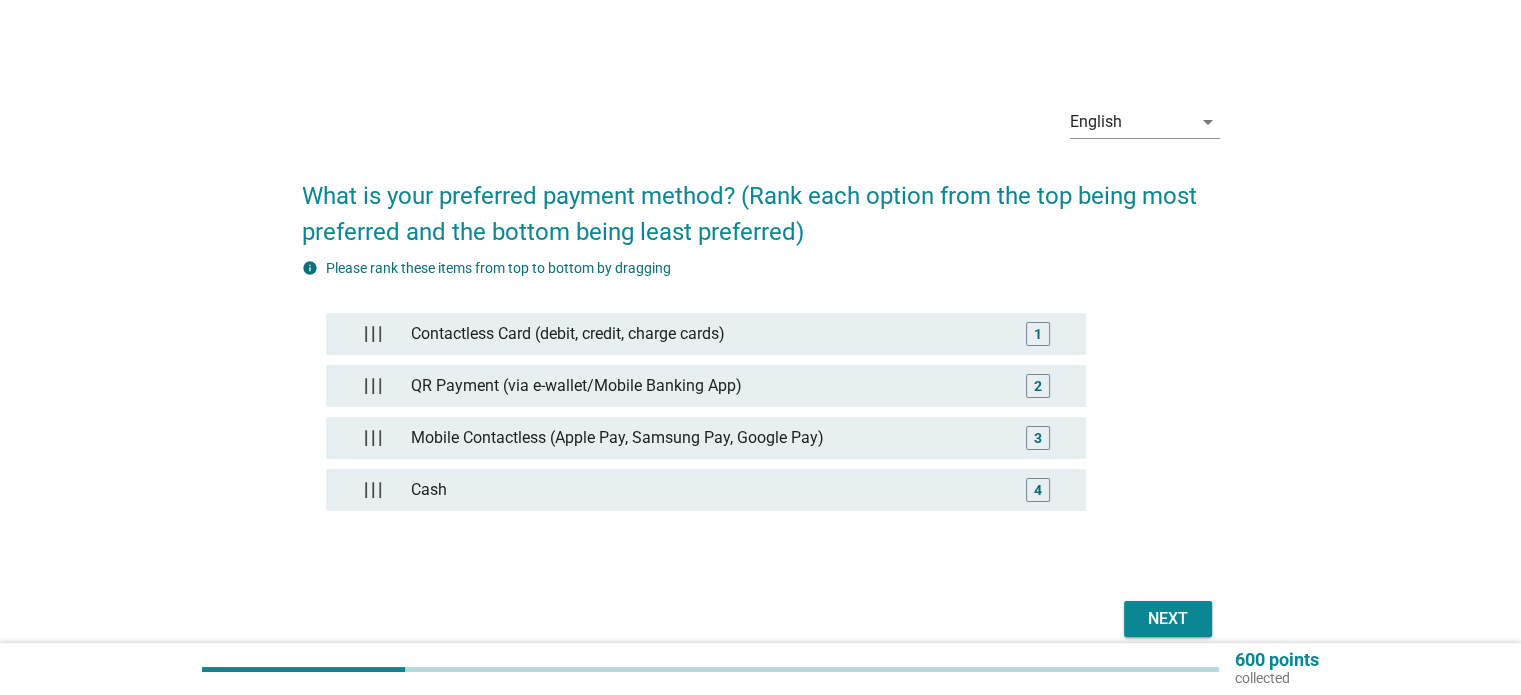 click on "Next" at bounding box center (1168, 619) 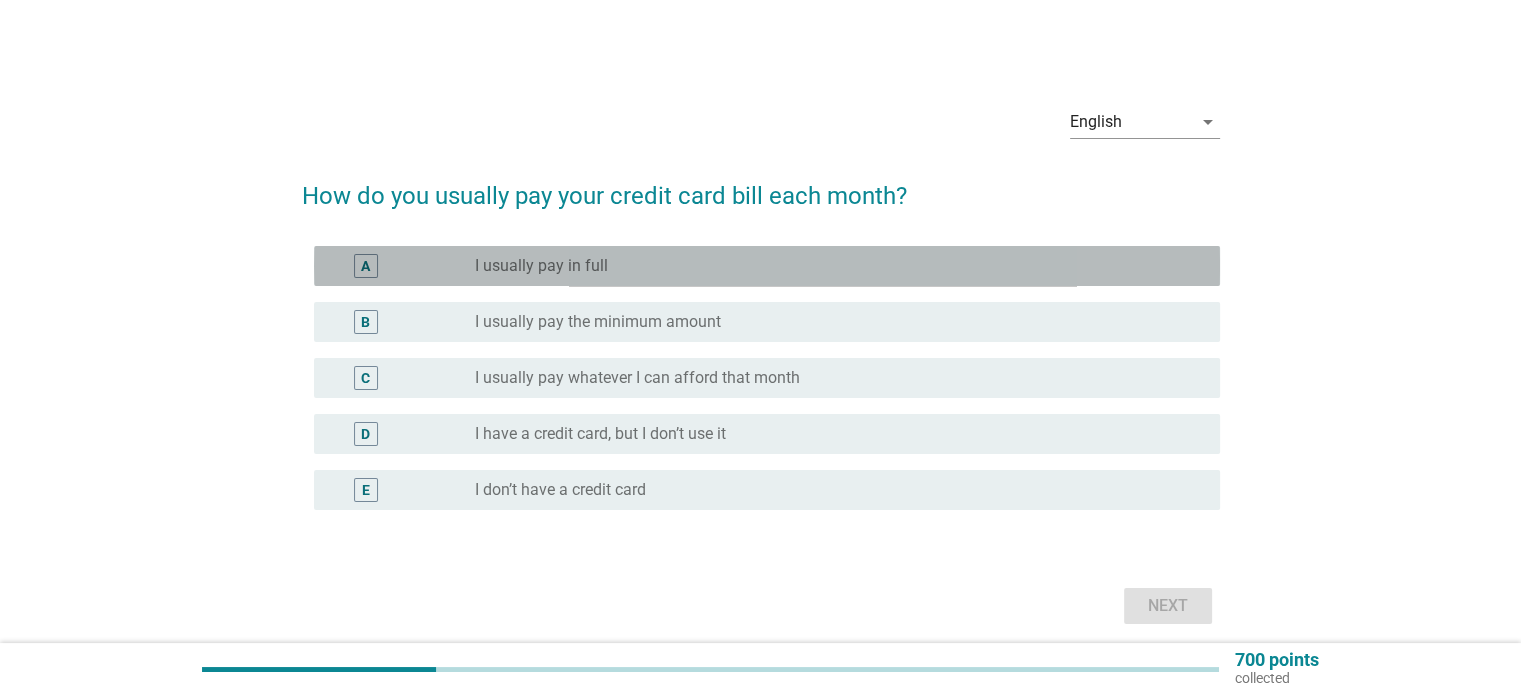 click on "radio_button_unchecked I usually pay in full" at bounding box center [831, 266] 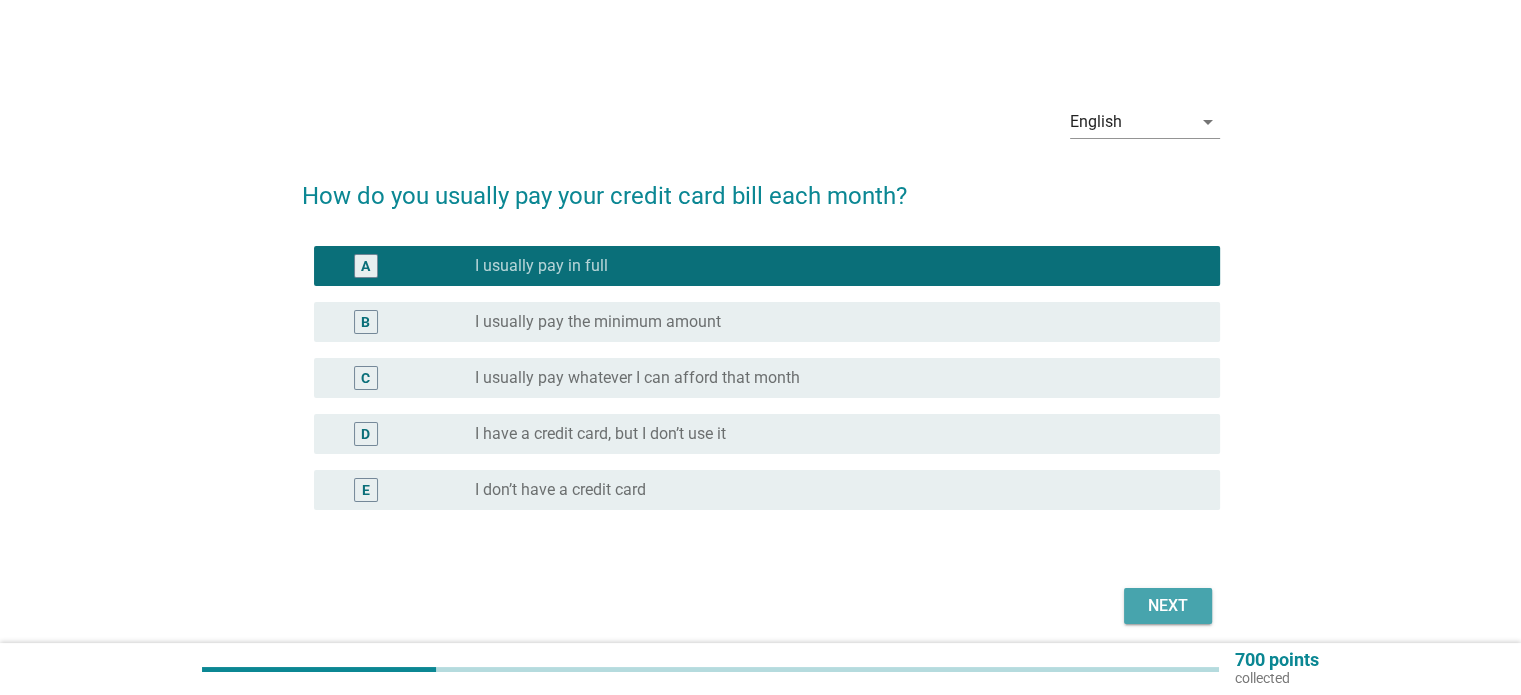 click on "Next" at bounding box center [1168, 606] 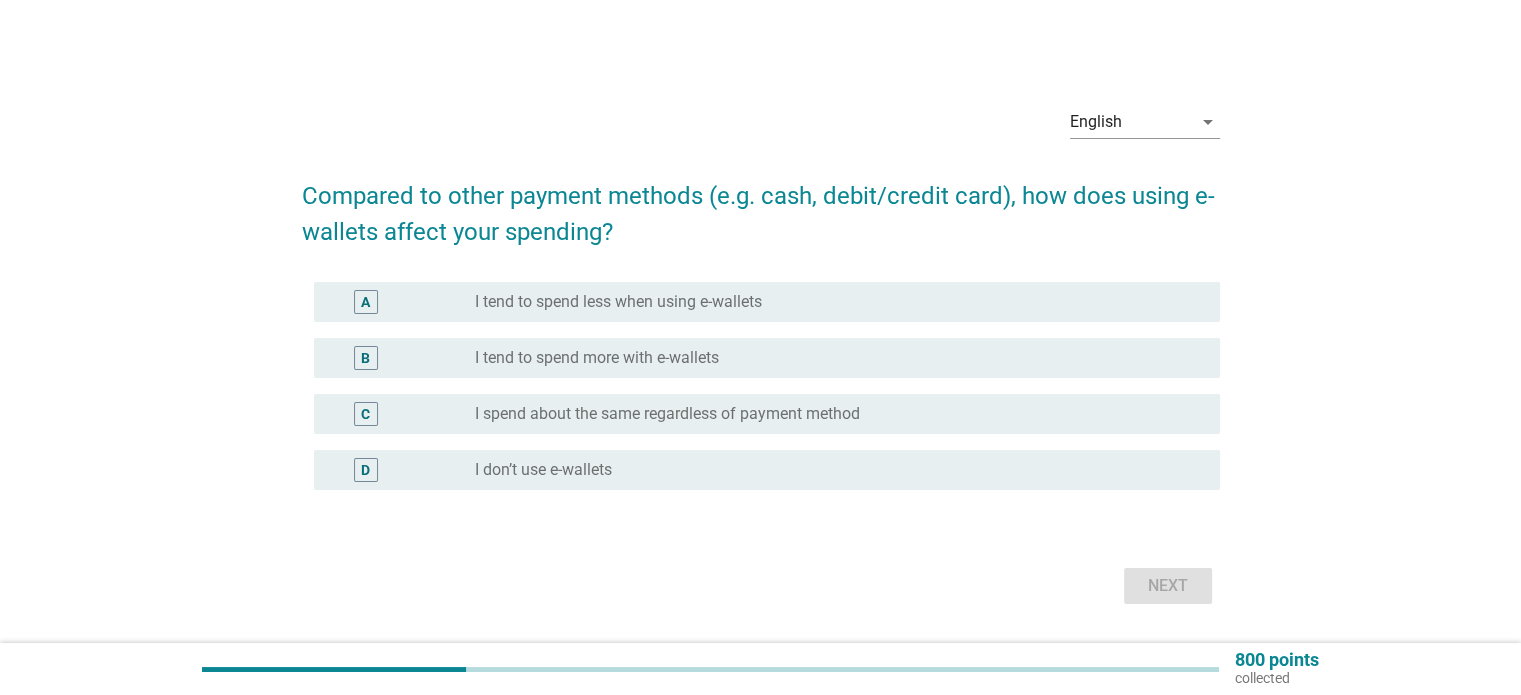 drag, startPoint x: 1263, startPoint y: 8, endPoint x: 1249, endPoint y: 16, distance: 16.124516 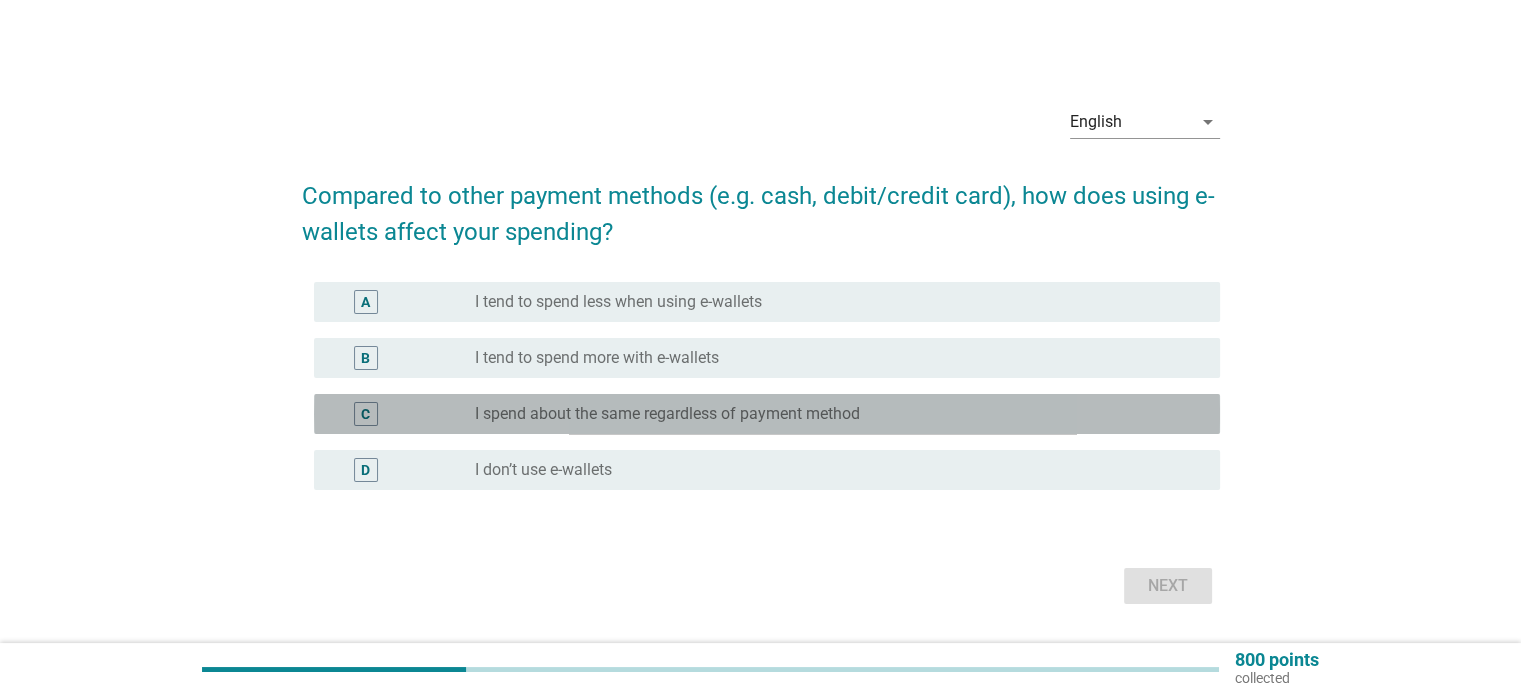 click on "I spend about the same regardless of payment method" at bounding box center [667, 414] 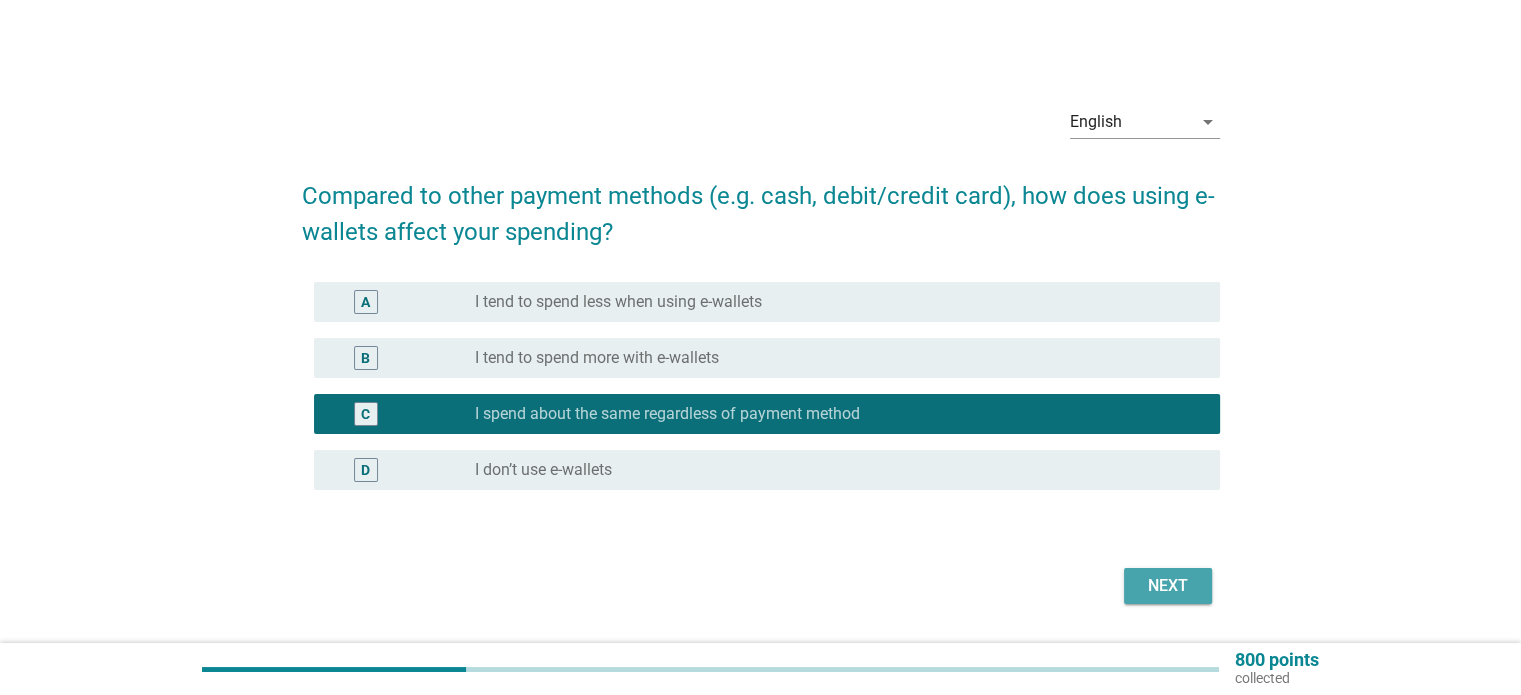 click on "Next" at bounding box center [1168, 586] 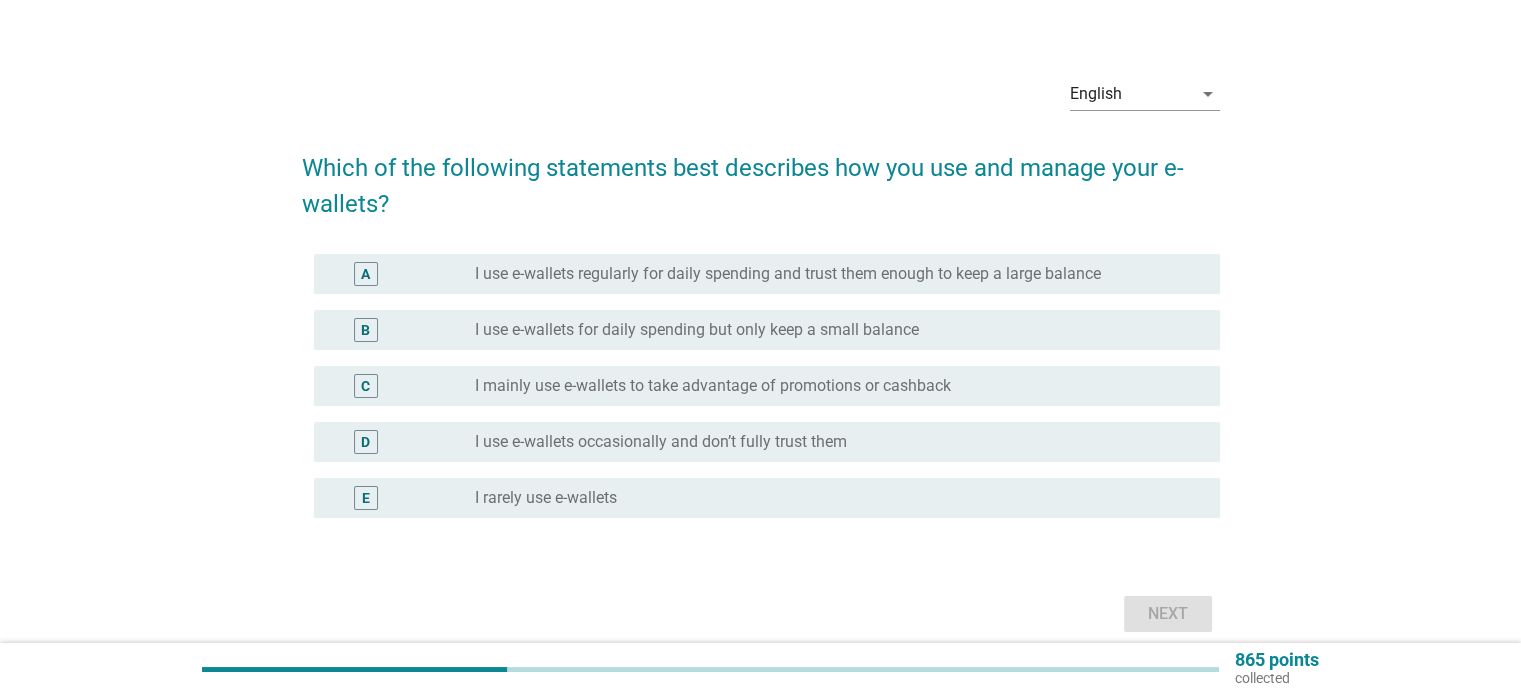 scroll, scrollTop: 56, scrollLeft: 0, axis: vertical 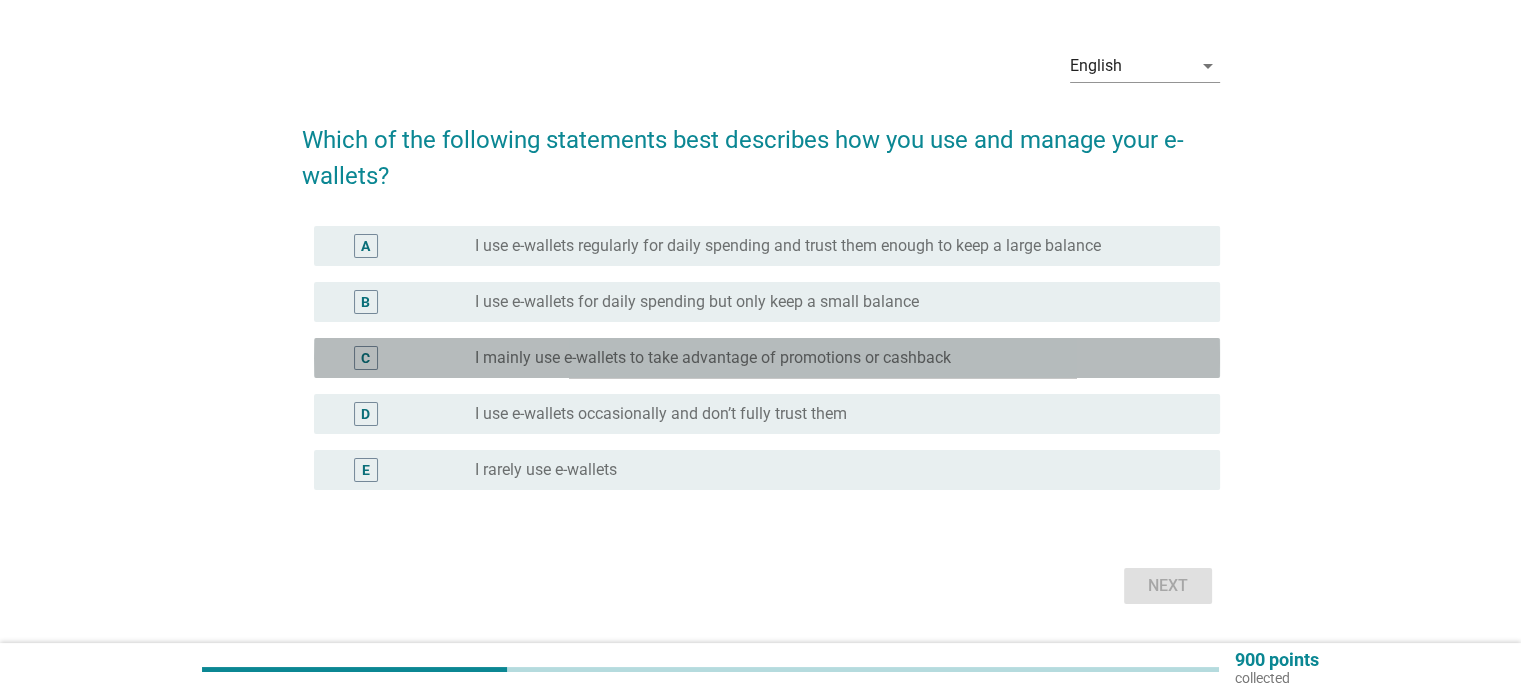 click on "C" at bounding box center [403, 358] 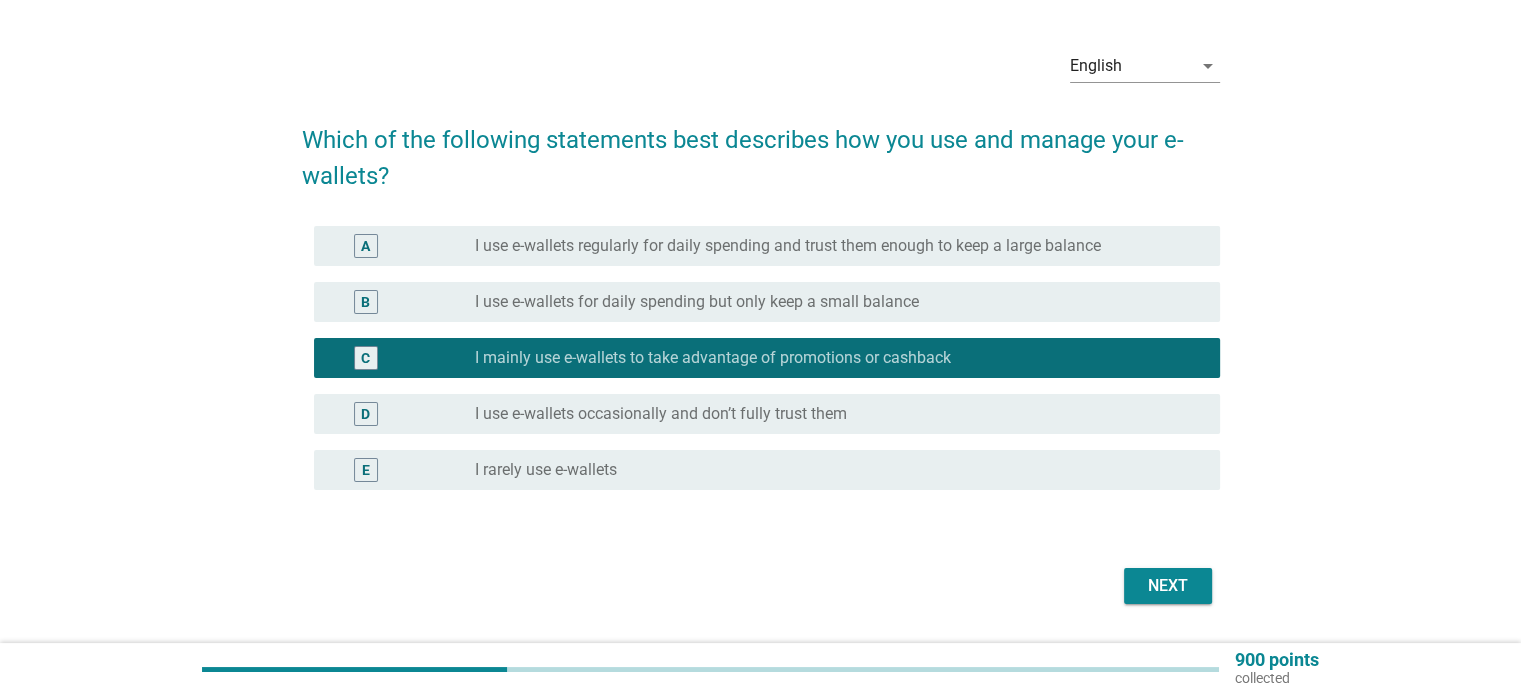 click on "Next" at bounding box center [761, 586] 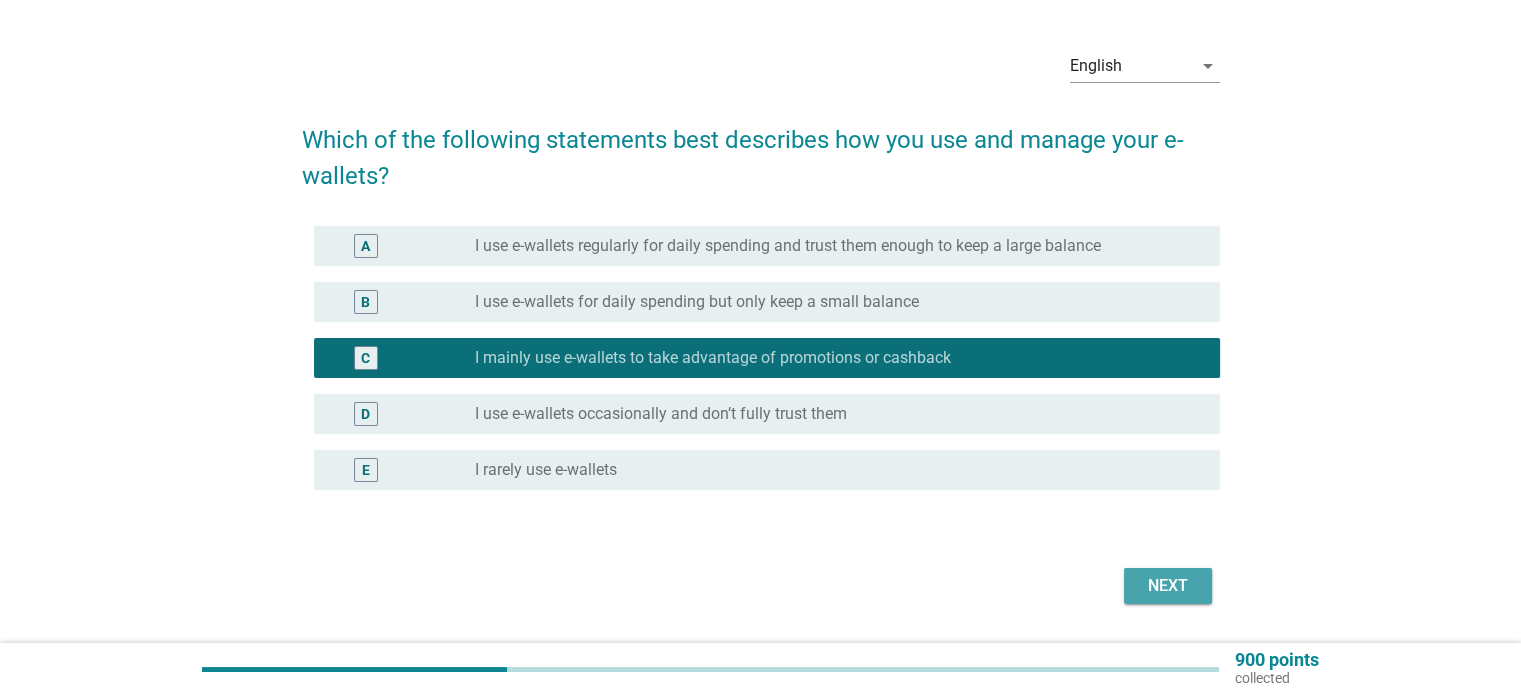 click on "Next" at bounding box center [1168, 586] 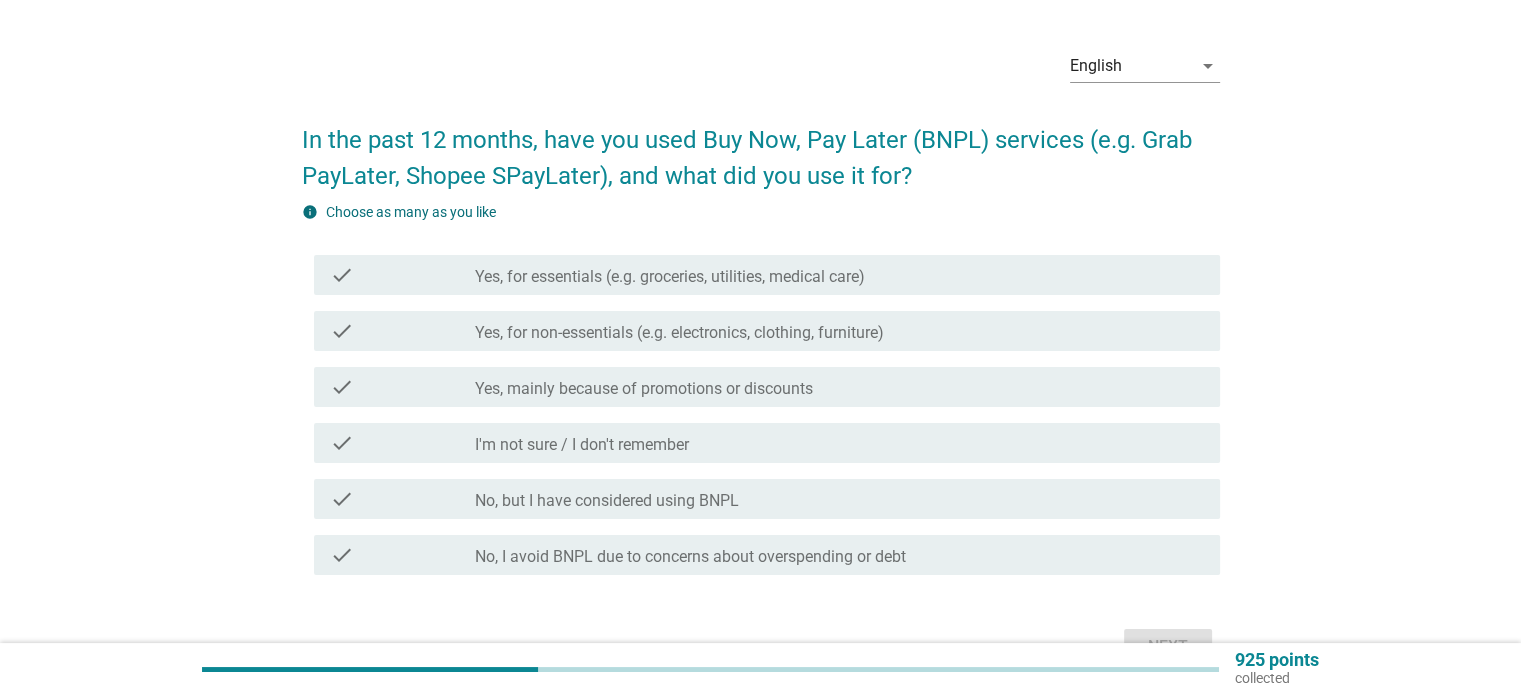 scroll, scrollTop: 0, scrollLeft: 0, axis: both 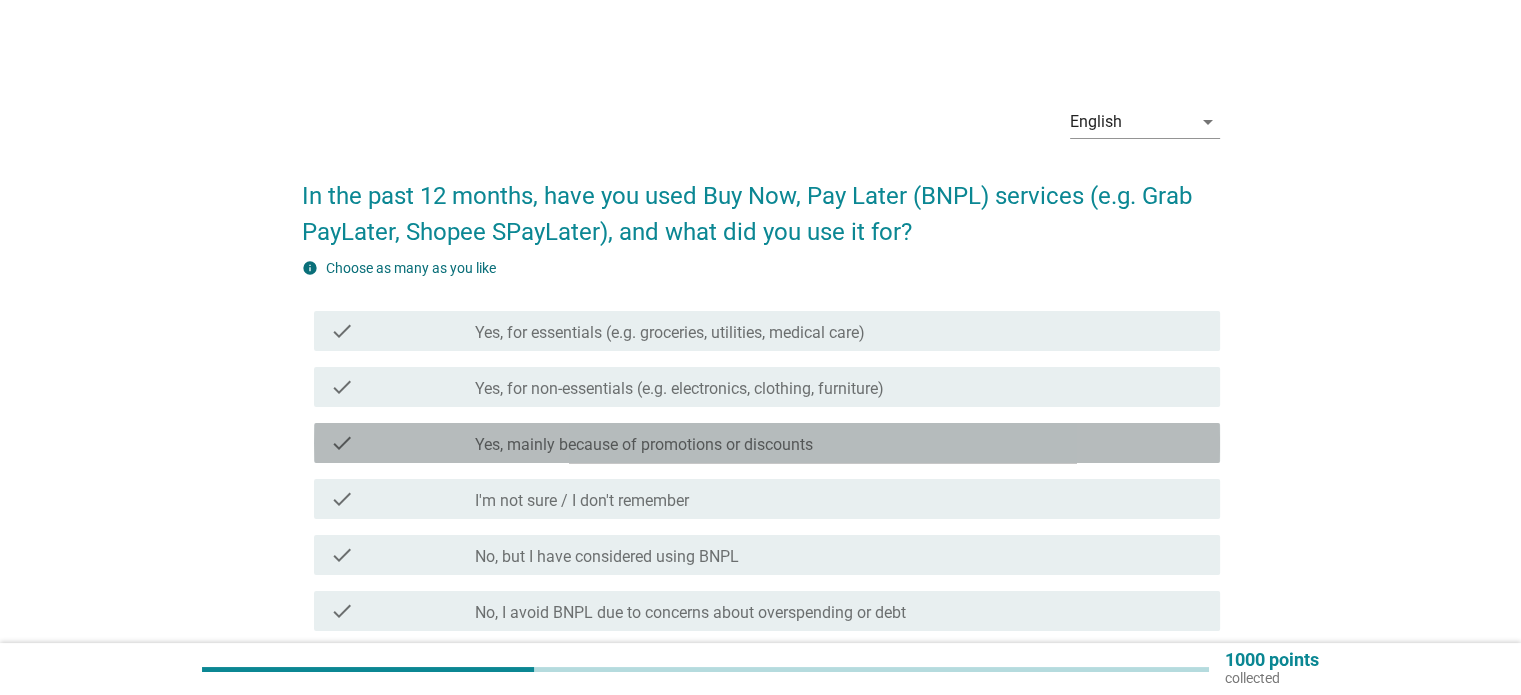 click on "check     check_box_outline_blank Yes, mainly because of promotions or discounts" at bounding box center (767, 443) 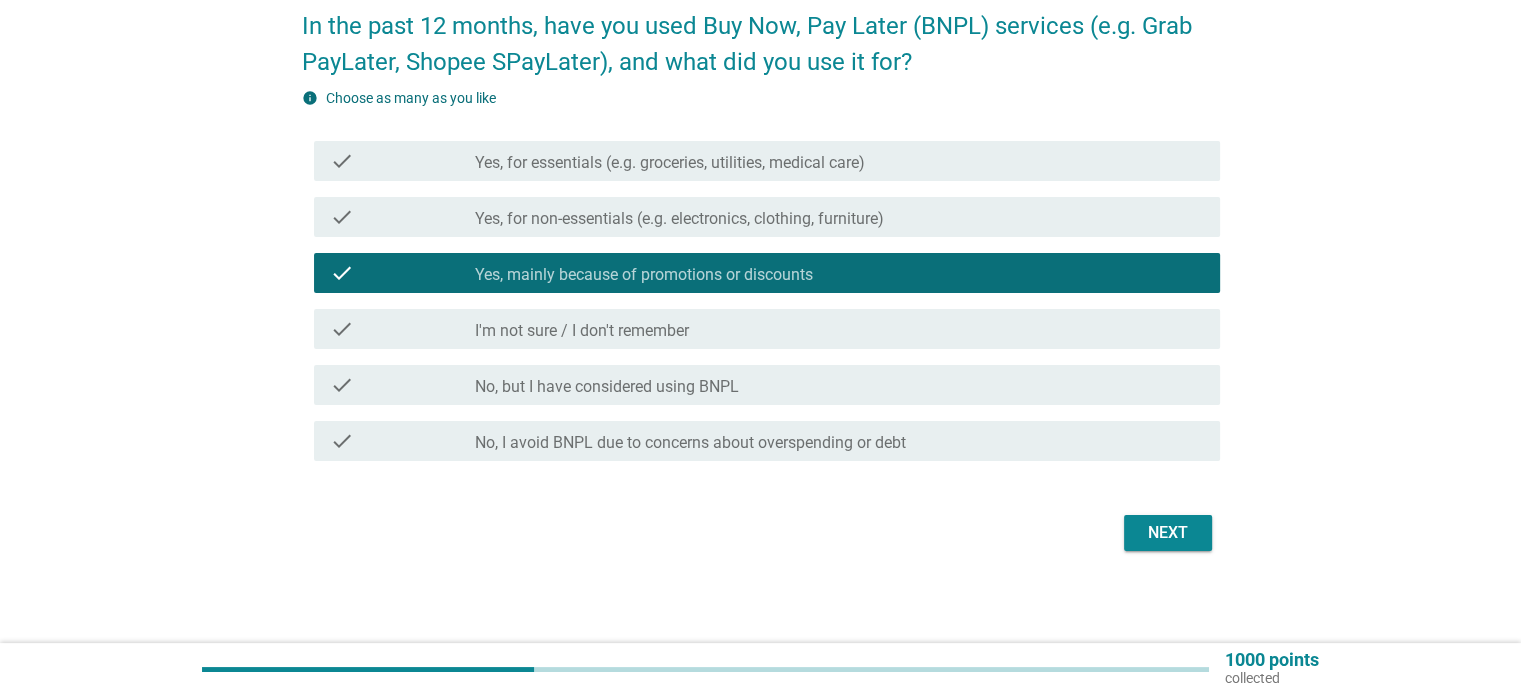 scroll, scrollTop: 173, scrollLeft: 0, axis: vertical 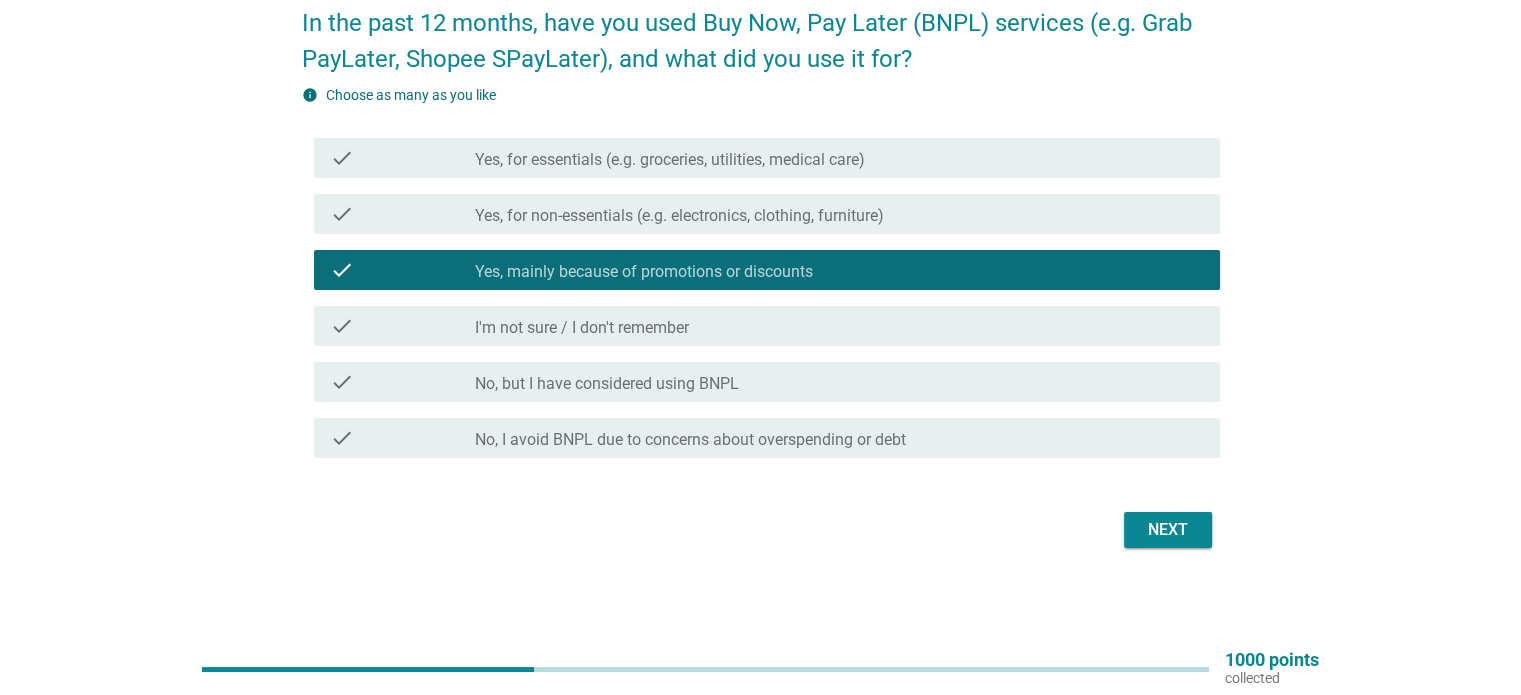 click on "Yes, for essentials (e.g. groceries, utilities, medical care)" at bounding box center (670, 160) 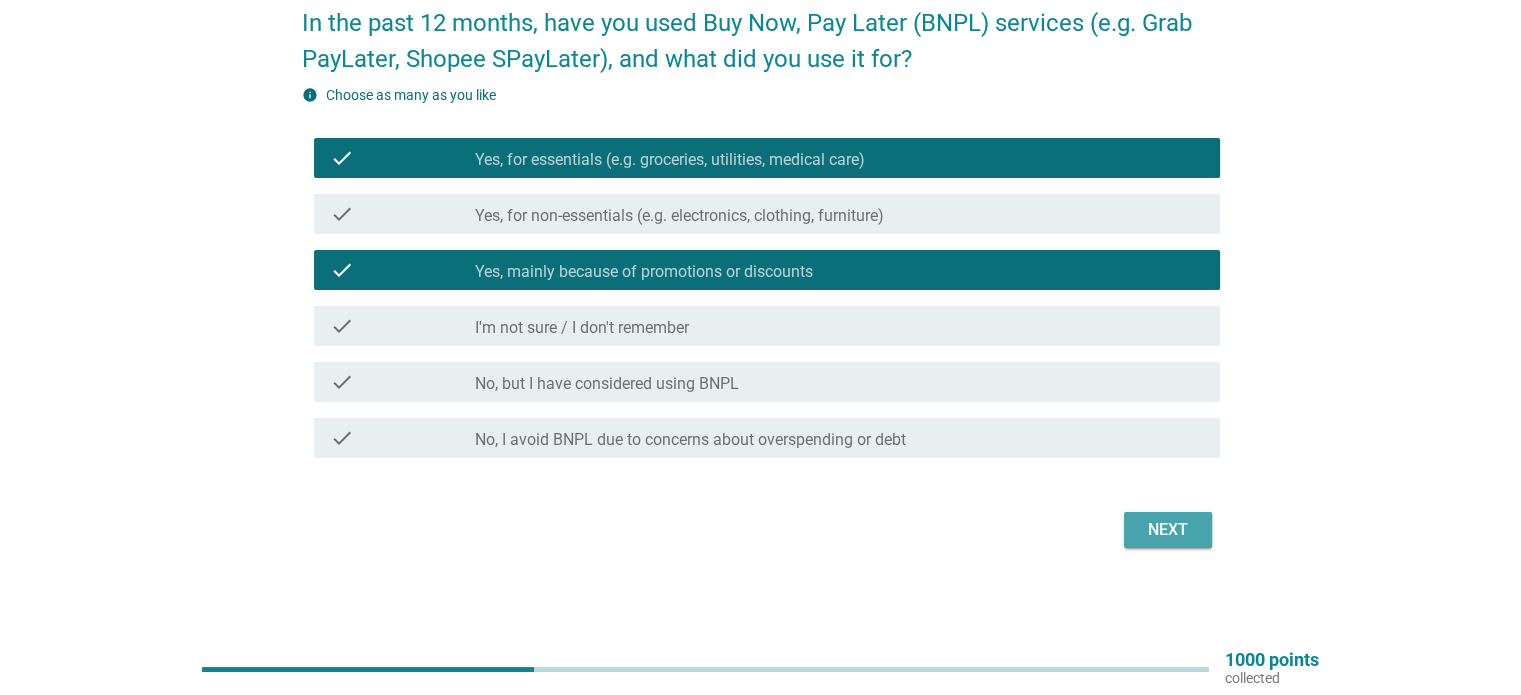 click on "Next" at bounding box center [1168, 530] 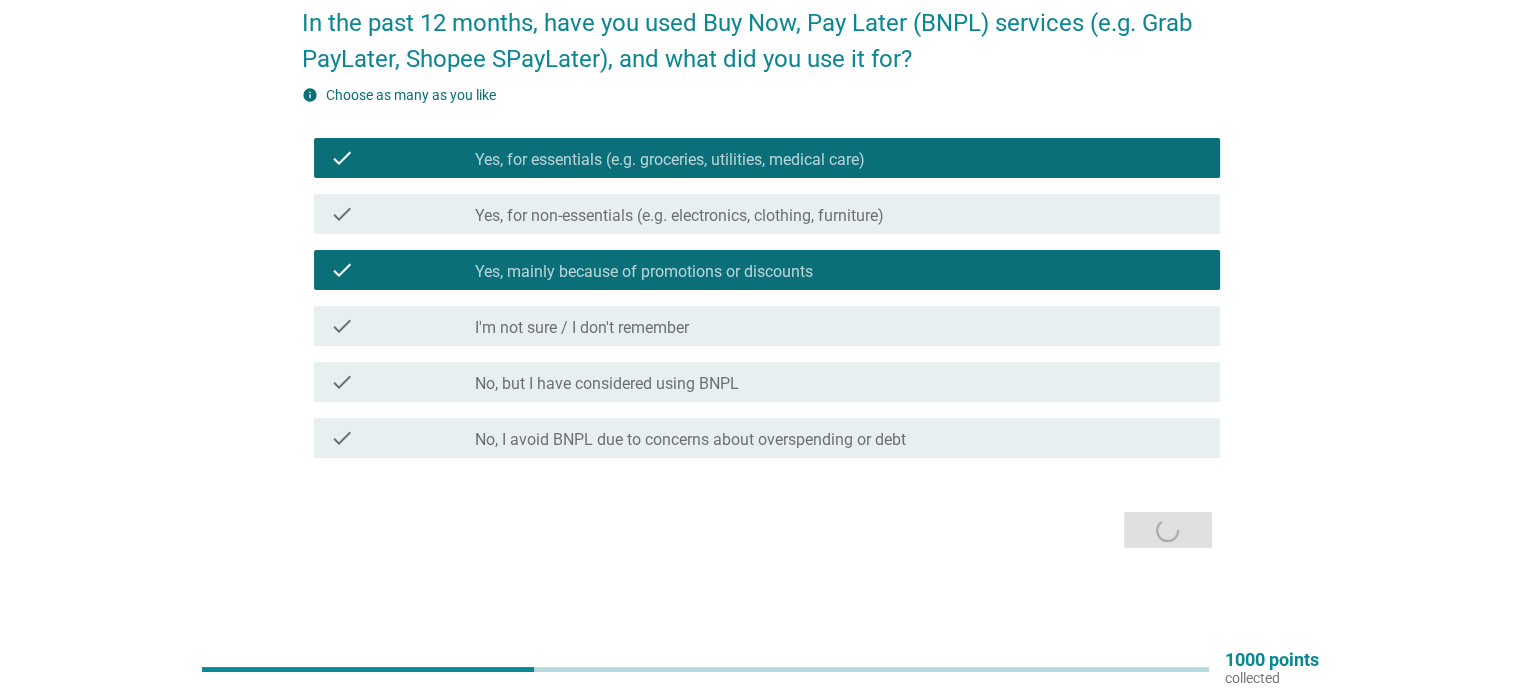 scroll, scrollTop: 0, scrollLeft: 0, axis: both 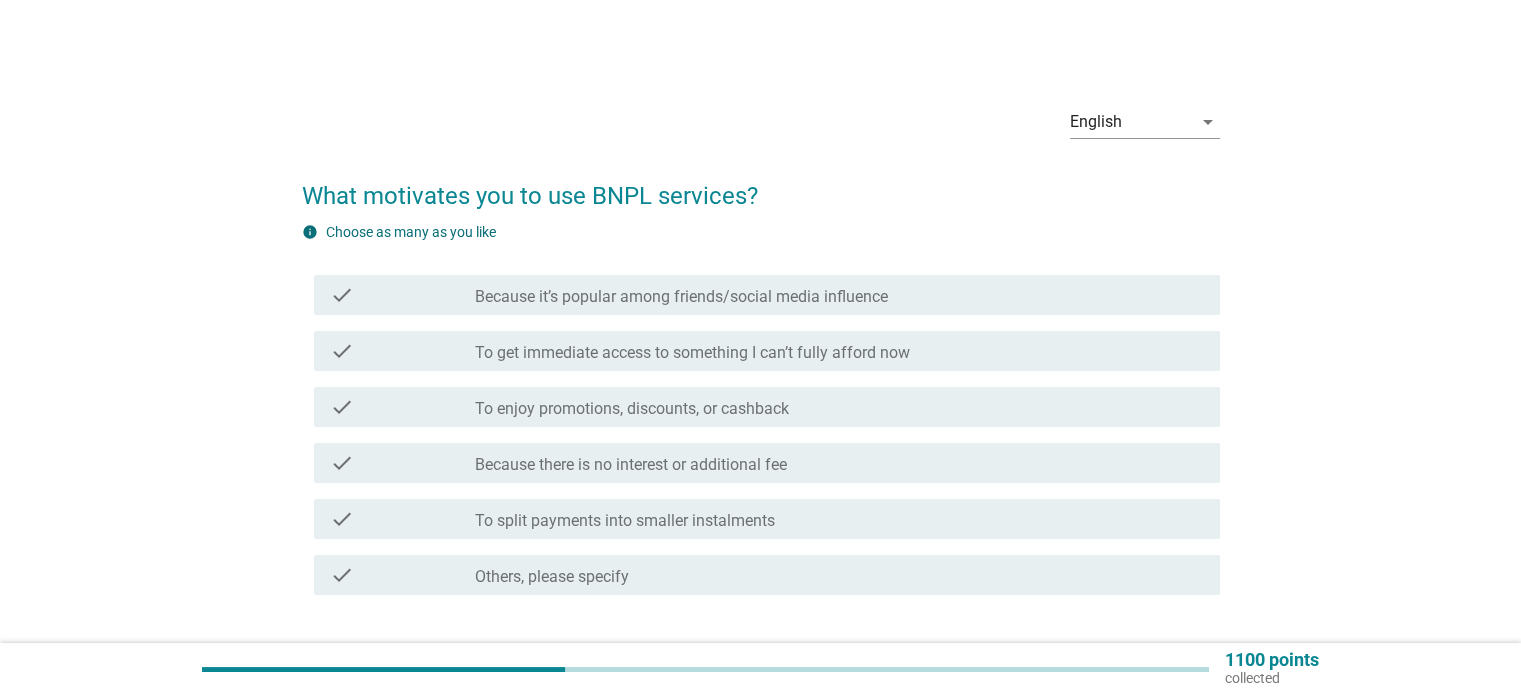 click on "To get immediate access to something I can’t fully afford now" at bounding box center [692, 353] 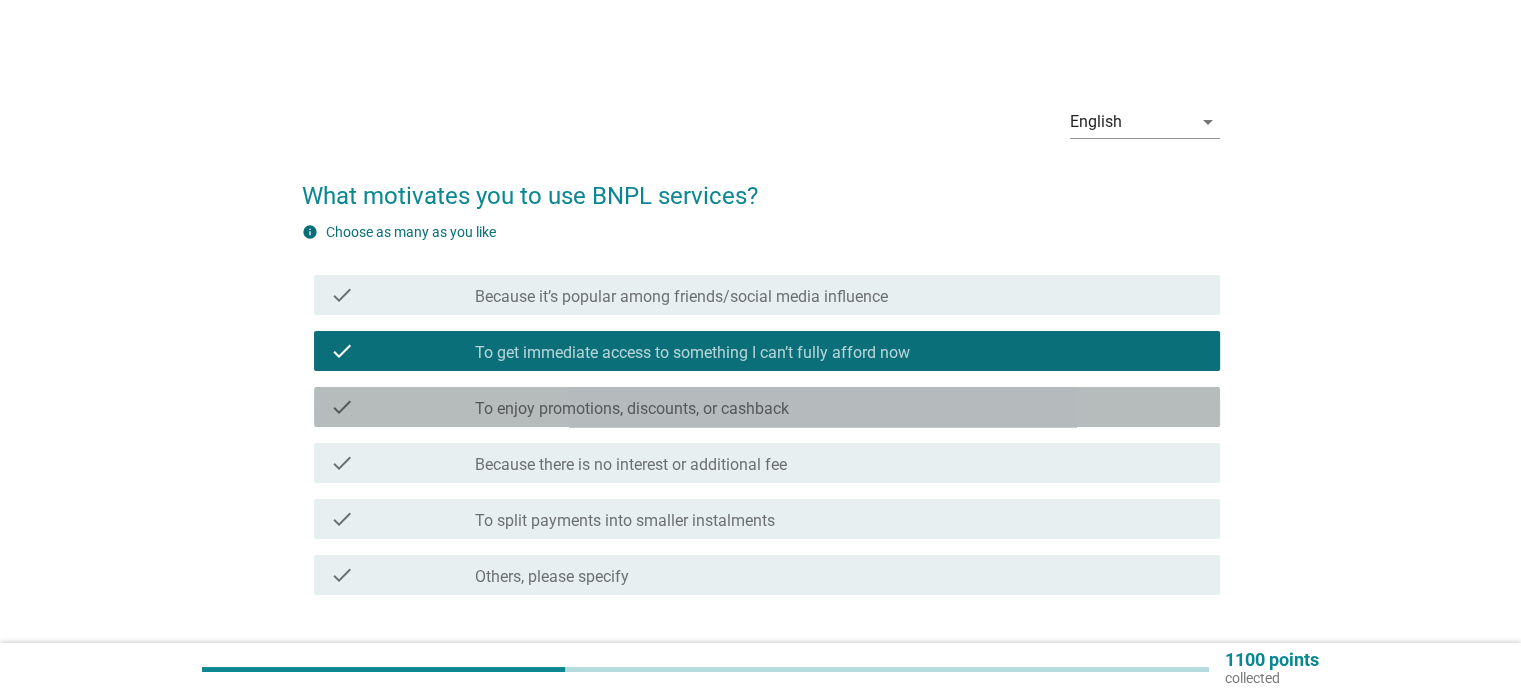 click on "check     check_box_outline_blank To enjoy promotions, discounts, or cashback" at bounding box center [767, 407] 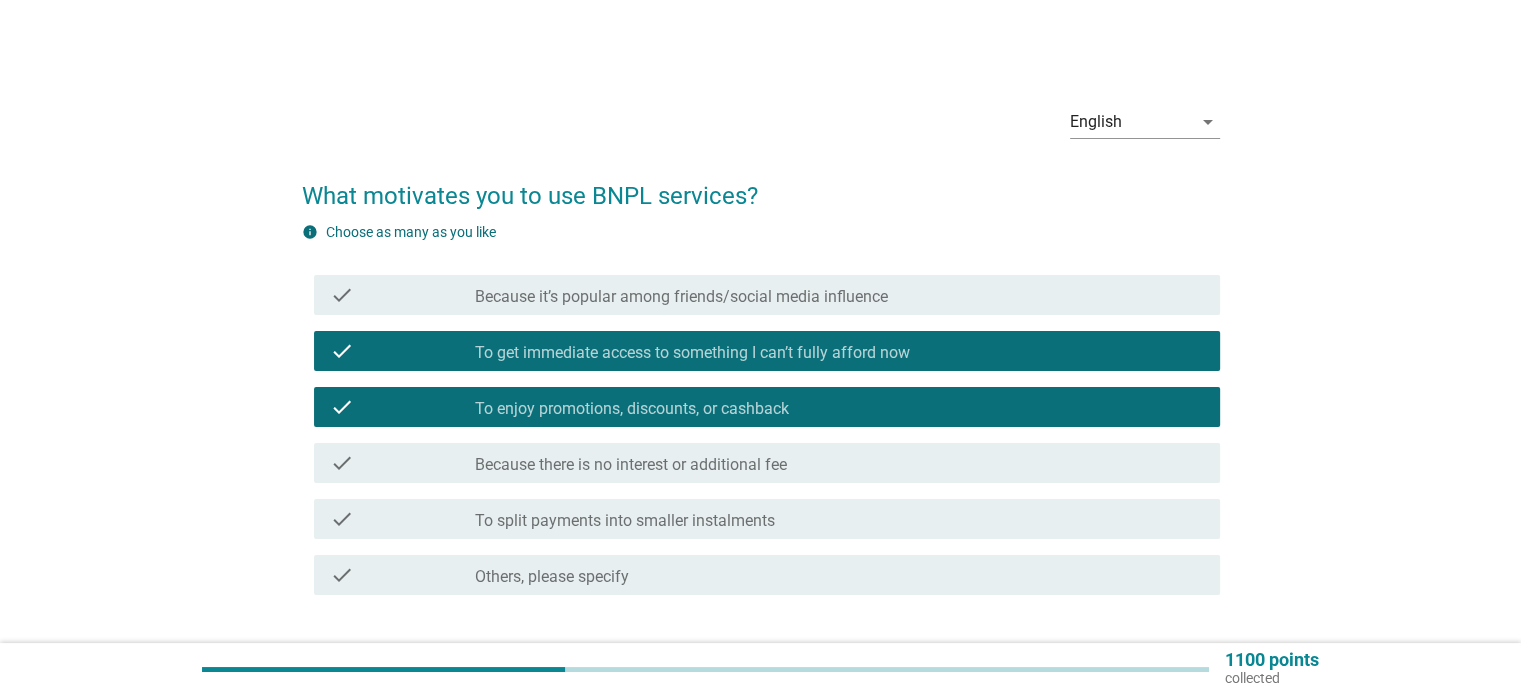 click on "check     check_box_outline_blank Because there is no interest or additional fee" at bounding box center (767, 463) 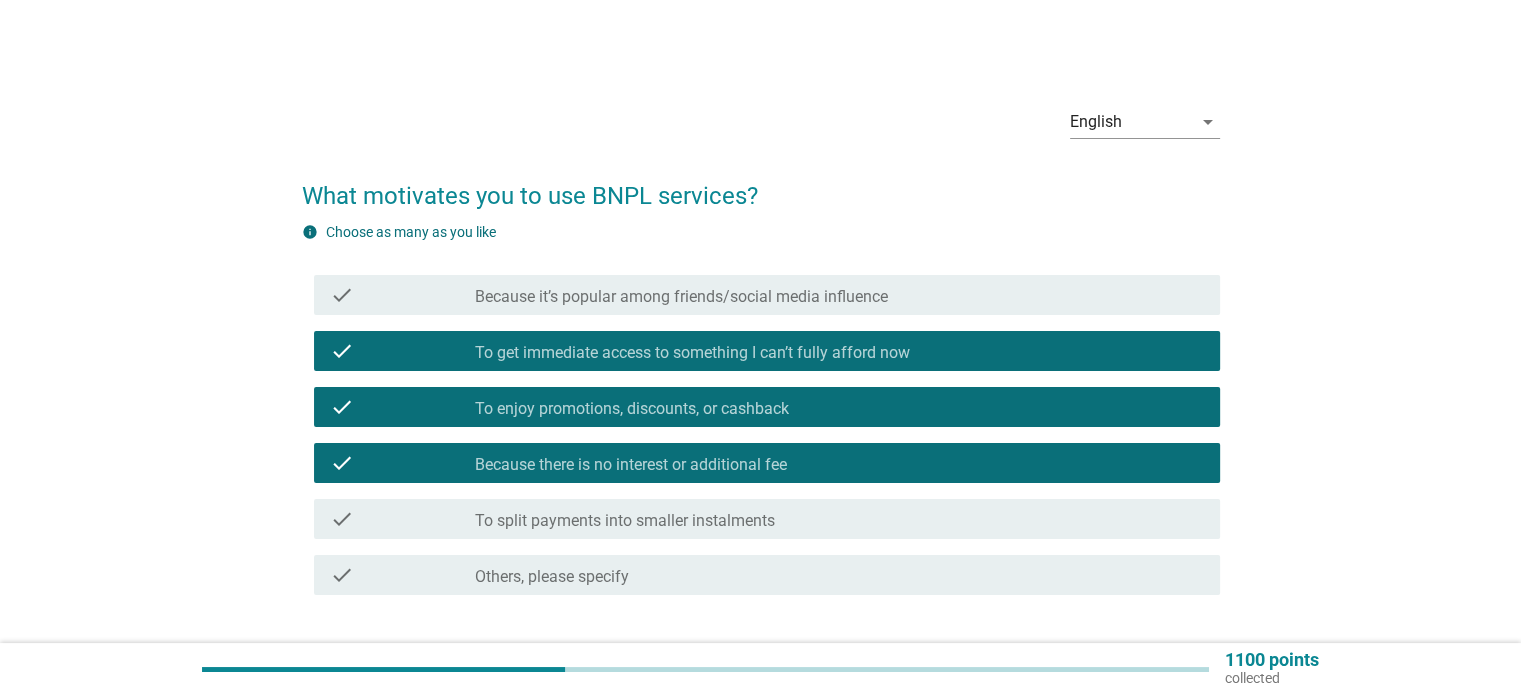 click on "To split payments into smaller instalments" at bounding box center [625, 521] 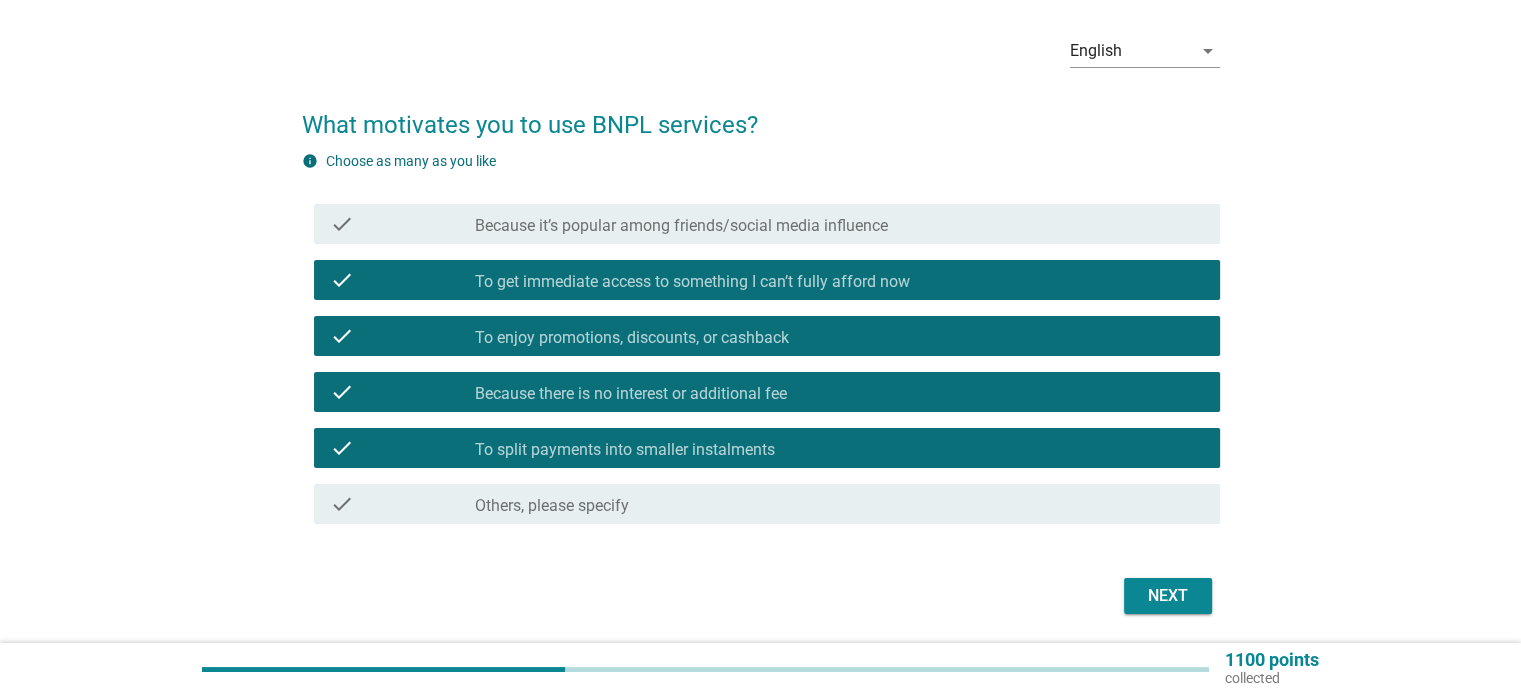 scroll, scrollTop: 137, scrollLeft: 0, axis: vertical 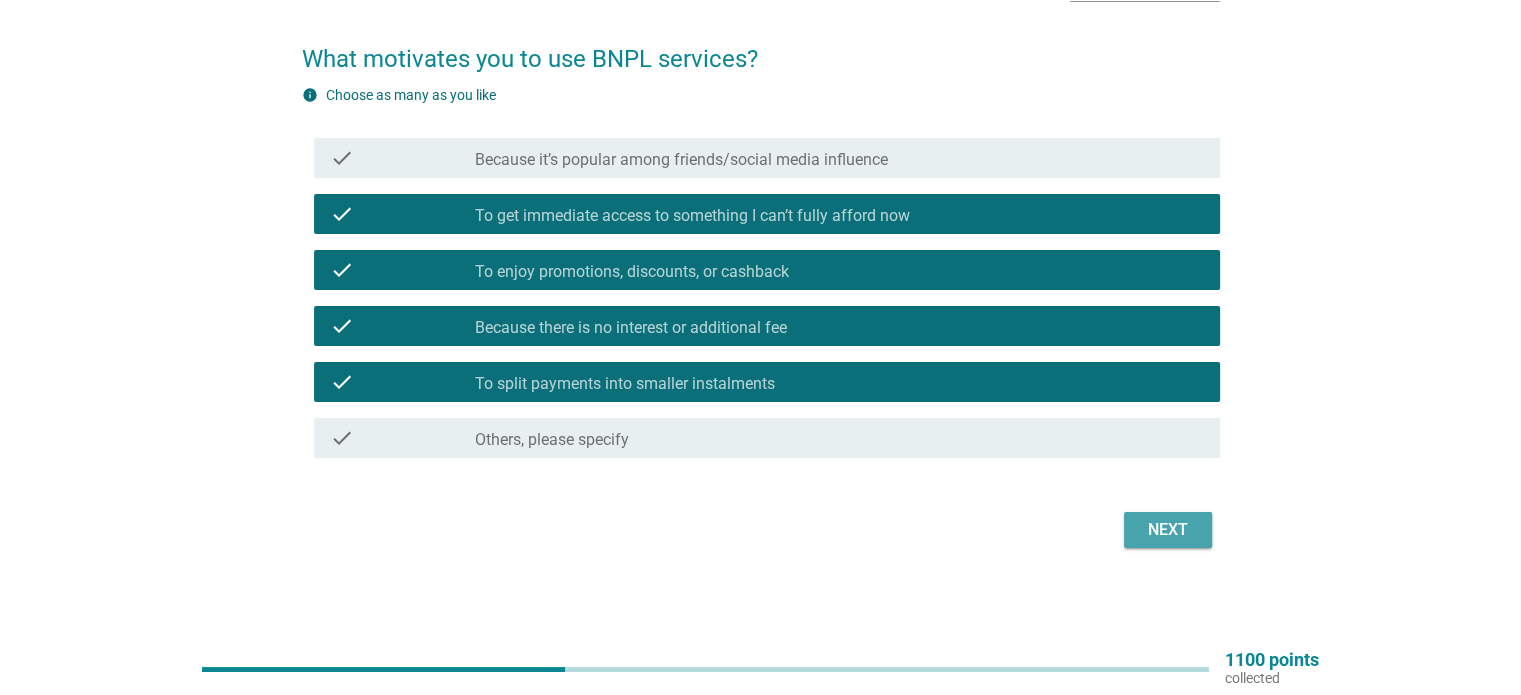 click on "Next" at bounding box center [1168, 530] 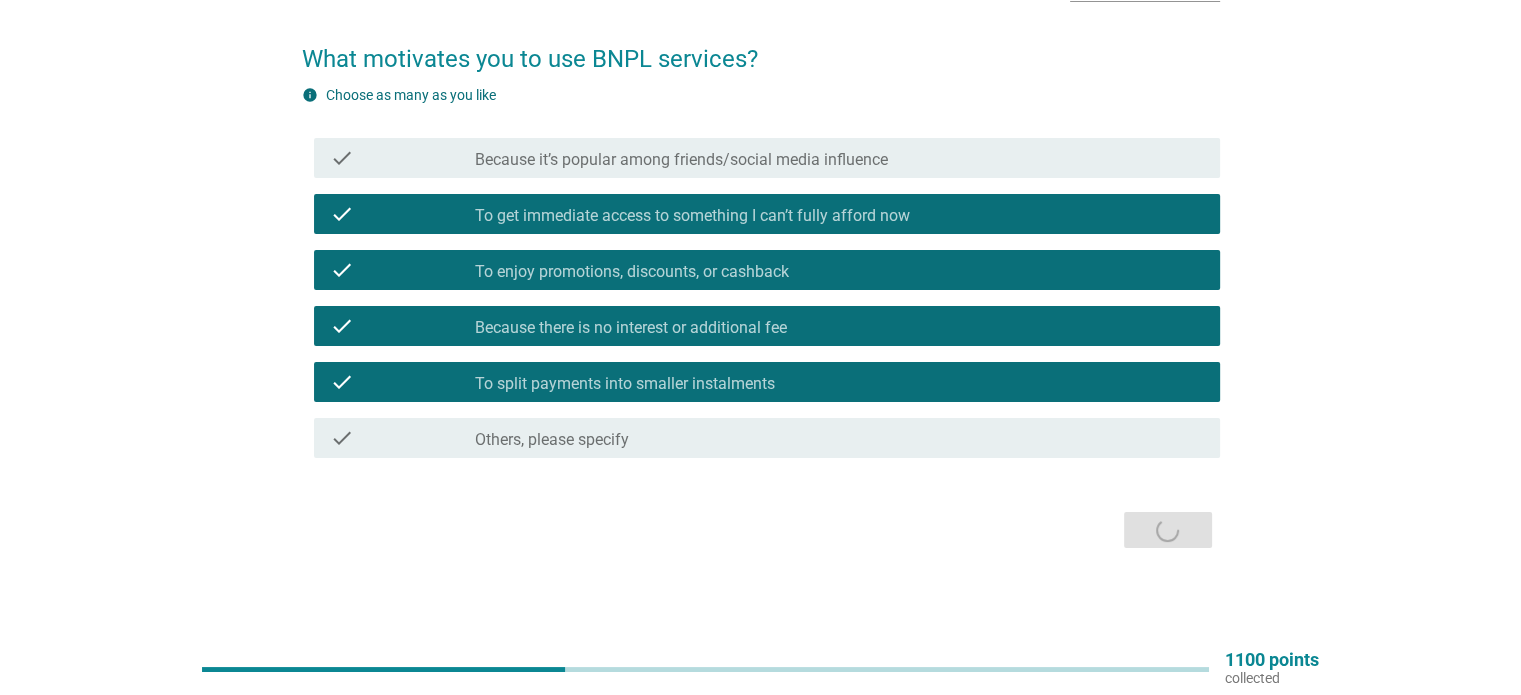 scroll, scrollTop: 0, scrollLeft: 0, axis: both 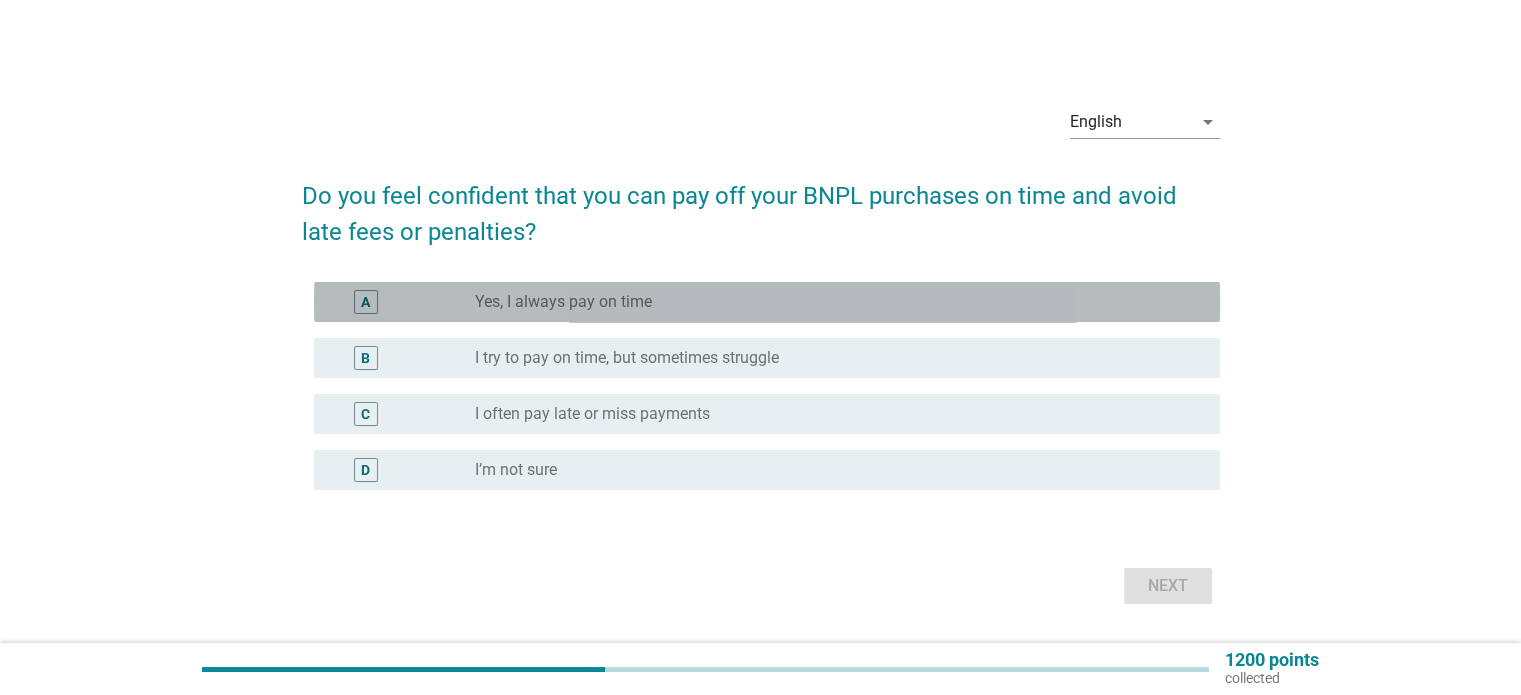 click on "Yes, I always pay on time" at bounding box center [563, 302] 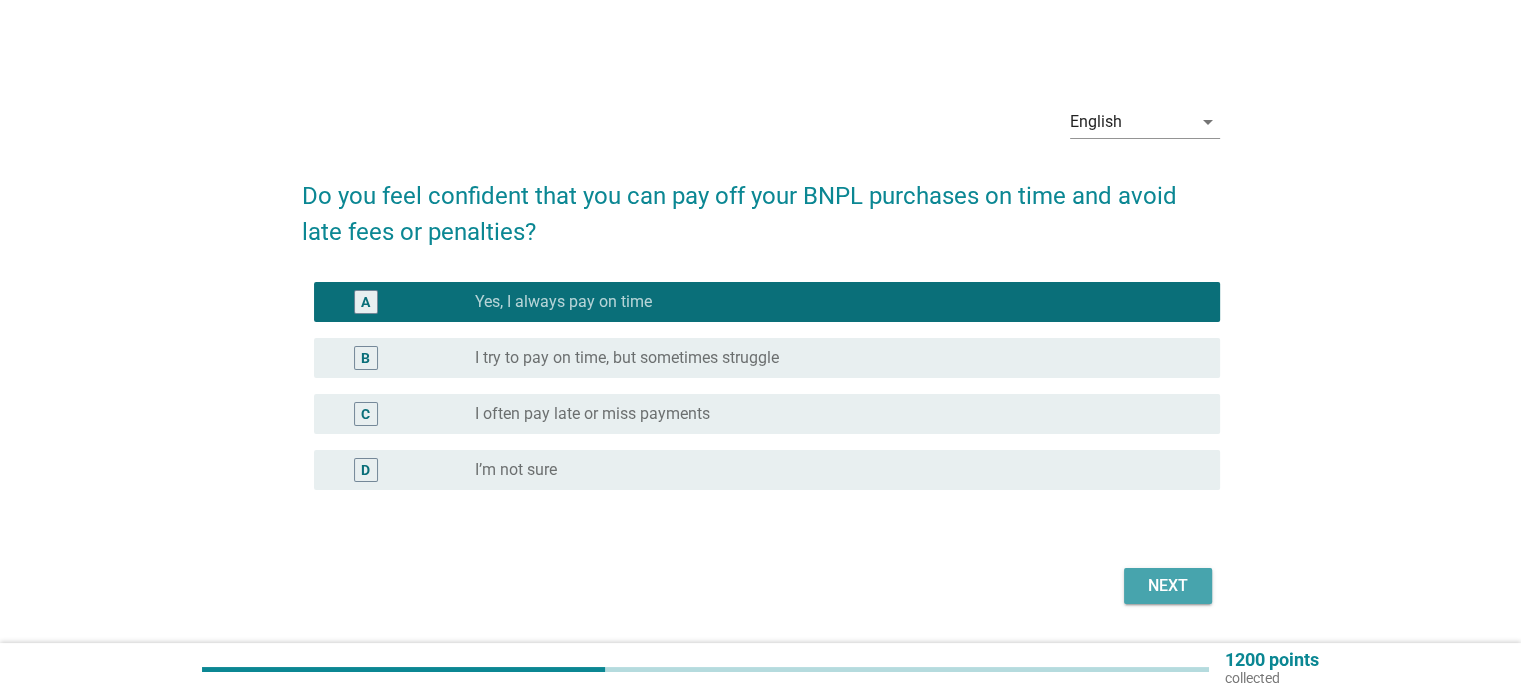 click on "Next" at bounding box center [1168, 586] 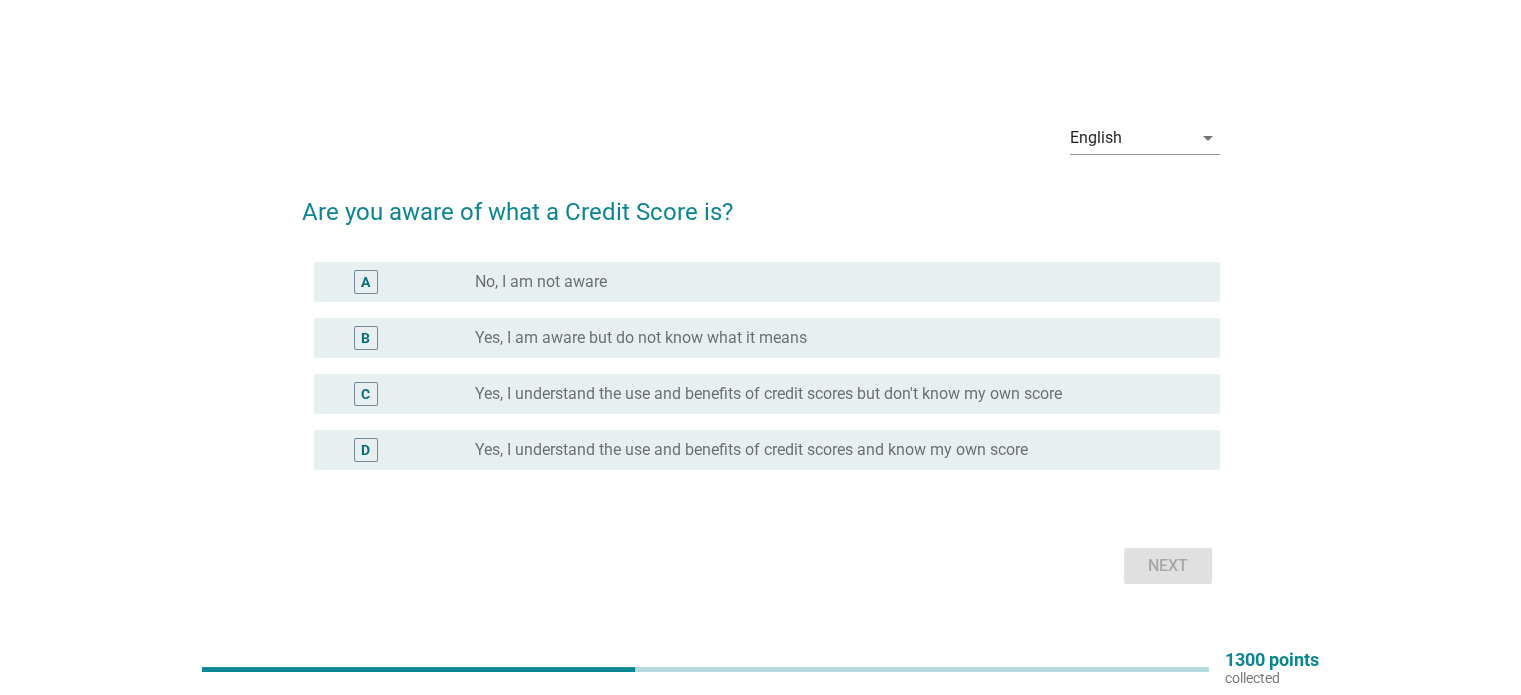 click on "Yes, I understand the use and benefits of credit scores but don't know my own score" at bounding box center [768, 394] 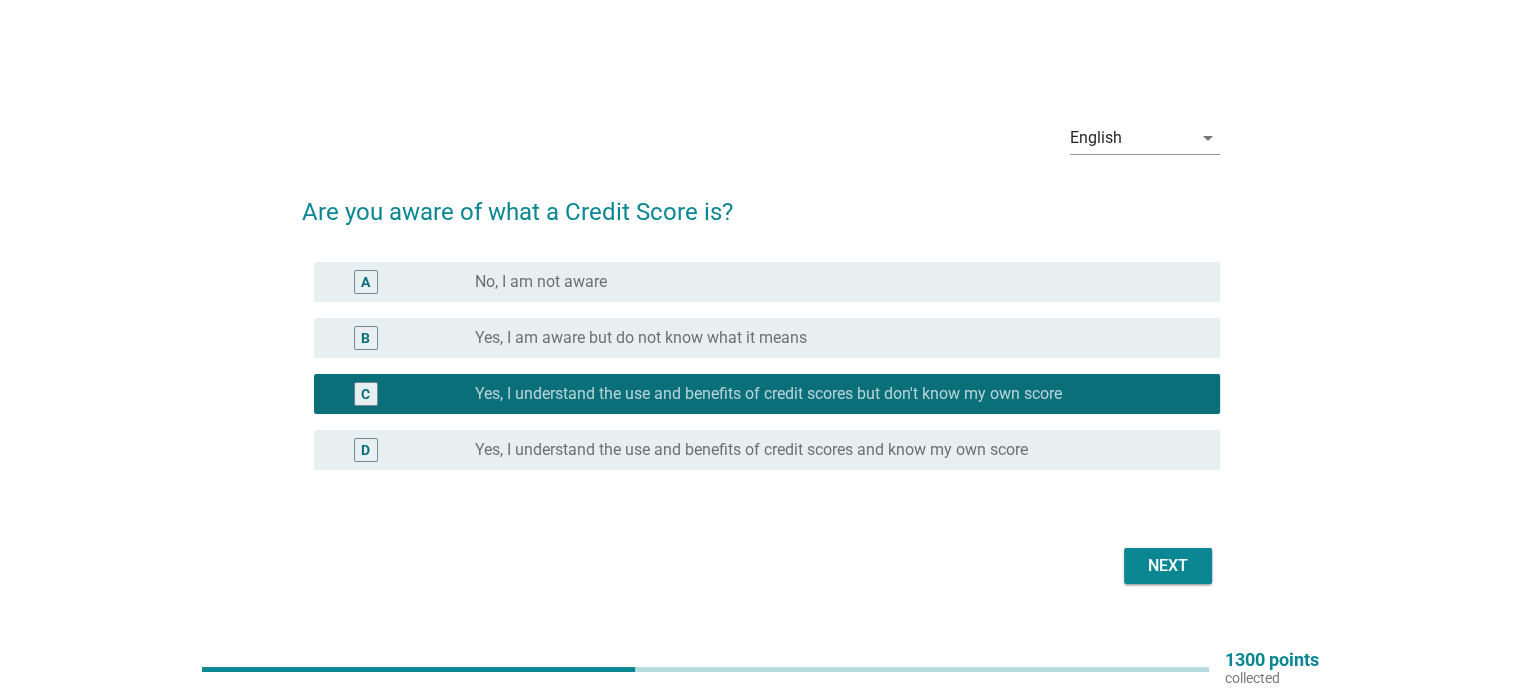 click on "Next" at bounding box center [761, 566] 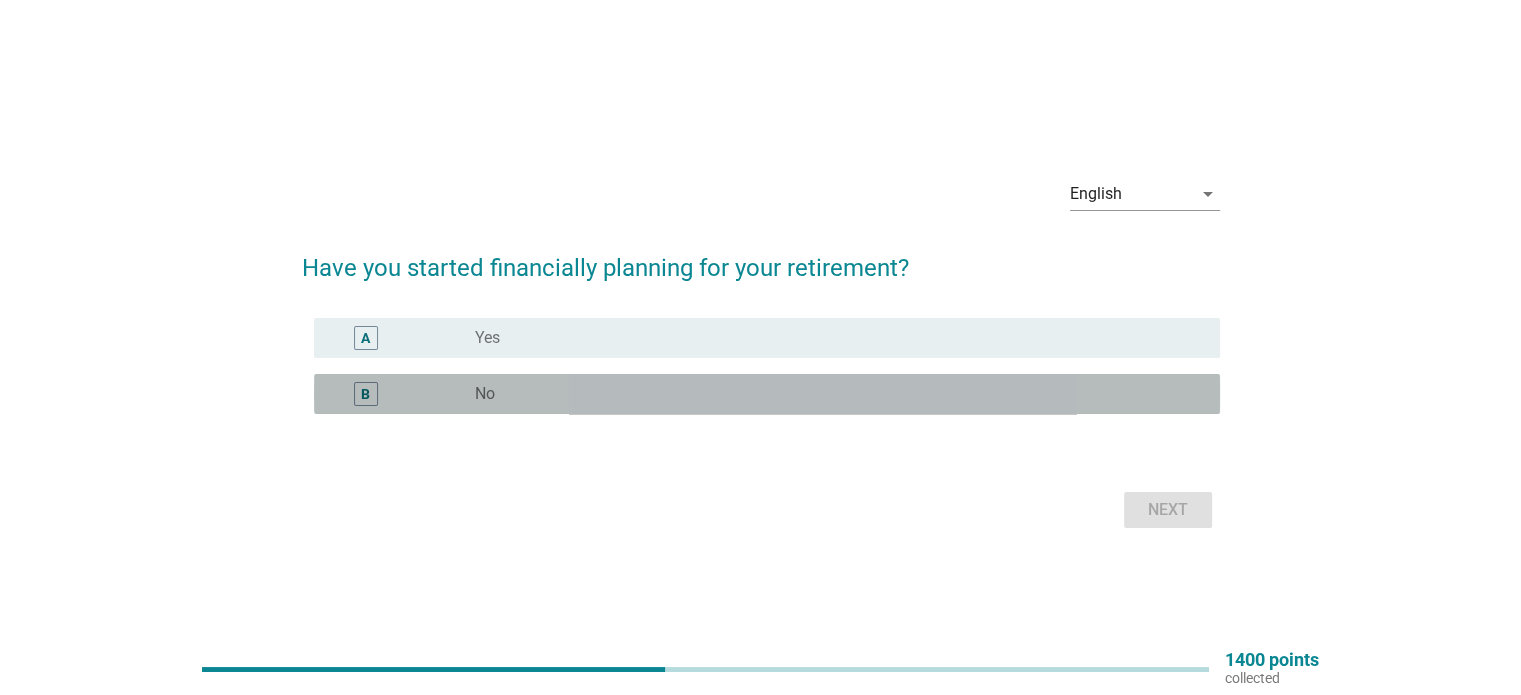 click on "radio_button_unchecked No" at bounding box center (831, 394) 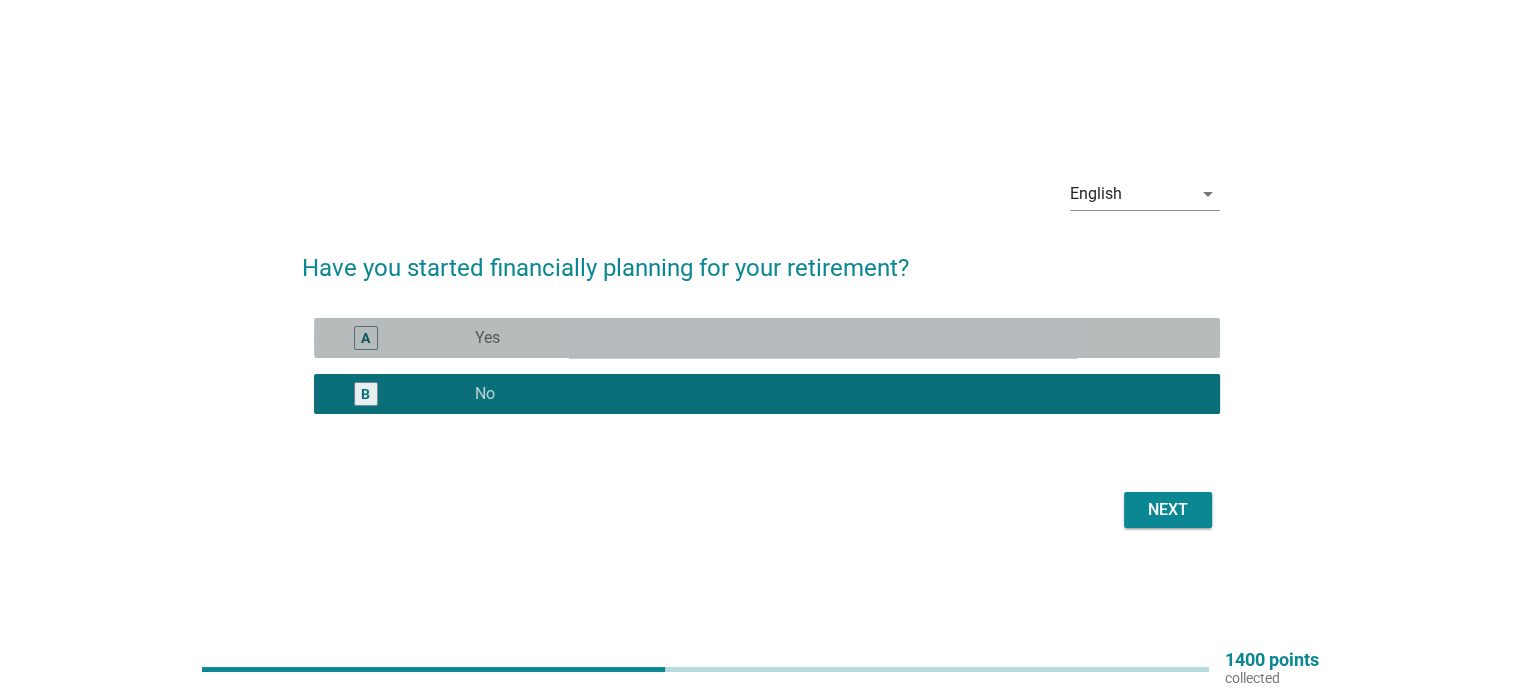click on "radio_button_unchecked Yes" at bounding box center [839, 338] 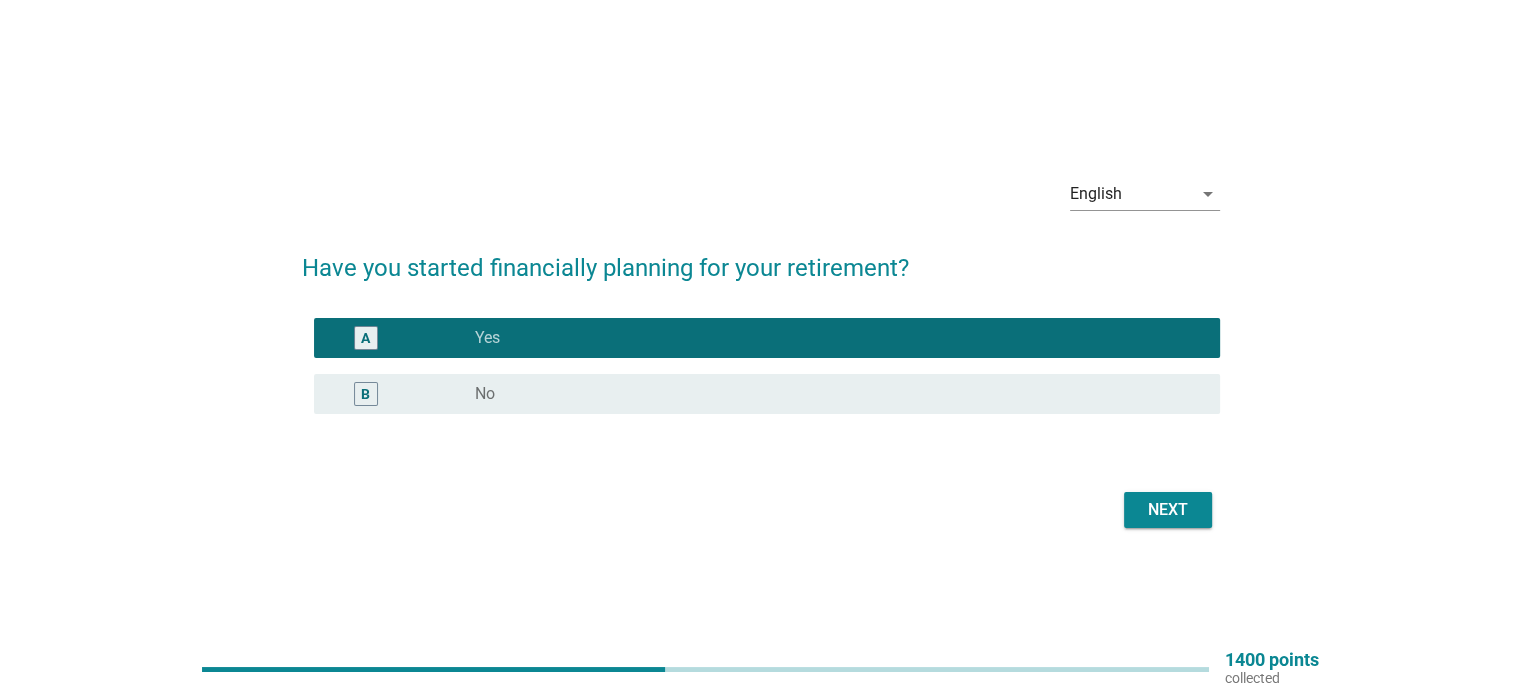 click on "Next" at bounding box center [1168, 510] 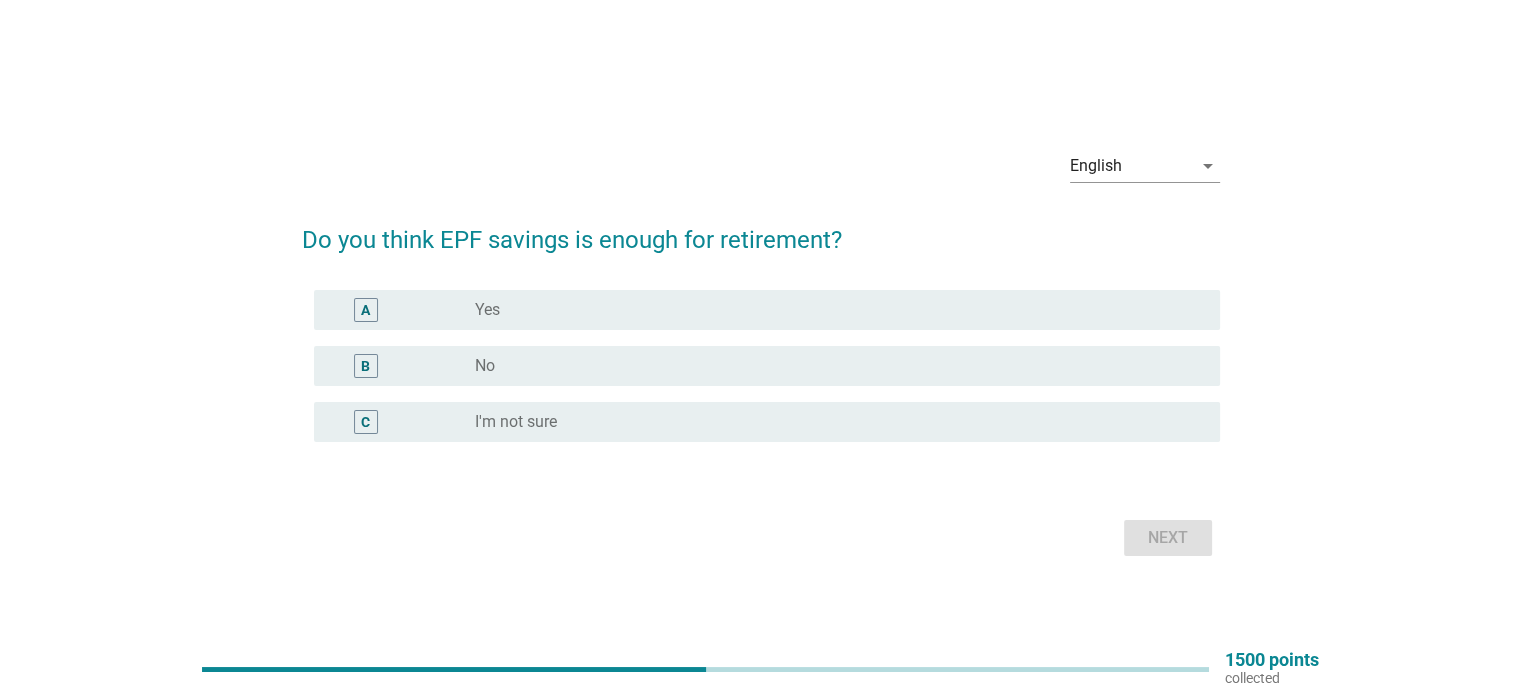 click on "radio_button_unchecked No" at bounding box center (831, 366) 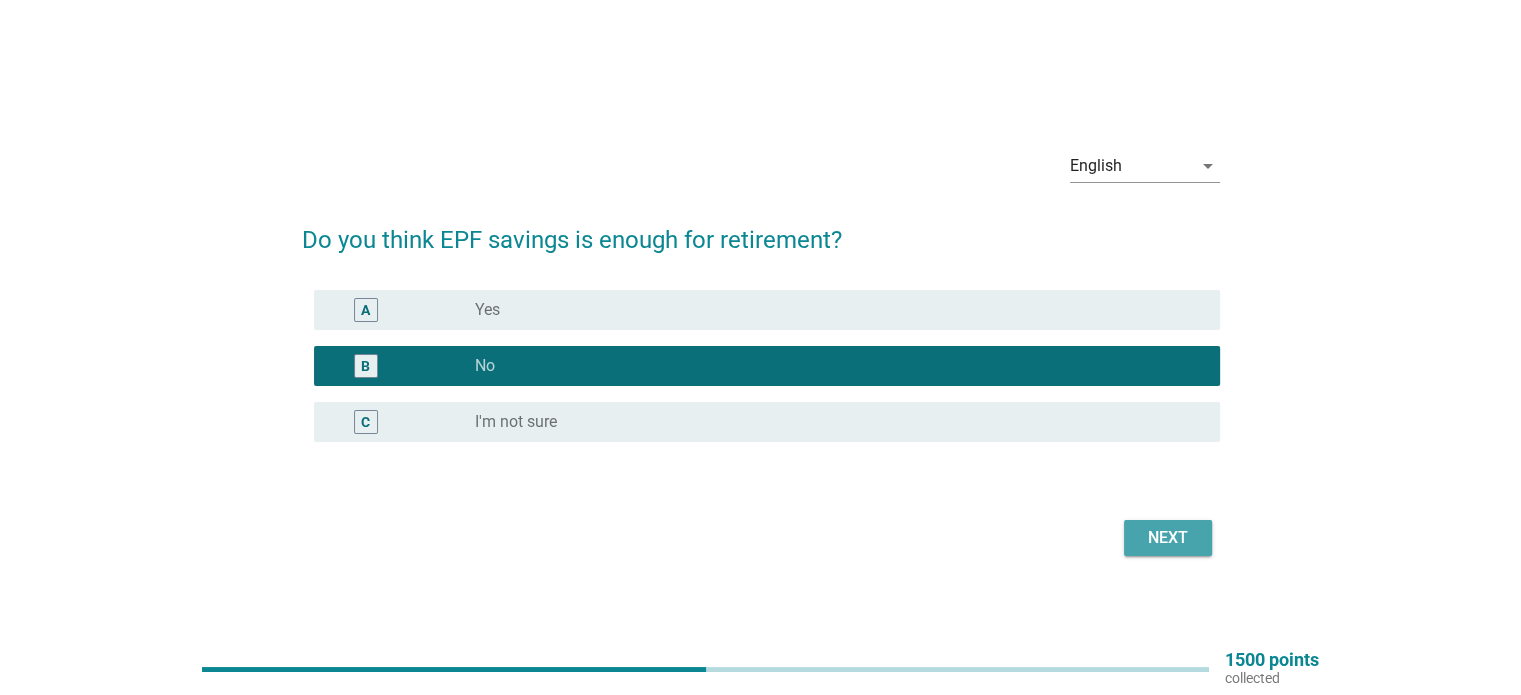click on "Next" at bounding box center [1168, 538] 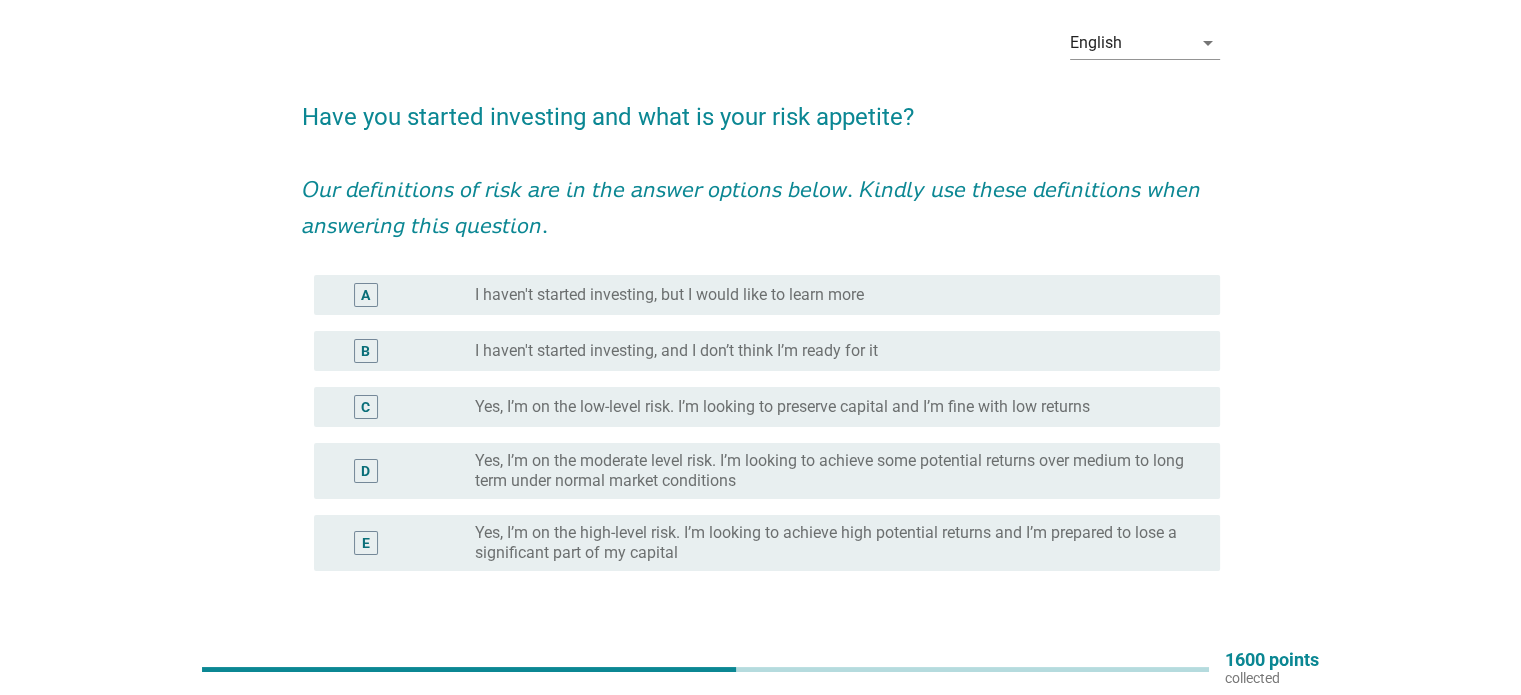 scroll, scrollTop: 16, scrollLeft: 0, axis: vertical 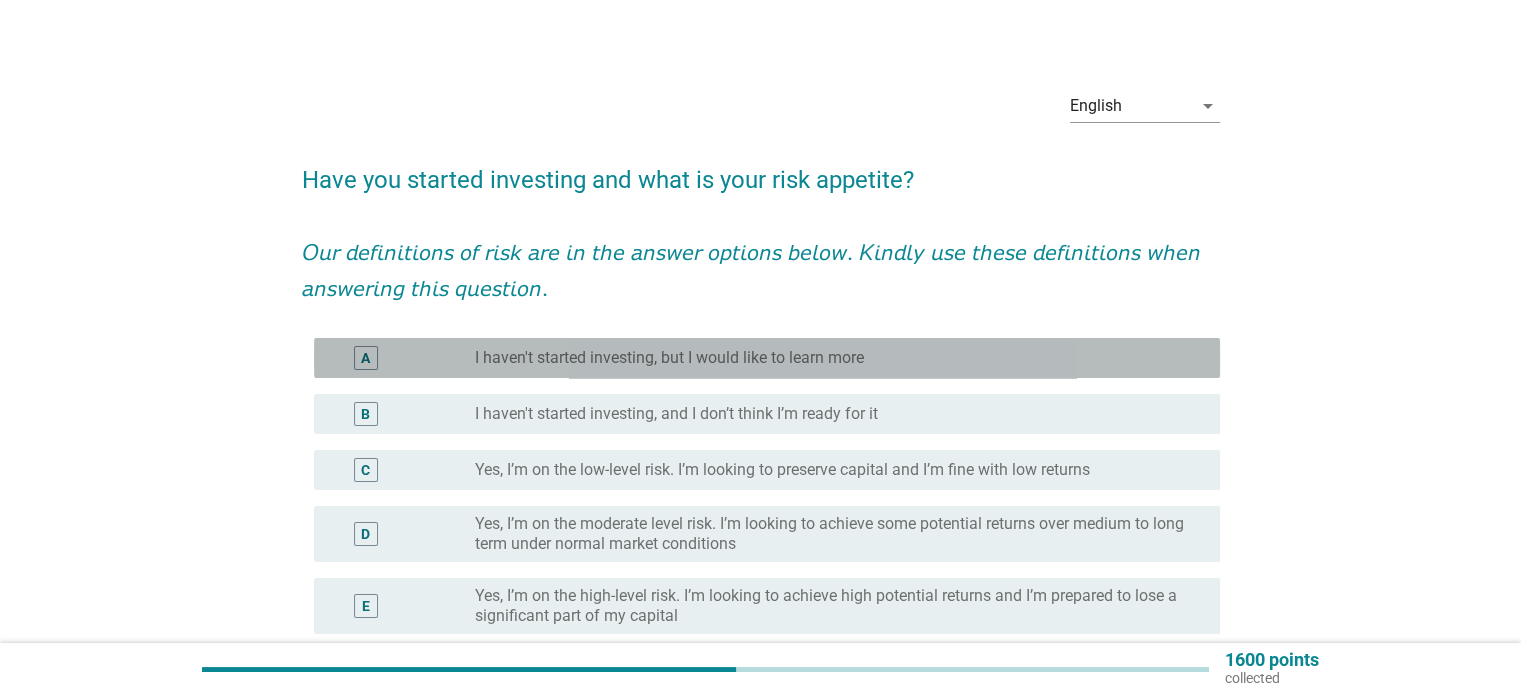 click on "radio_button_unchecked I haven't started investing, but I would like to learn more" at bounding box center [839, 358] 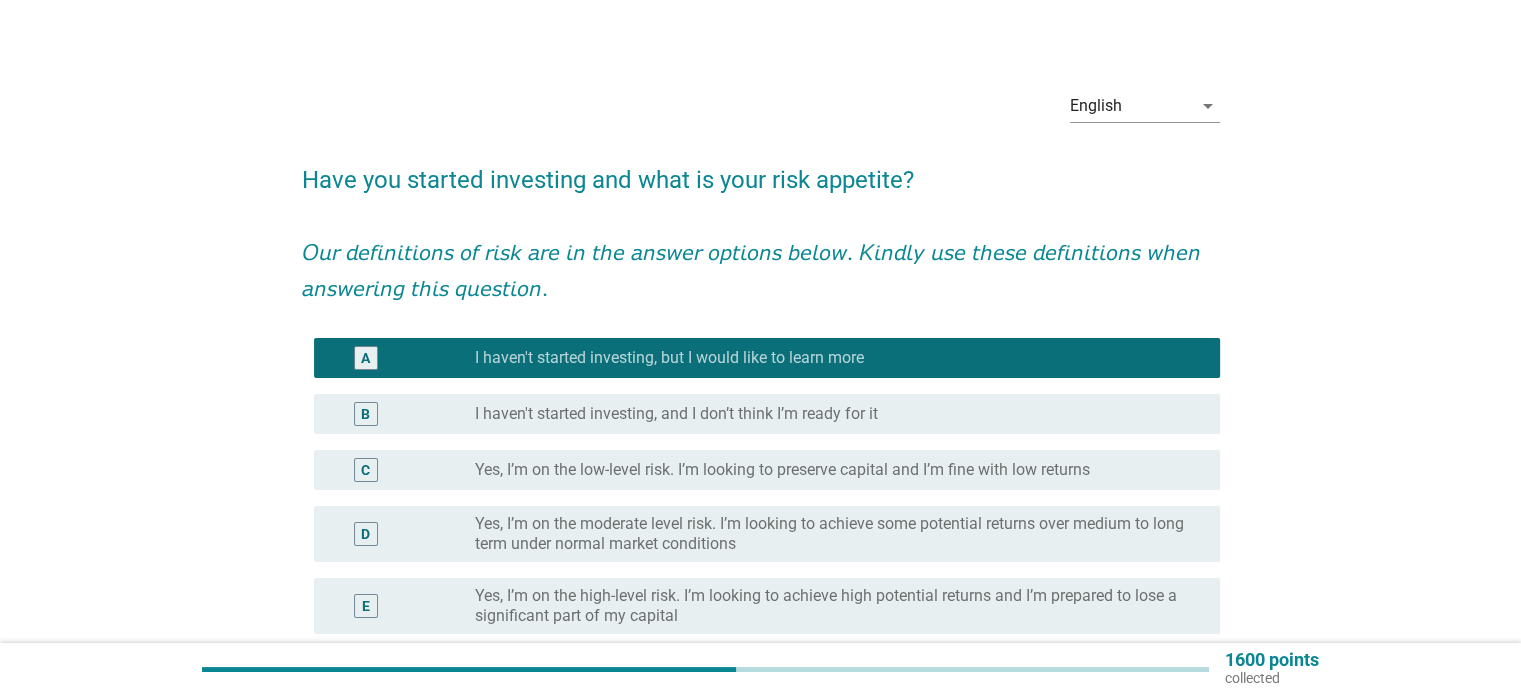 scroll, scrollTop: 116, scrollLeft: 0, axis: vertical 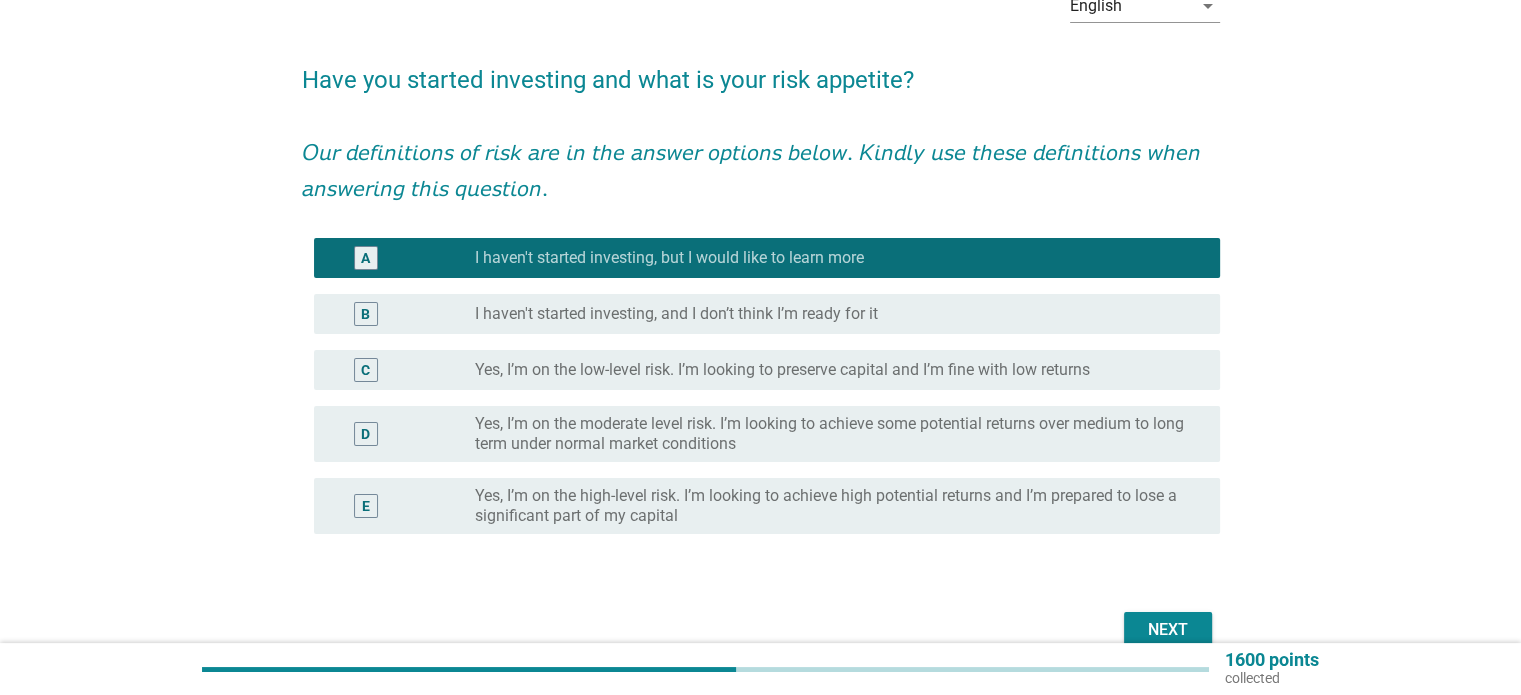 click on "Next" at bounding box center [1168, 630] 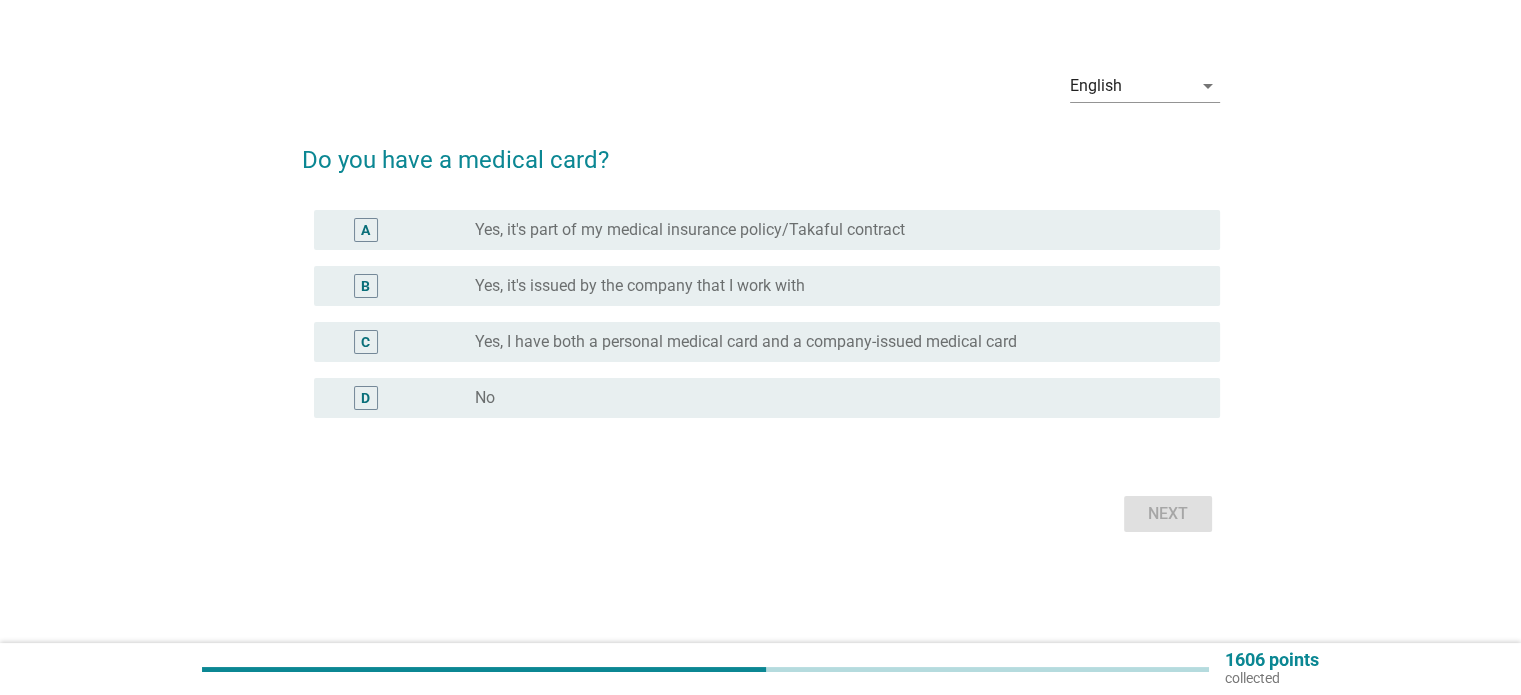 scroll, scrollTop: 0, scrollLeft: 0, axis: both 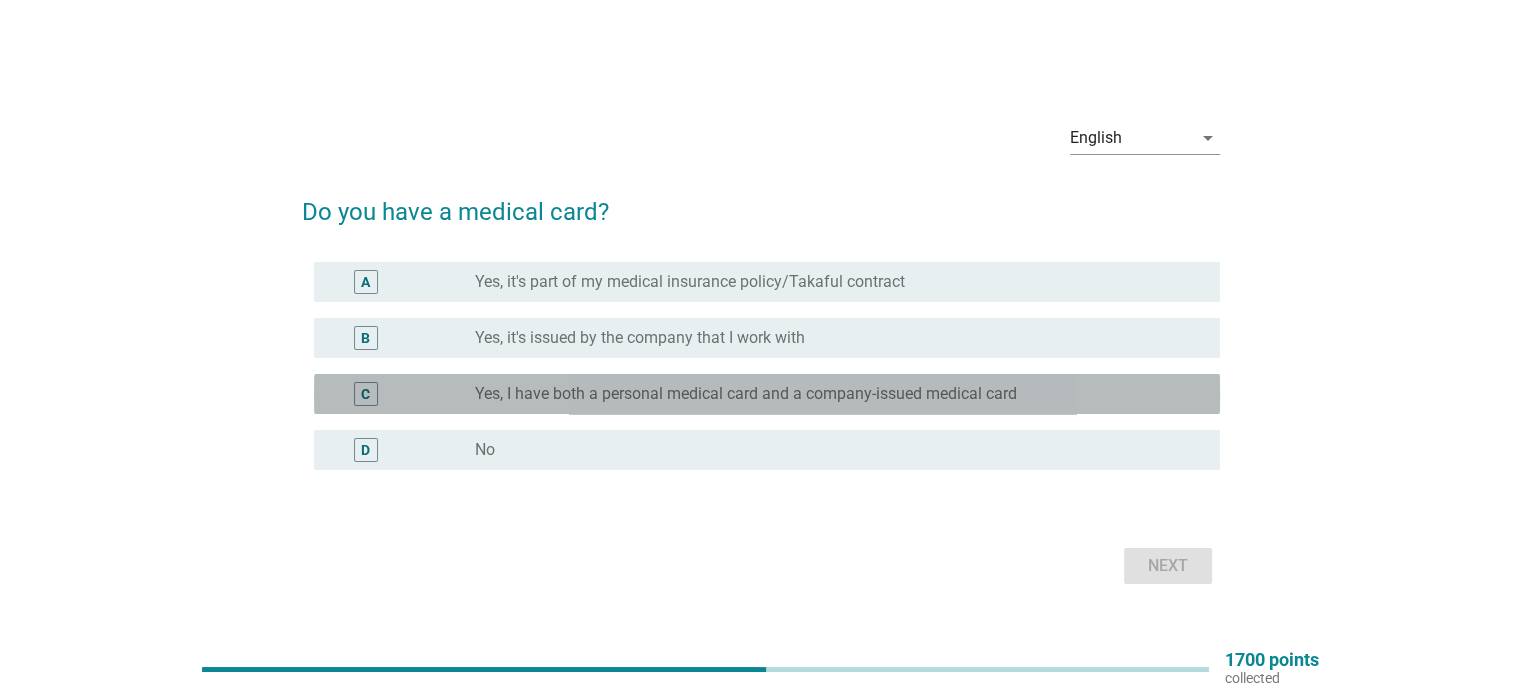 click on "Yes, I have both a personal medical card and a company-issued medical card" at bounding box center (746, 394) 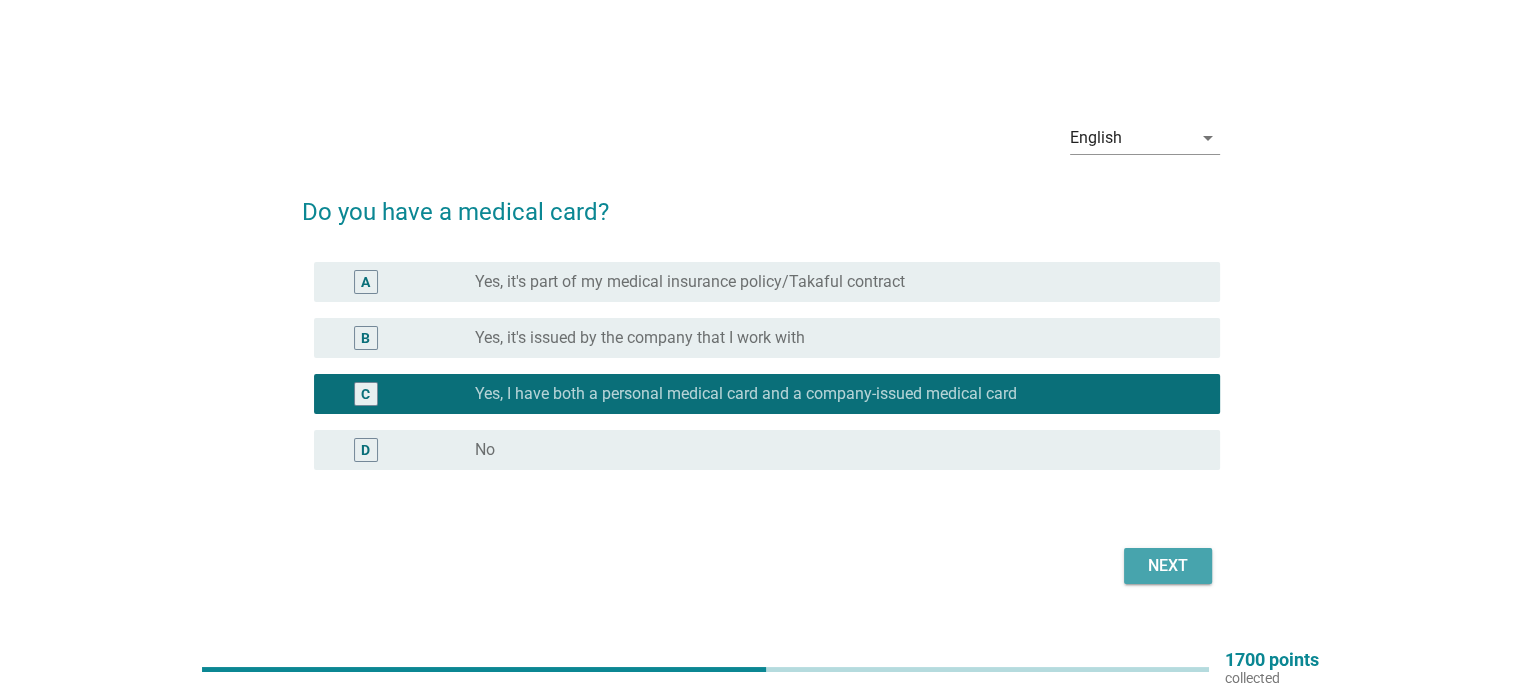 click on "Next" at bounding box center [1168, 566] 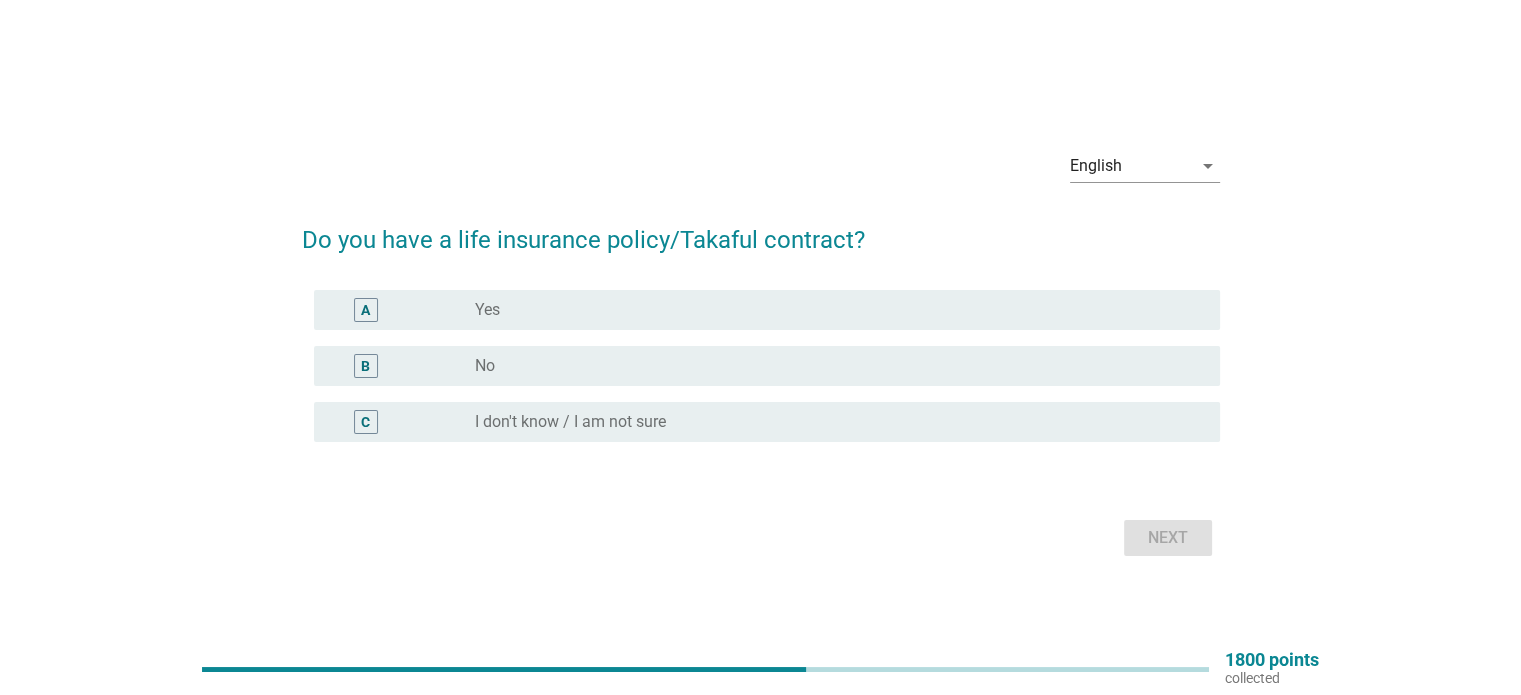 click on "radio_button_unchecked Yes" at bounding box center (831, 310) 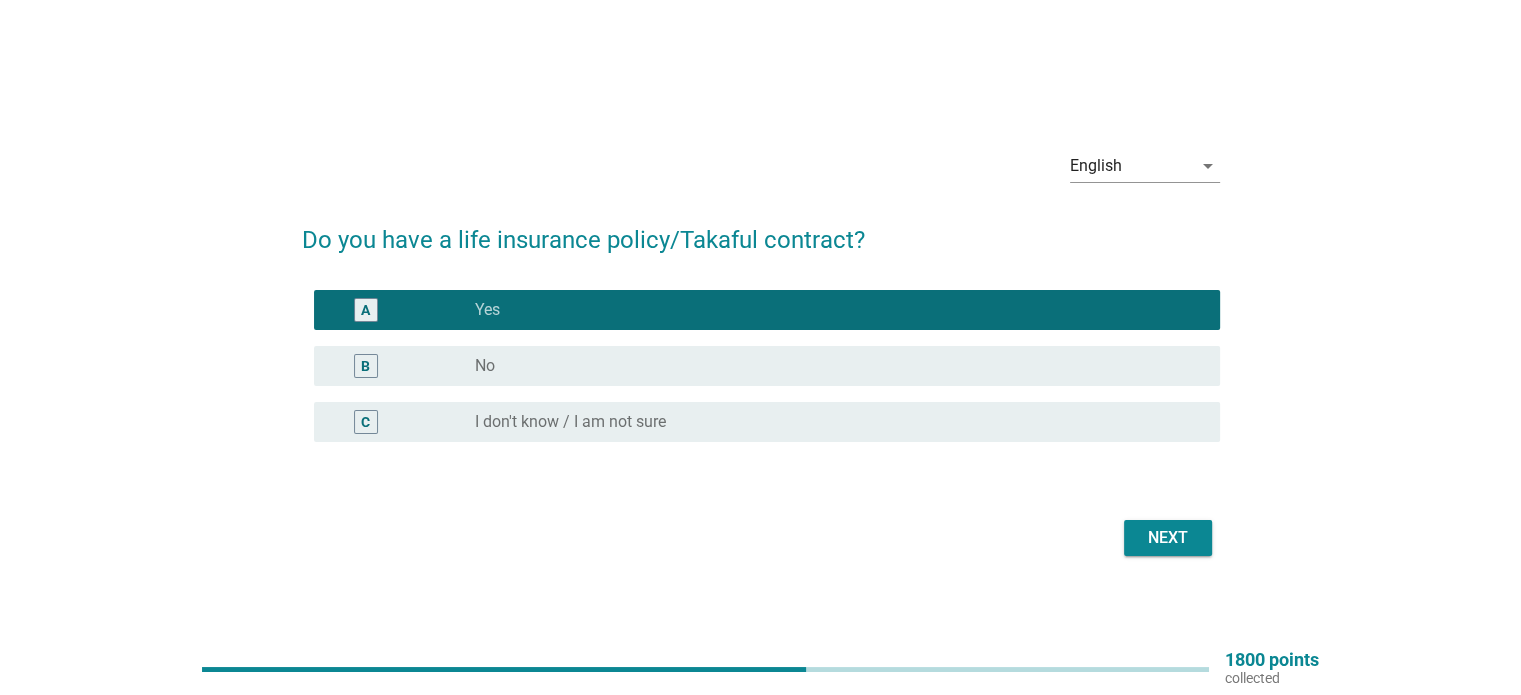 click on "Next" at bounding box center [1168, 538] 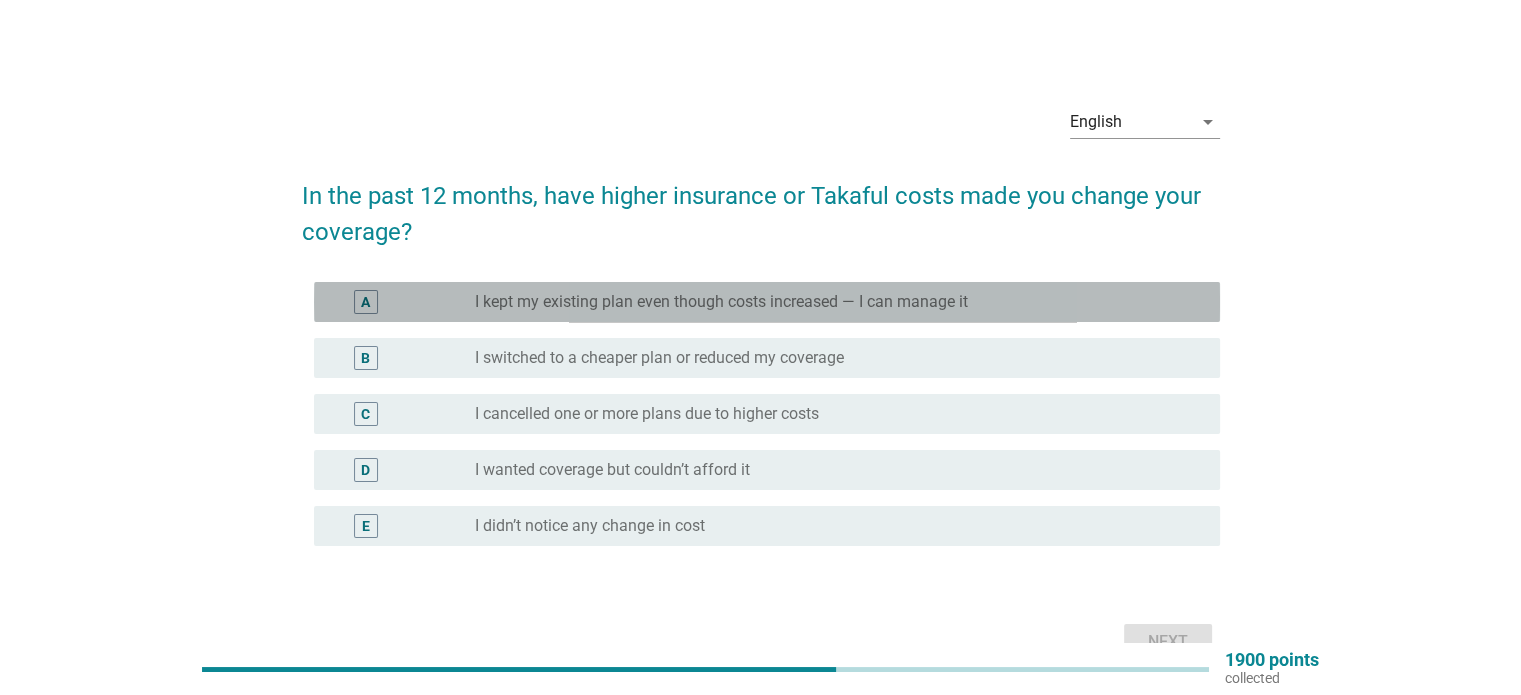click on "A     radio_button_unchecked I kept my existing plan even though costs increased — I can manage it" at bounding box center (767, 302) 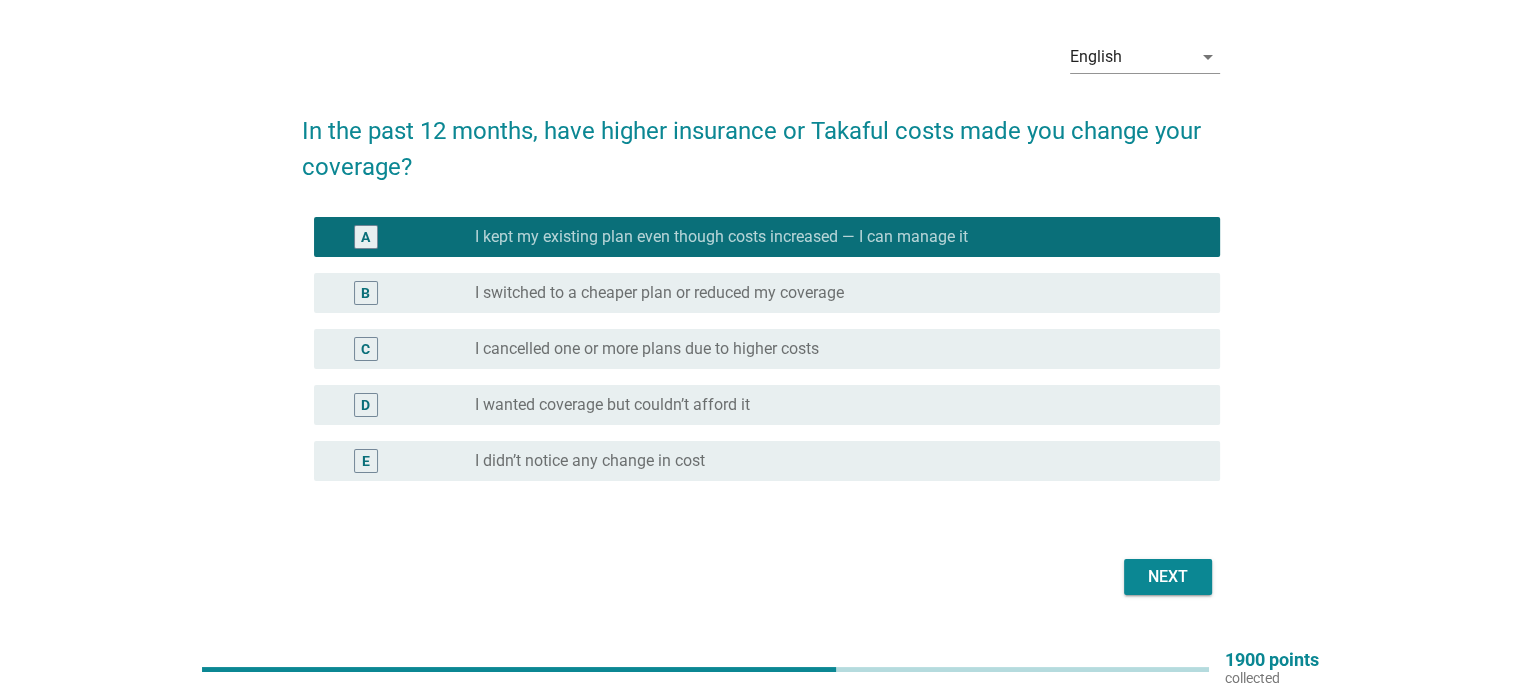 scroll, scrollTop: 100, scrollLeft: 0, axis: vertical 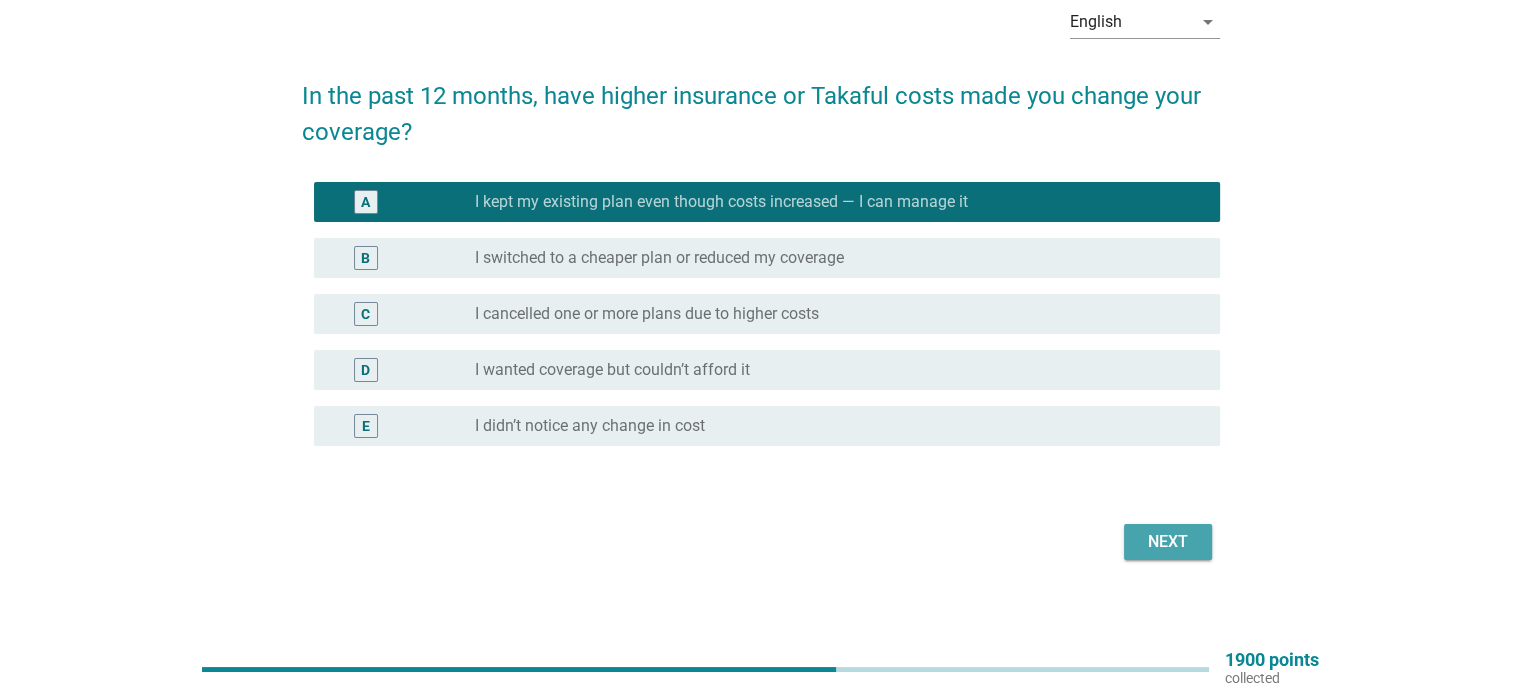 click on "Next" at bounding box center [1168, 542] 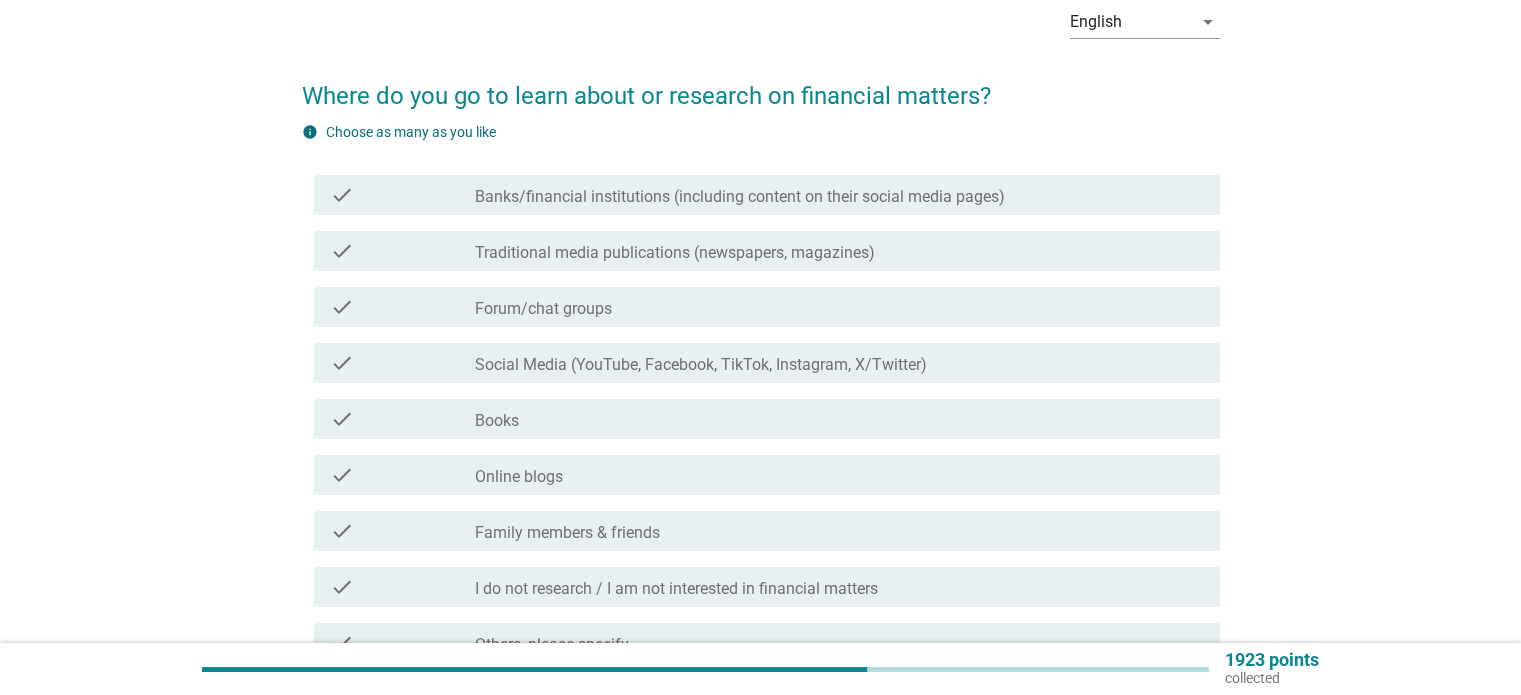 scroll, scrollTop: 0, scrollLeft: 0, axis: both 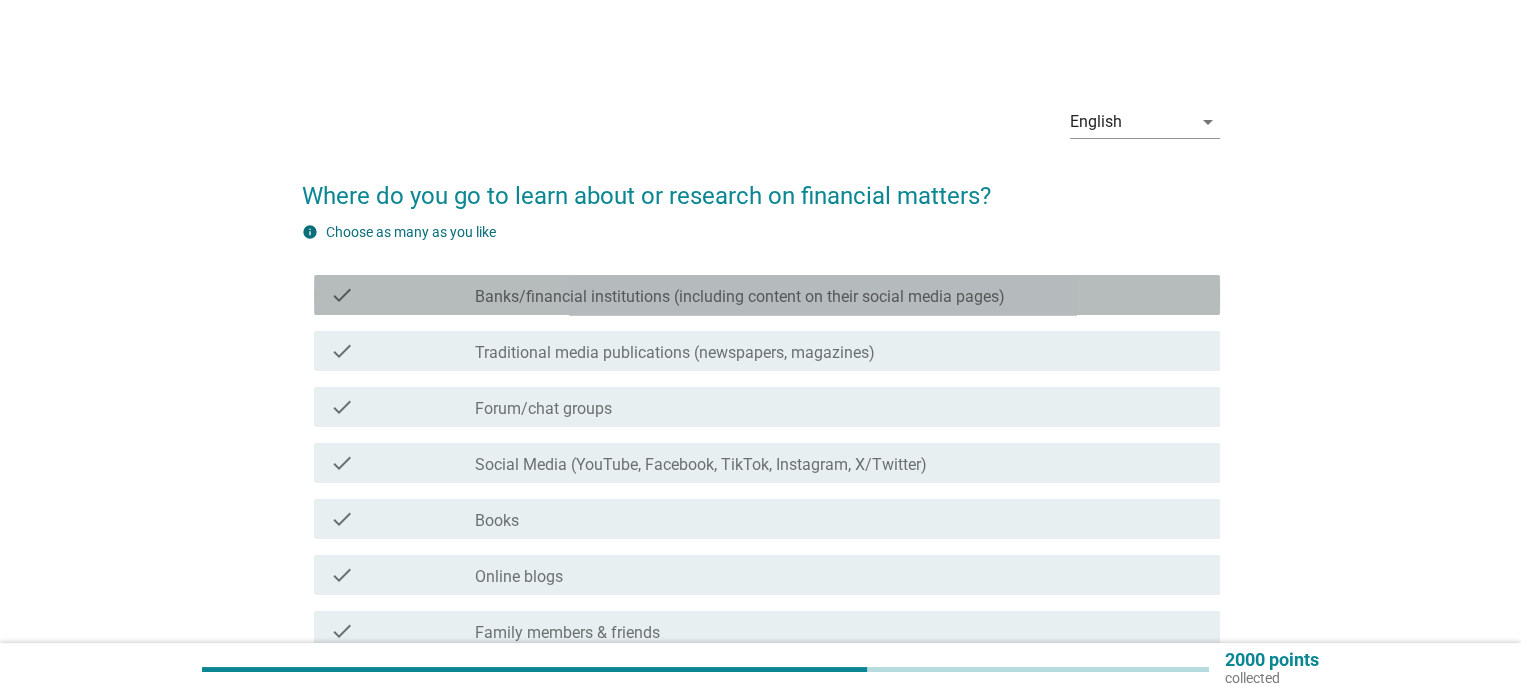 click on "check     check_box_outline_blank Banks/financial institutions (including content on their social media pages)" at bounding box center [767, 295] 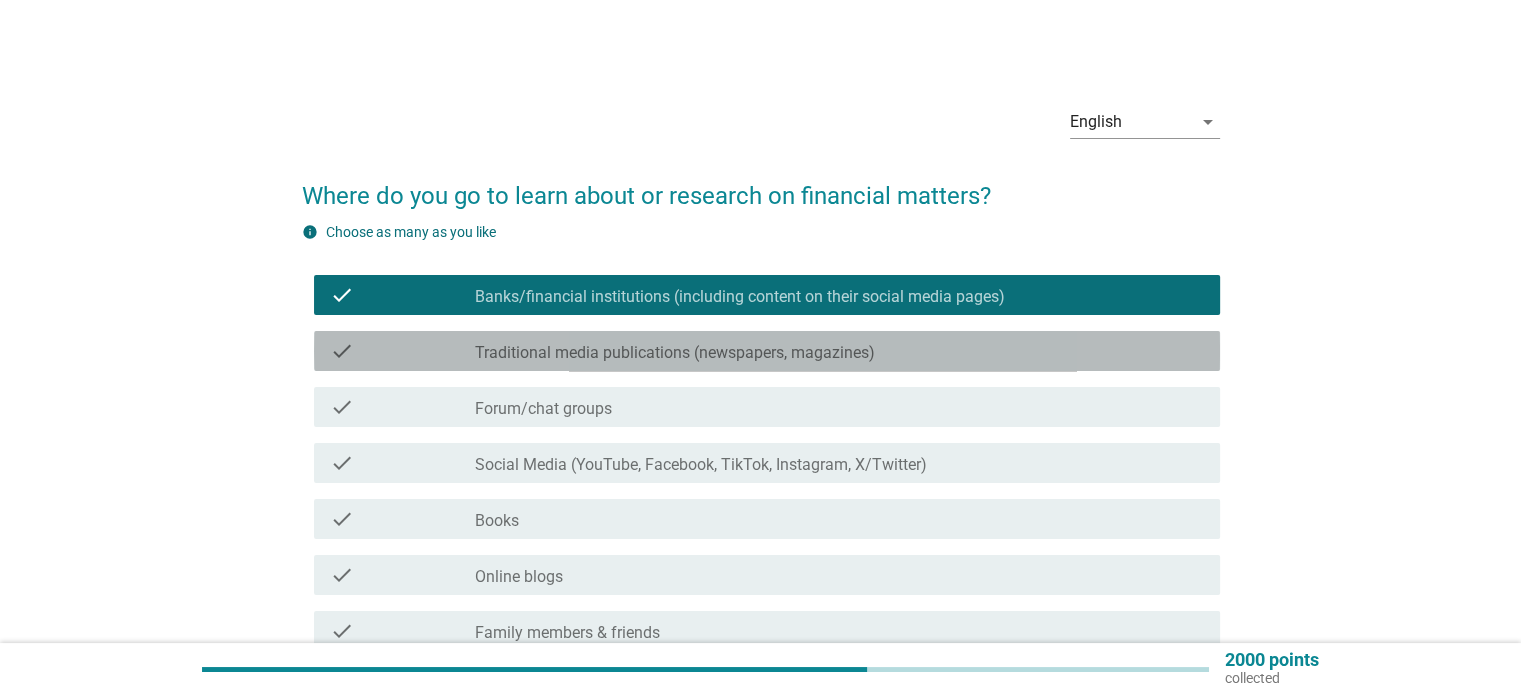 click on "check     check_box_outline_blank Traditional media publications (newspapers, magazines)" at bounding box center [767, 351] 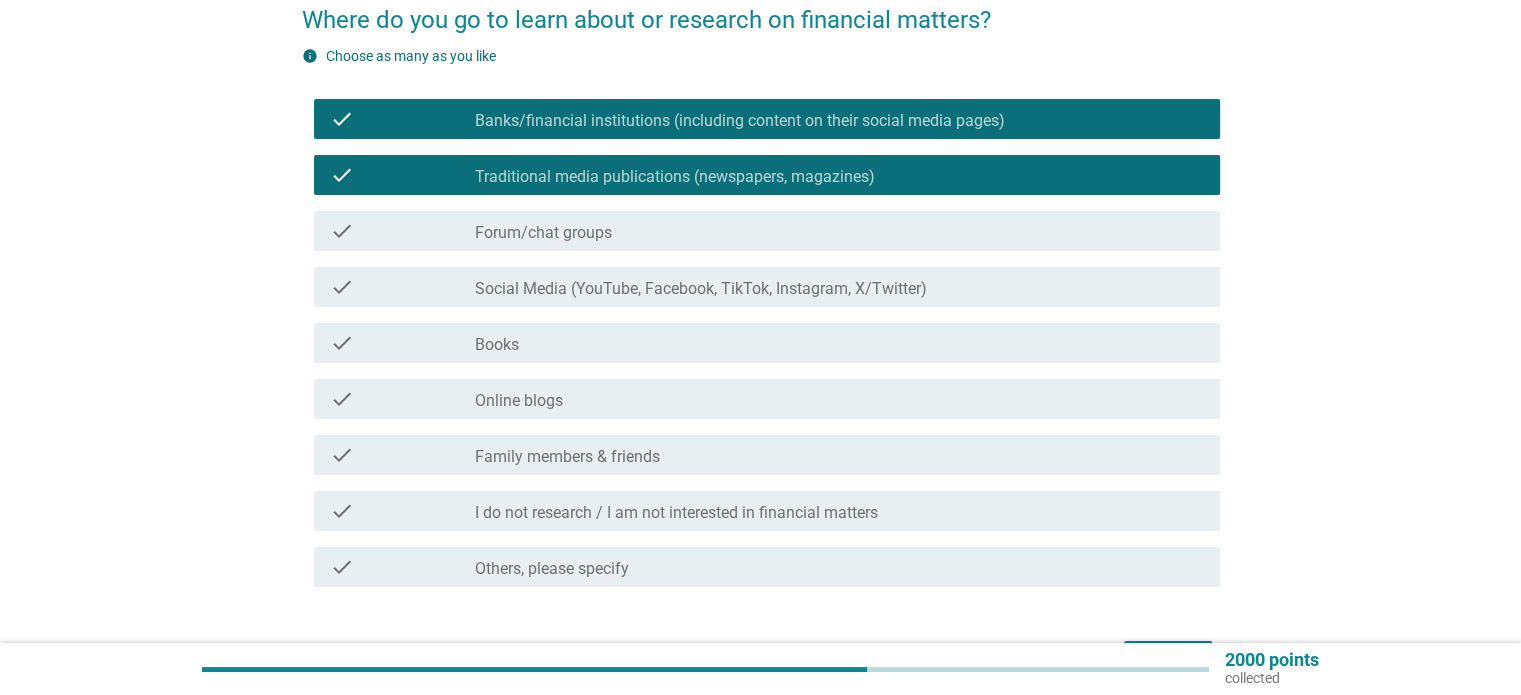 scroll, scrollTop: 200, scrollLeft: 0, axis: vertical 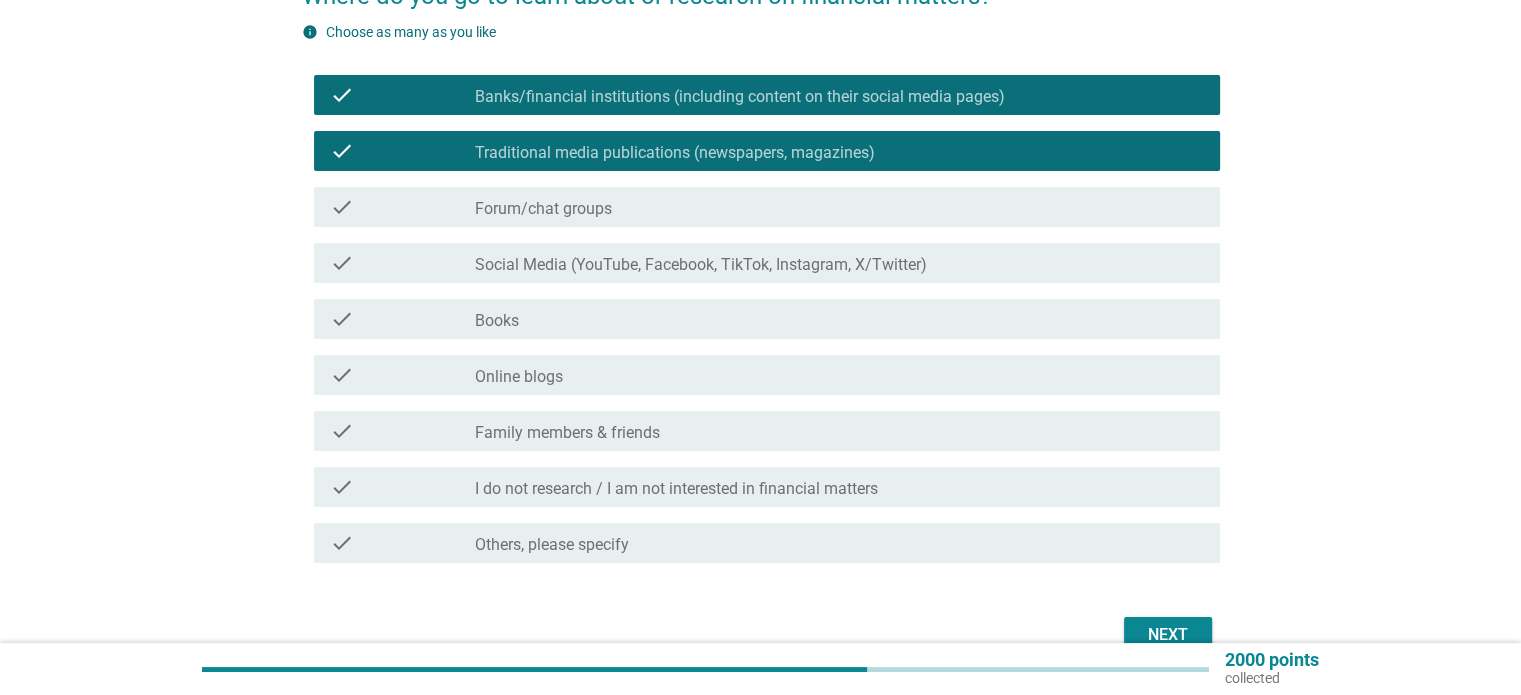 click on "check     check_box_outline_blank Social Media (YouTube, Facebook, TikTok, Instagram, X/Twitter)" at bounding box center (761, 263) 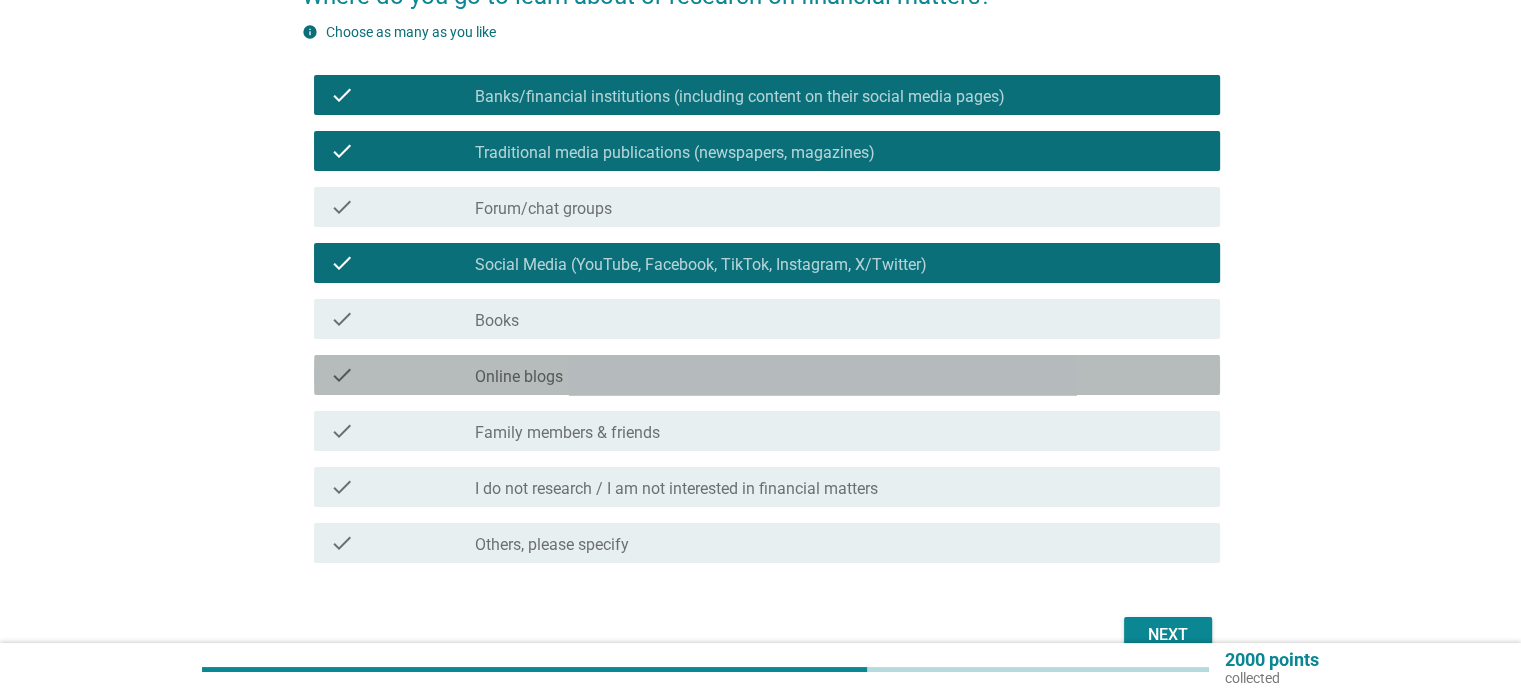 click on "Online blogs" at bounding box center [519, 377] 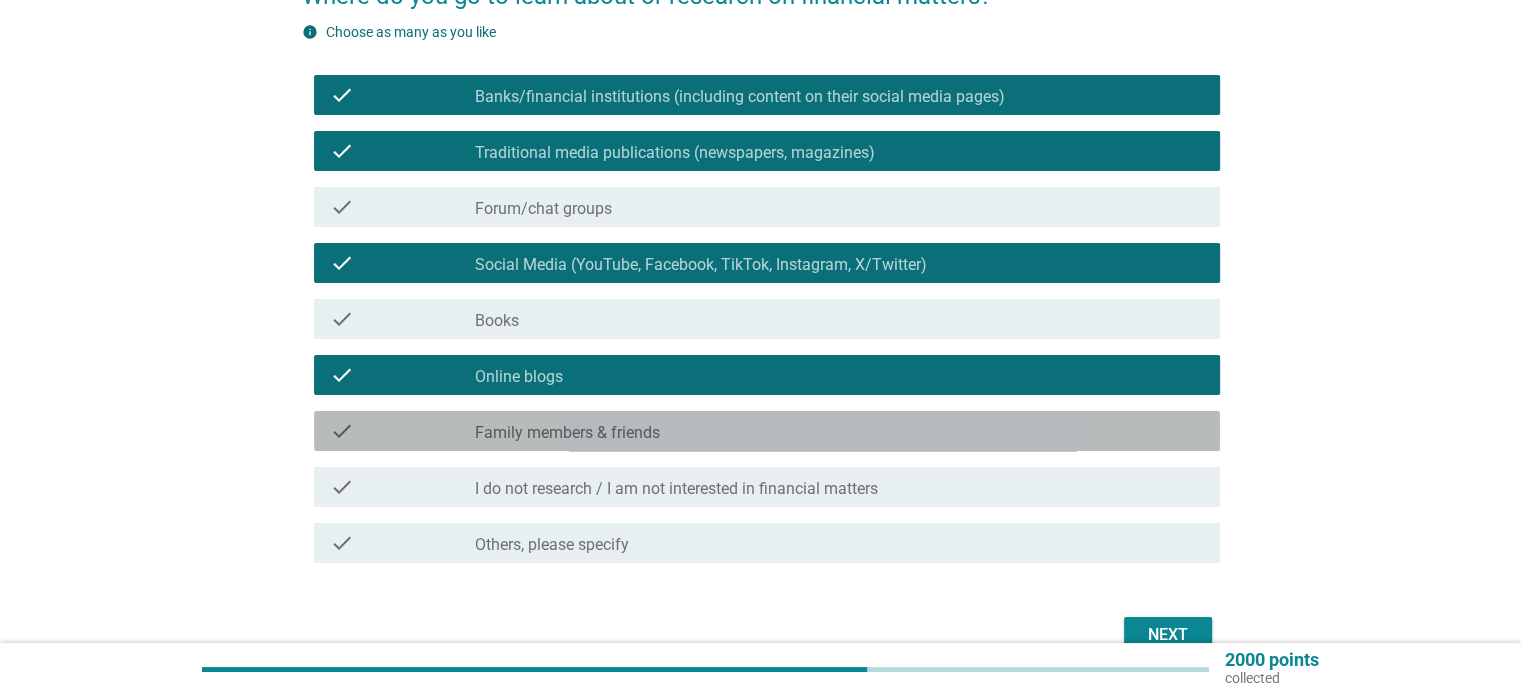 click on "Family members & friends" at bounding box center [567, 433] 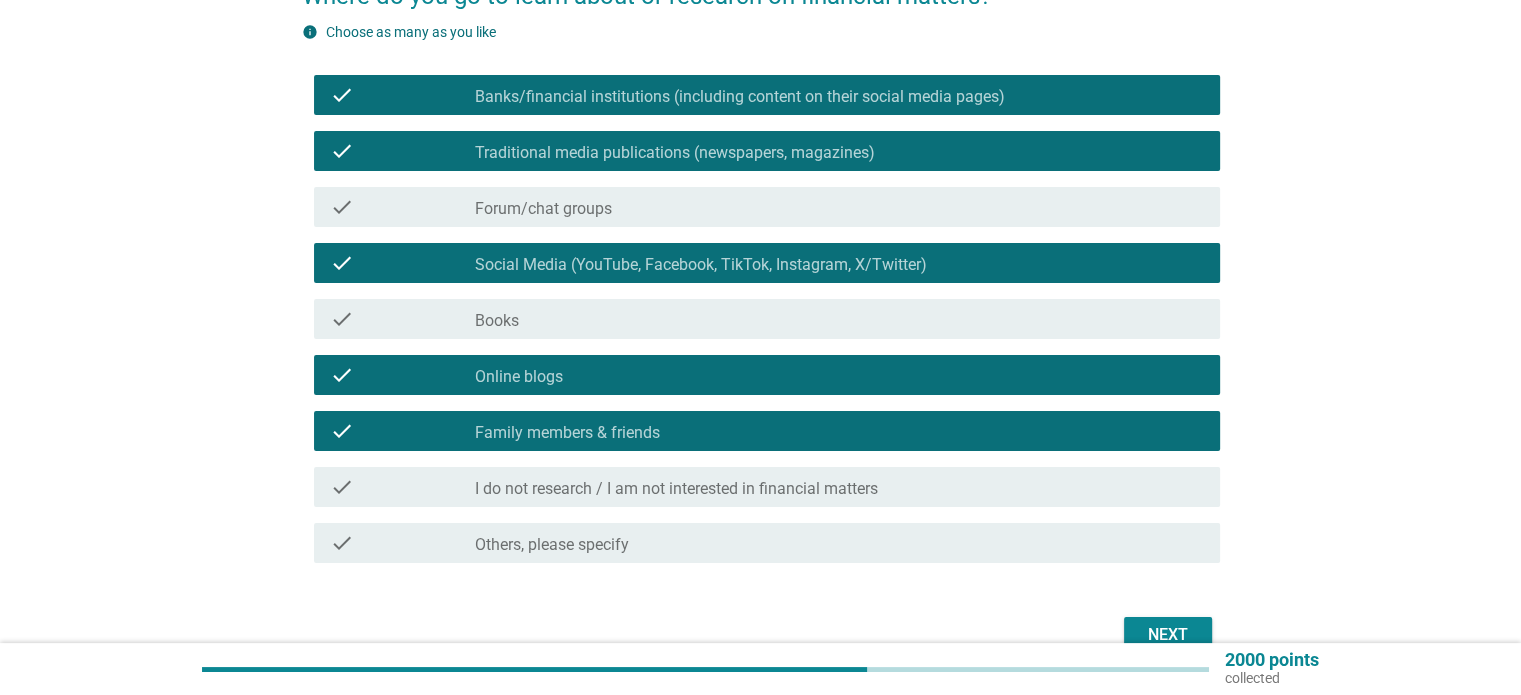 click on "Next" at bounding box center (1168, 635) 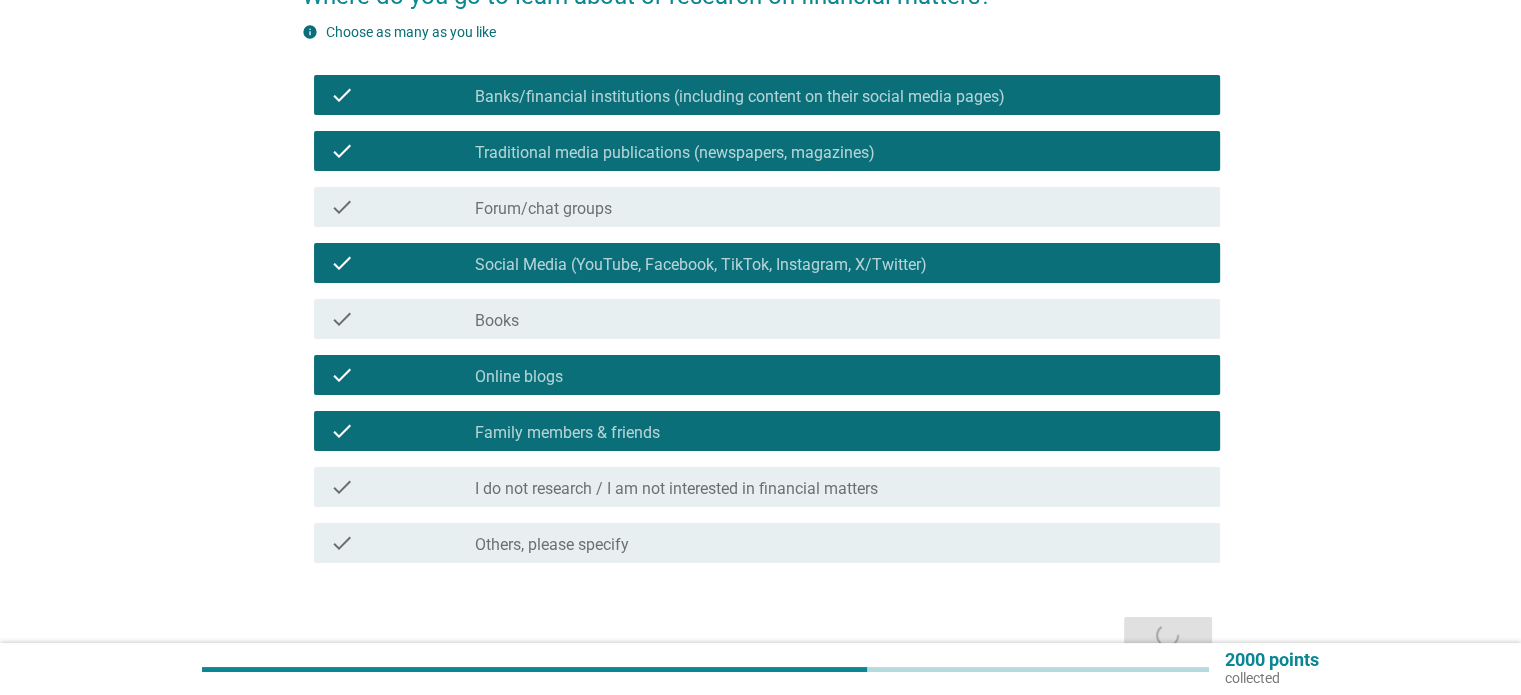 scroll, scrollTop: 0, scrollLeft: 0, axis: both 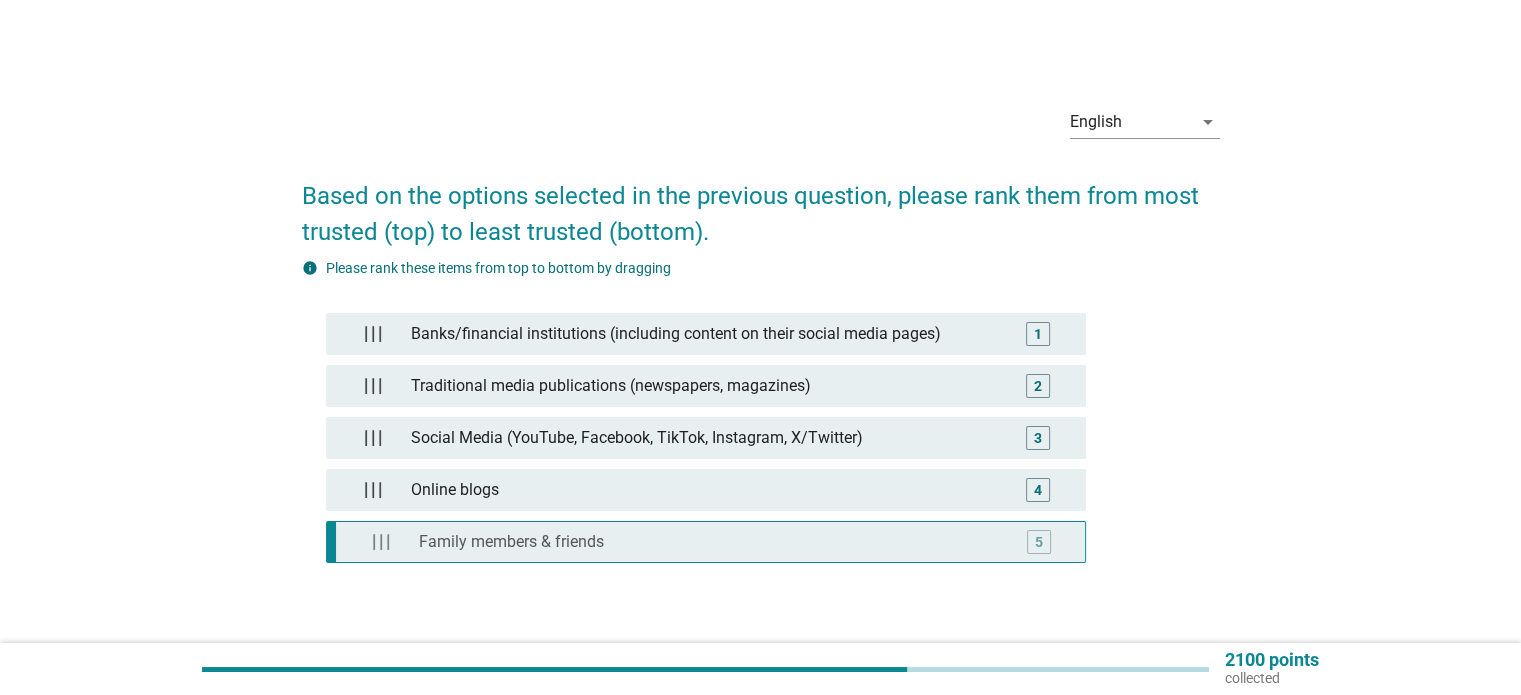 type 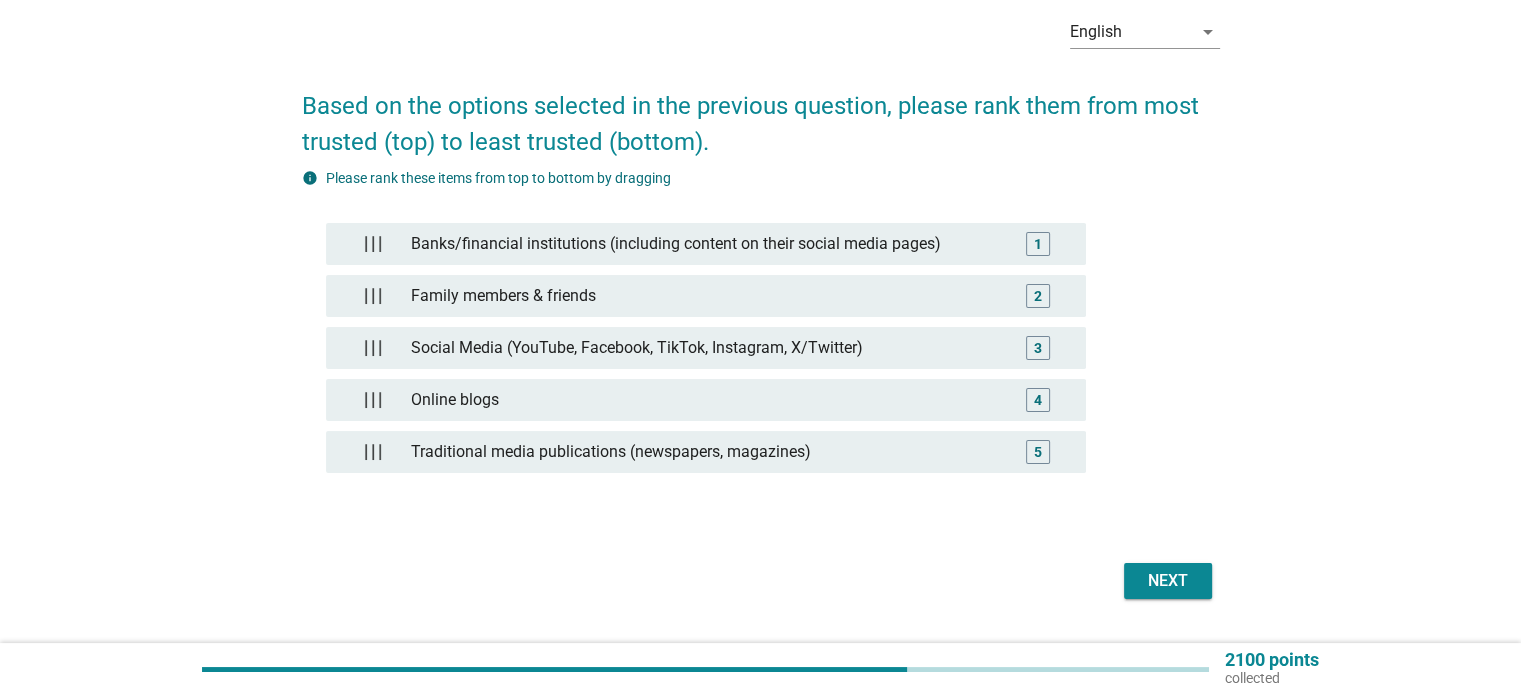 scroll, scrollTop: 140, scrollLeft: 0, axis: vertical 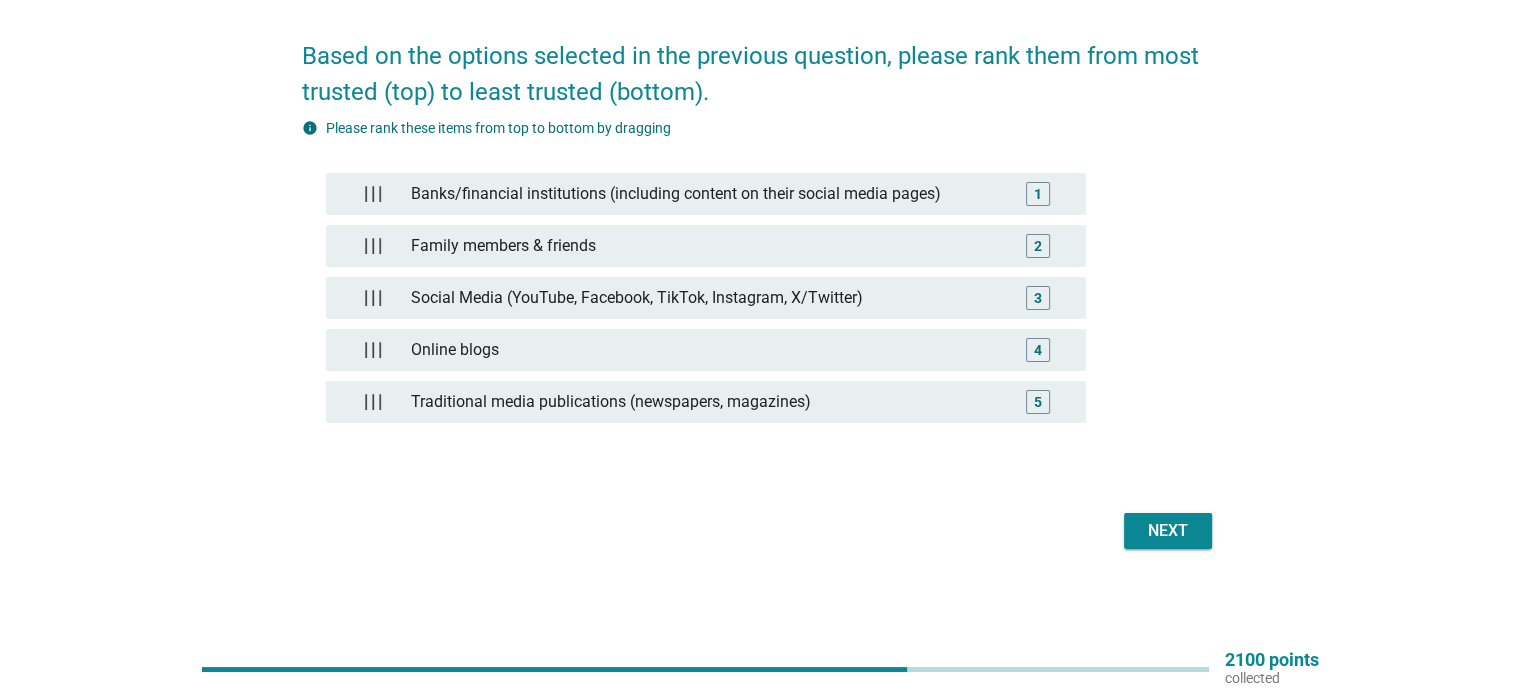 click on "Next" at bounding box center [1168, 531] 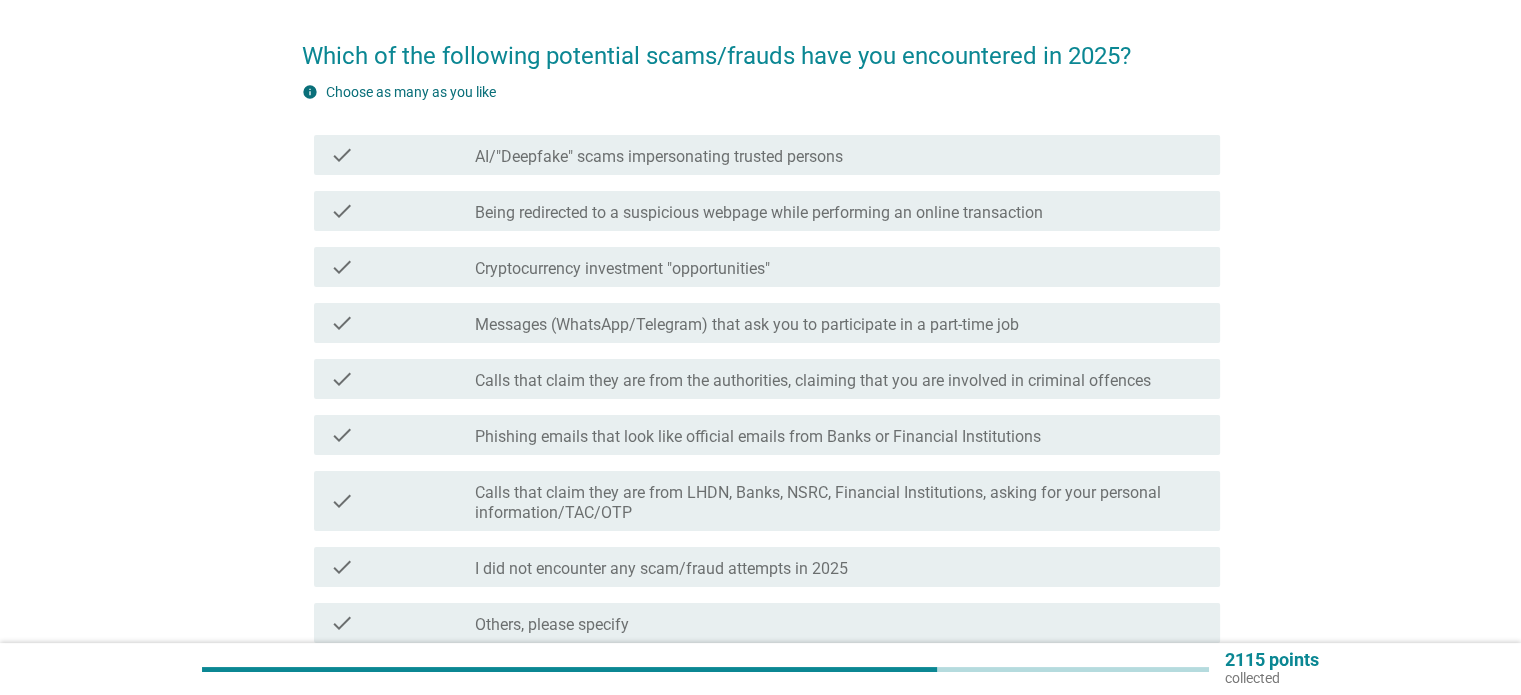 scroll, scrollTop: 0, scrollLeft: 0, axis: both 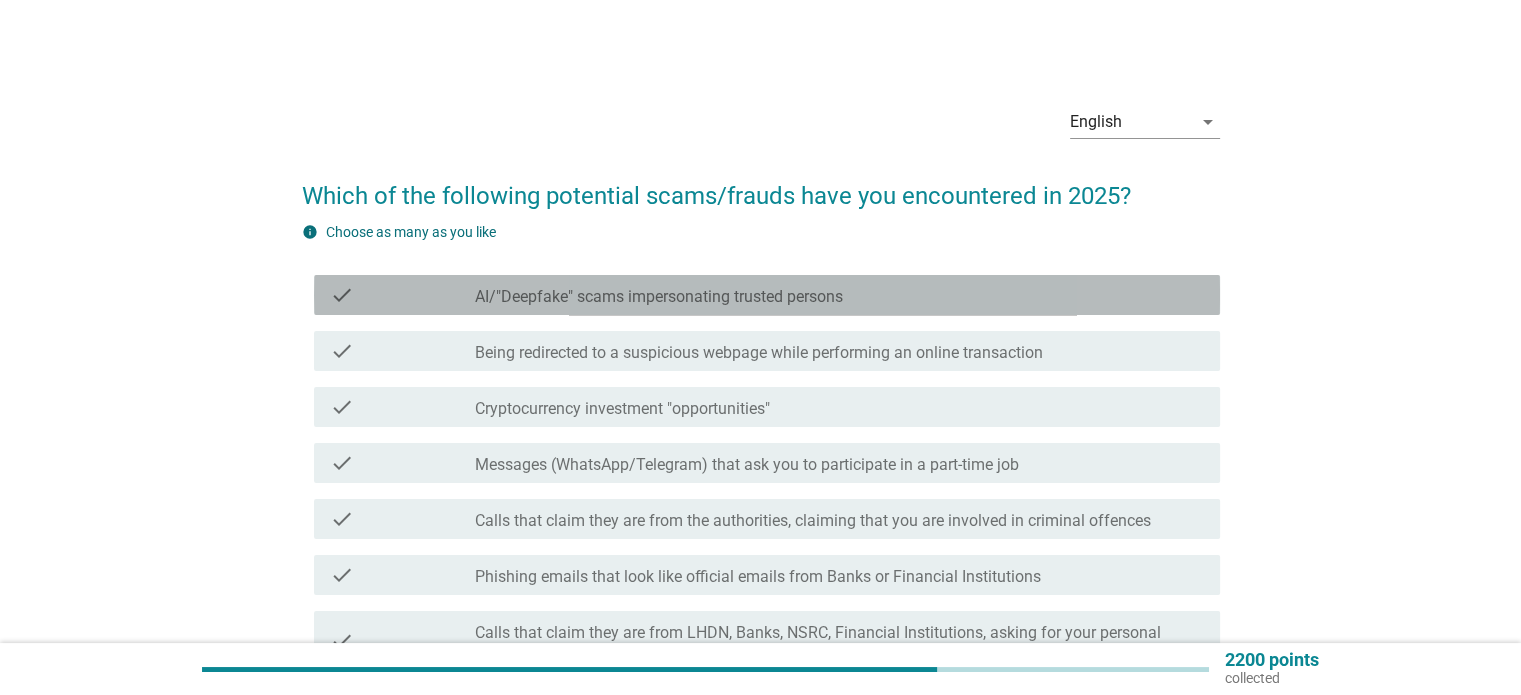 click on "AI/"Deepfake" scams impersonating trusted persons" at bounding box center (659, 297) 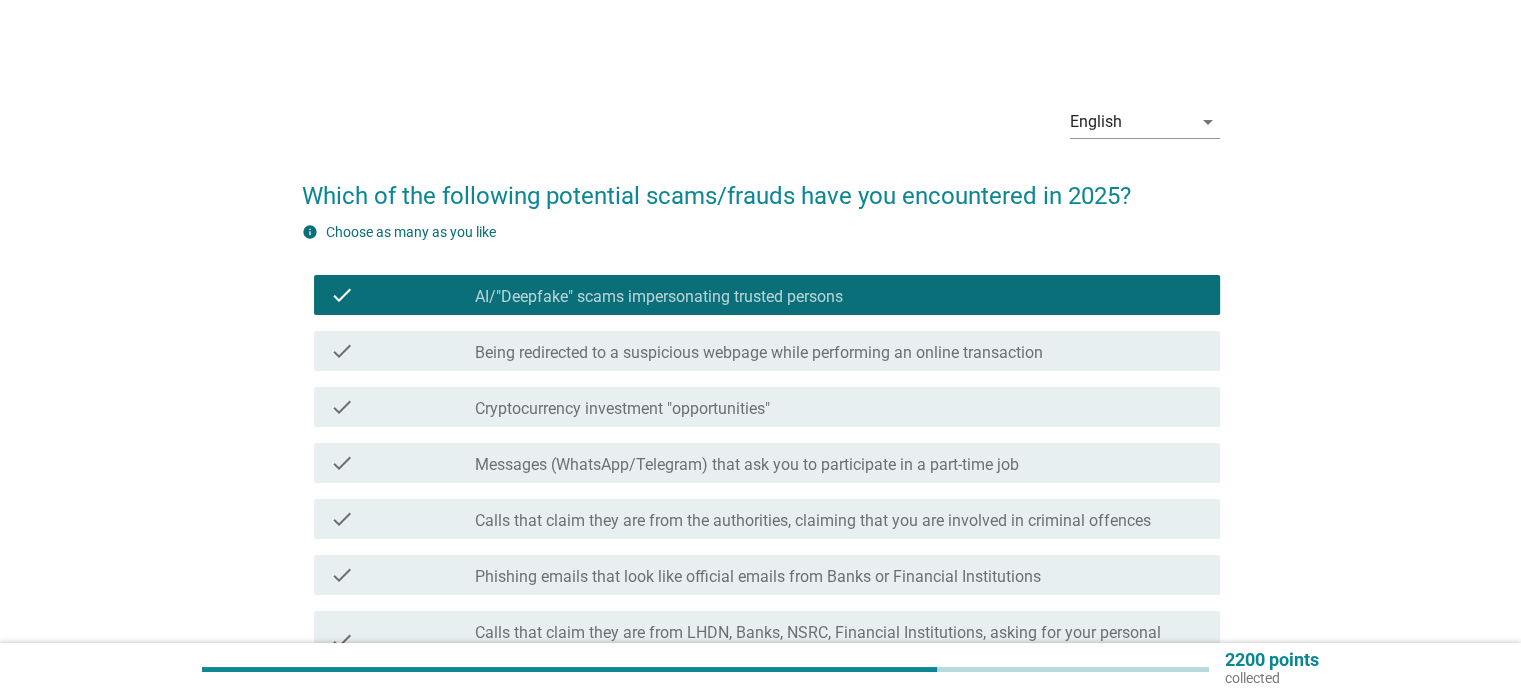 click on "check     check_box_outline_blank Being redirected to a suspicious webpage while performing an online transaction" at bounding box center (767, 351) 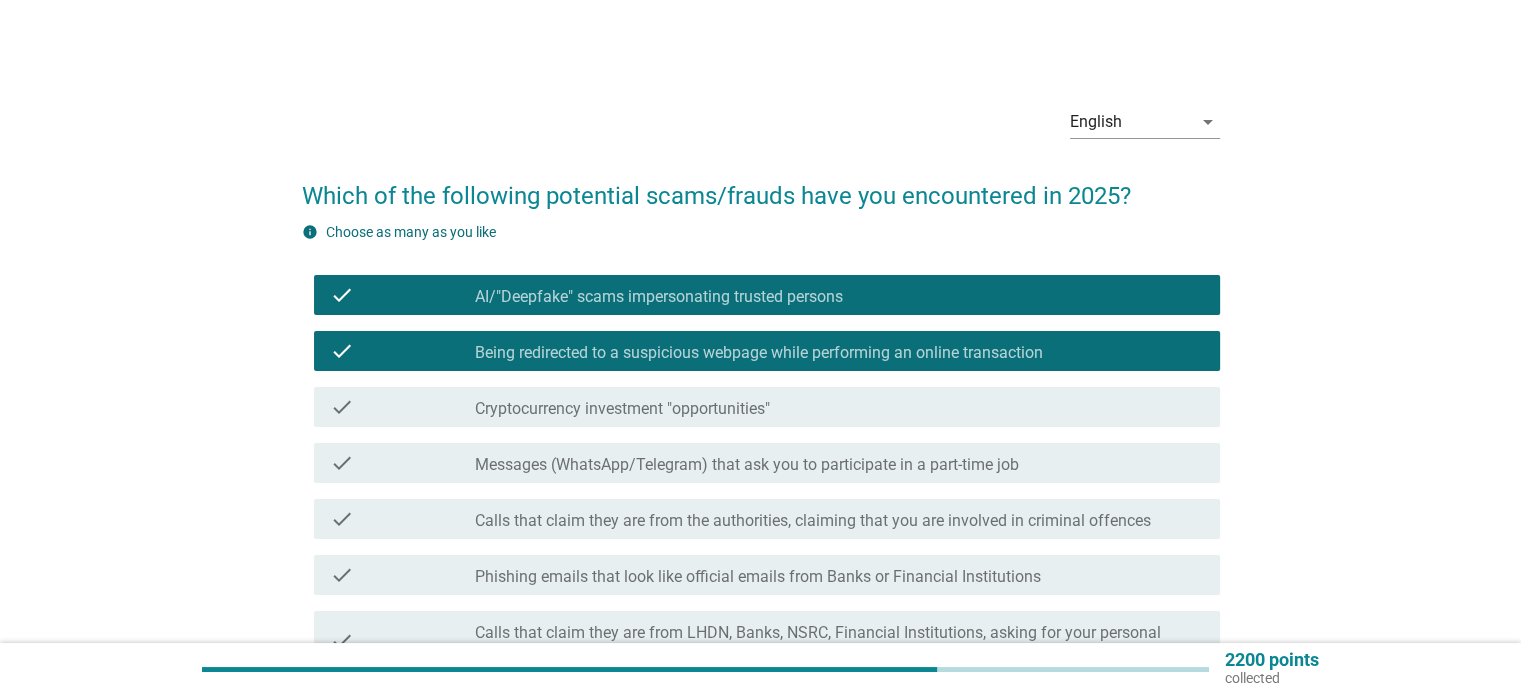 click on "check     check_box_outline_blank Messages (WhatsApp/Telegram) that ask you to participate in a part-time job" at bounding box center (767, 463) 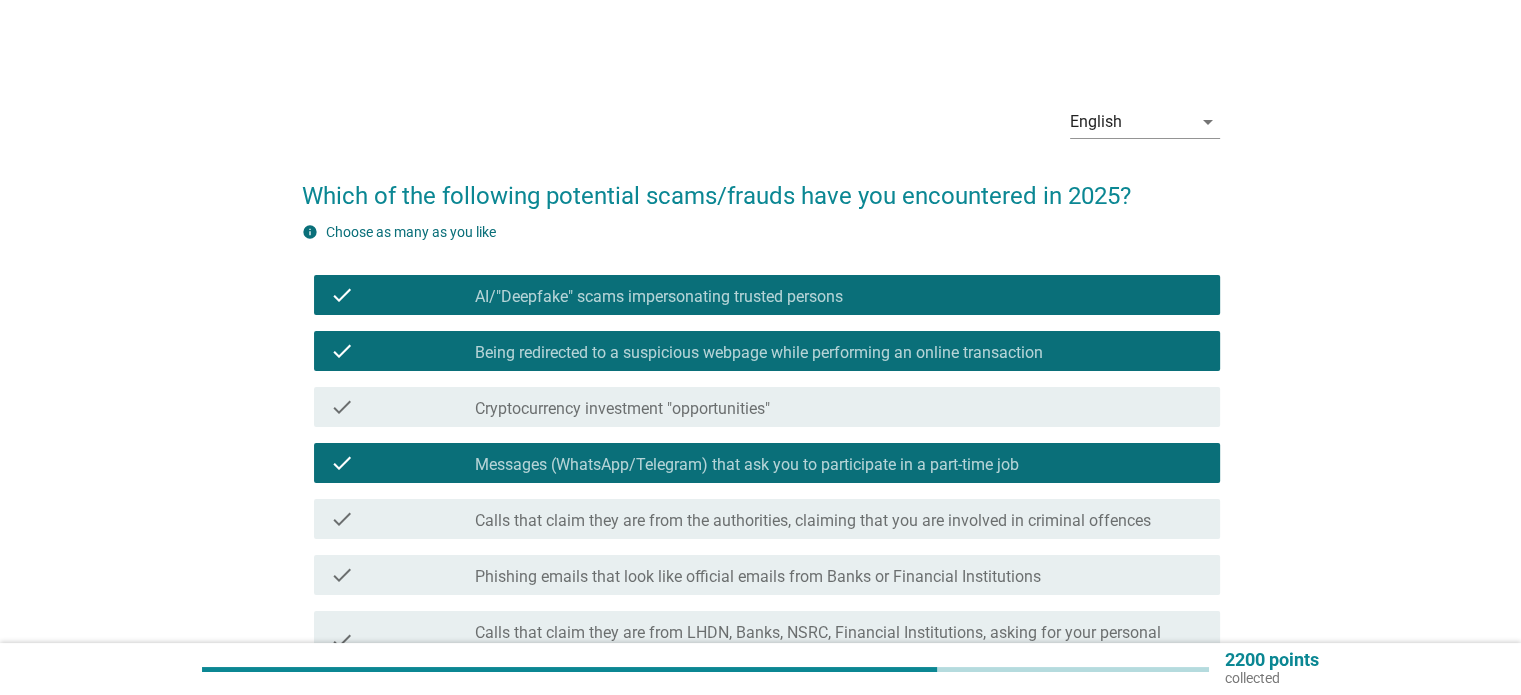 scroll, scrollTop: 100, scrollLeft: 0, axis: vertical 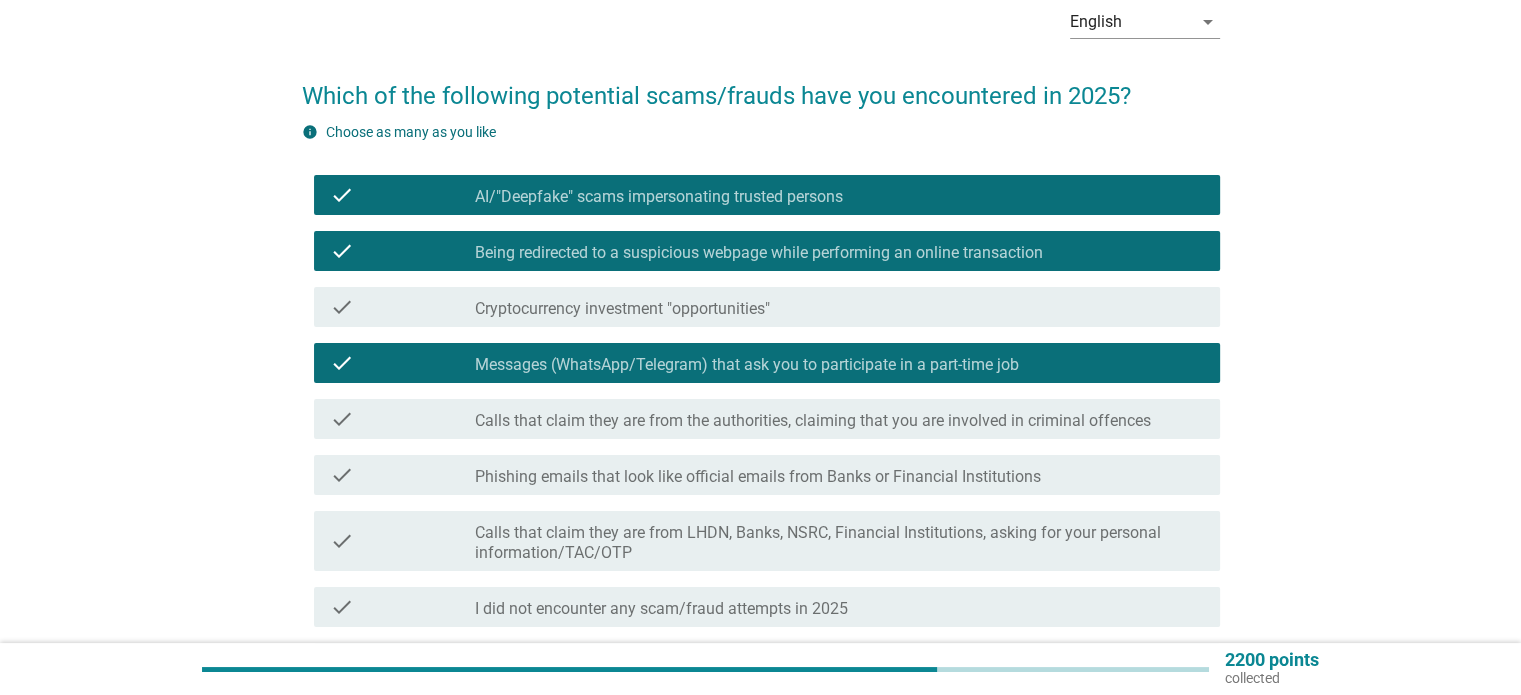 click on "check     check_box_outline_blank Calls that claim they are from the authorities, claiming that you are involved in criminal offences" at bounding box center [767, 419] 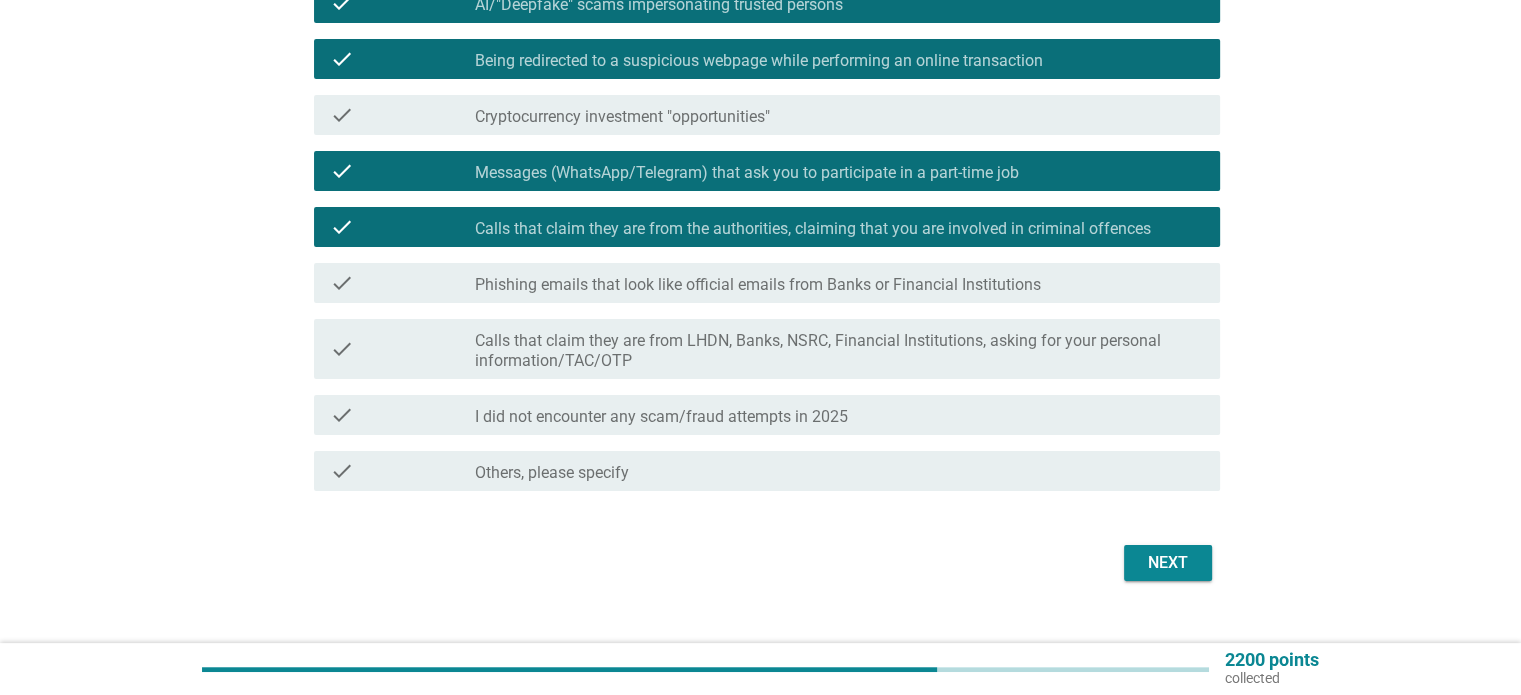 scroll, scrollTop: 300, scrollLeft: 0, axis: vertical 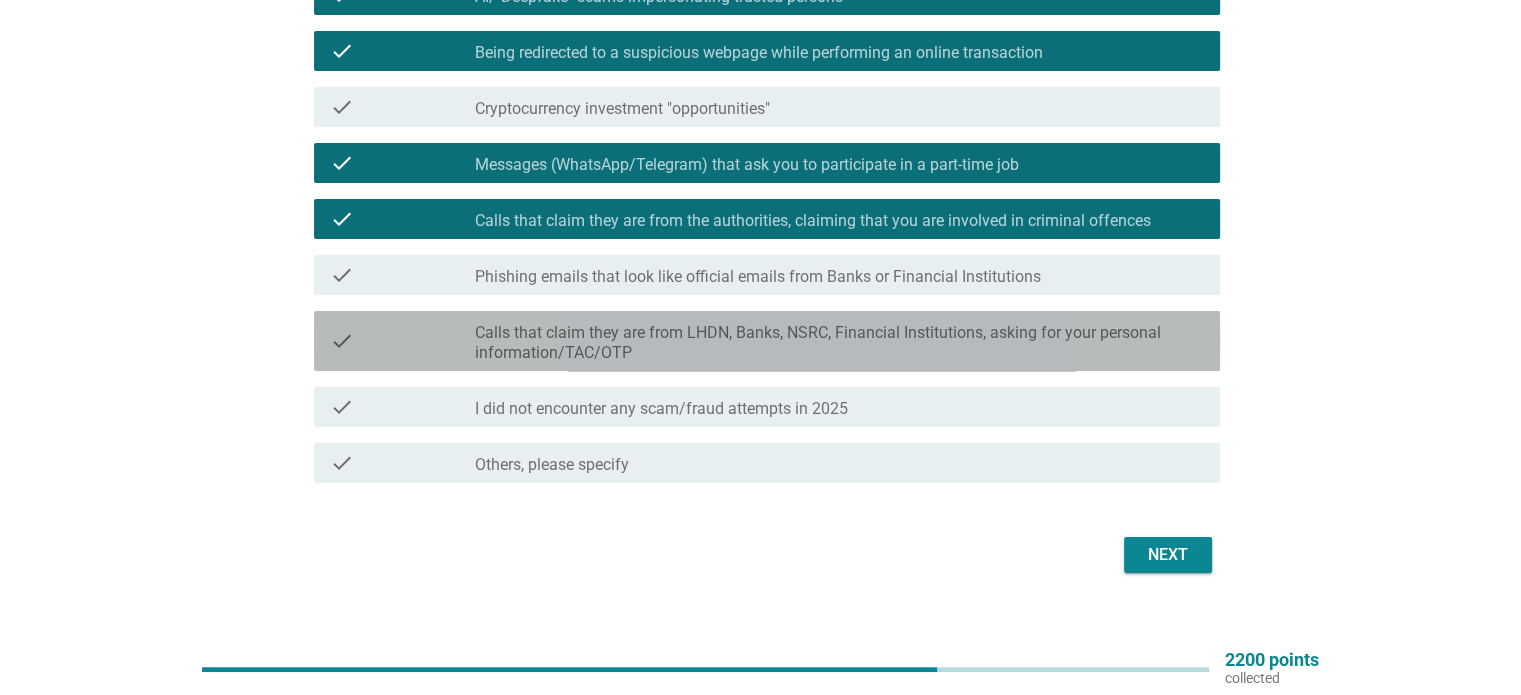 click on "Calls that claim they are from LHDN, Banks, NSRC, Financial Institutions, asking for your personal information/TAC/OTP" at bounding box center (839, 343) 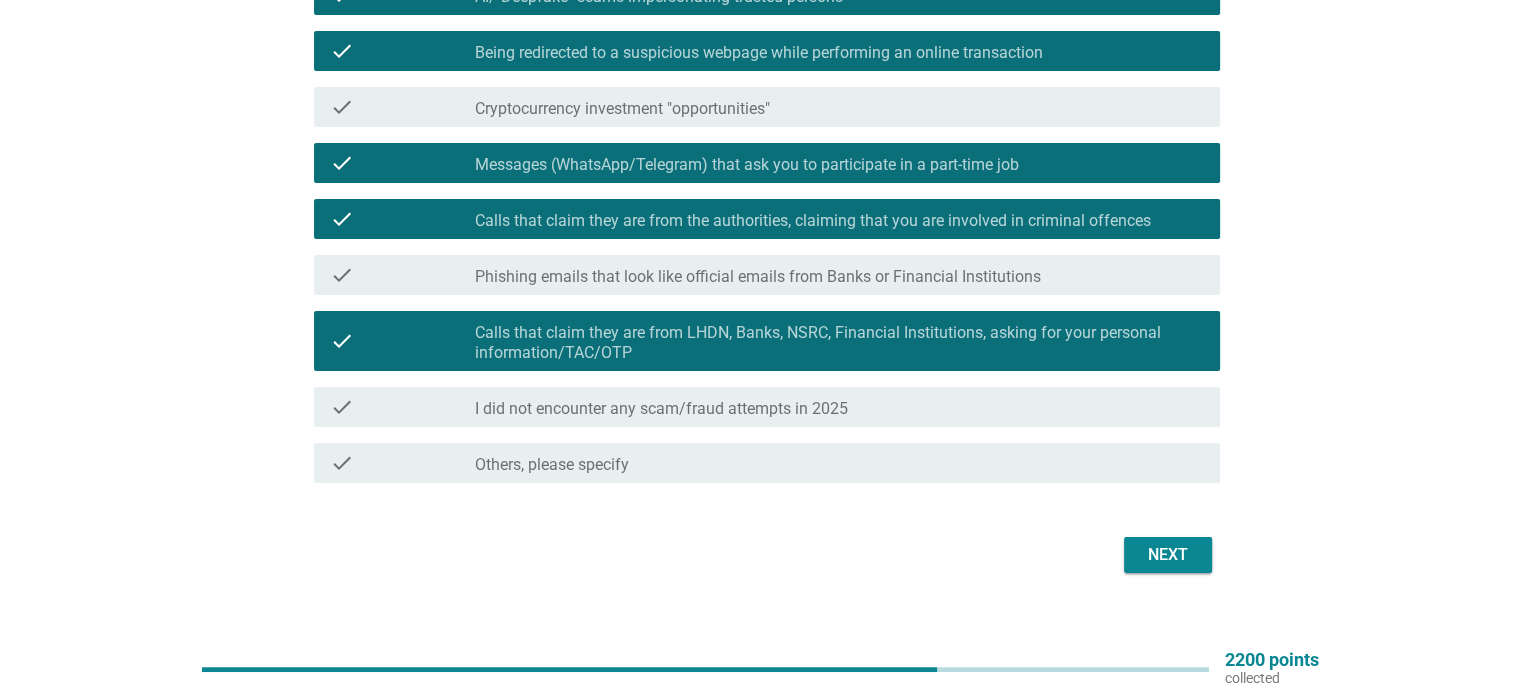 click on "Next" at bounding box center (1168, 555) 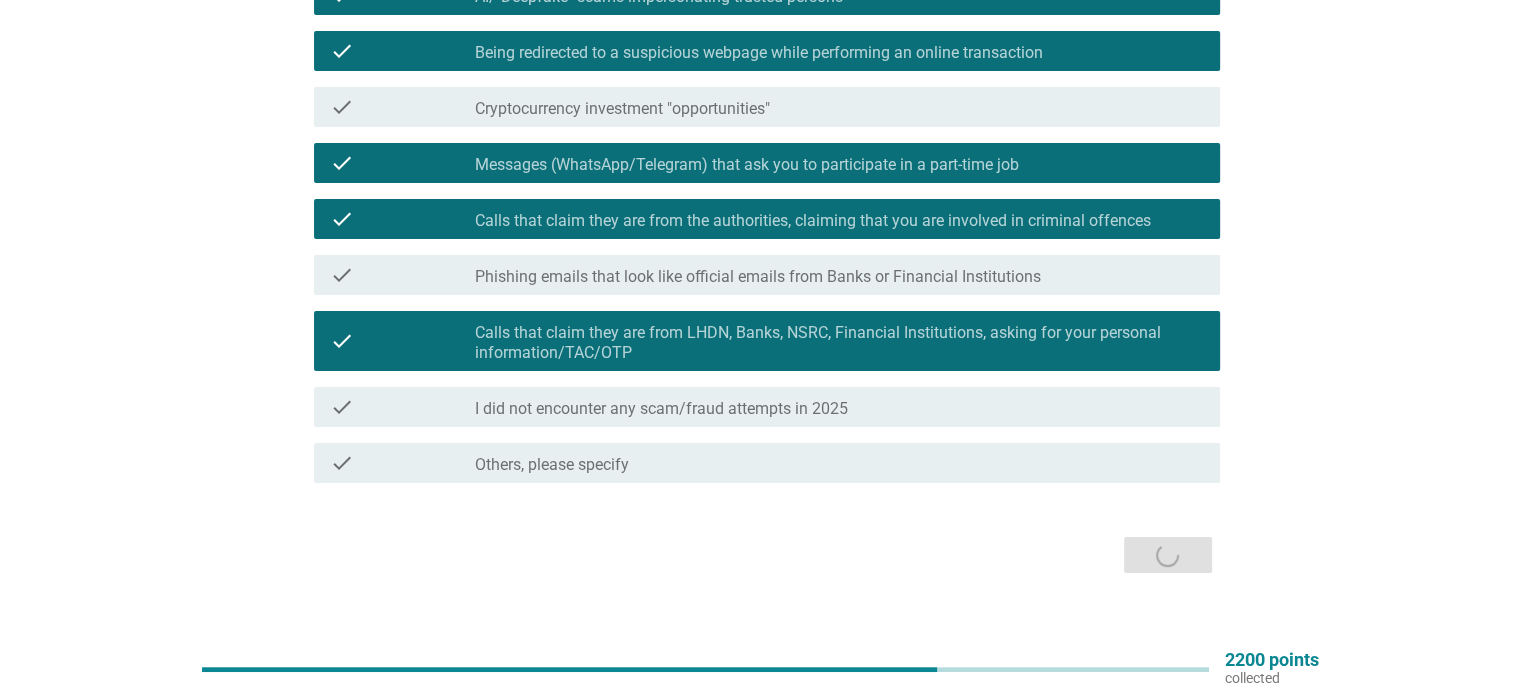 scroll, scrollTop: 0, scrollLeft: 0, axis: both 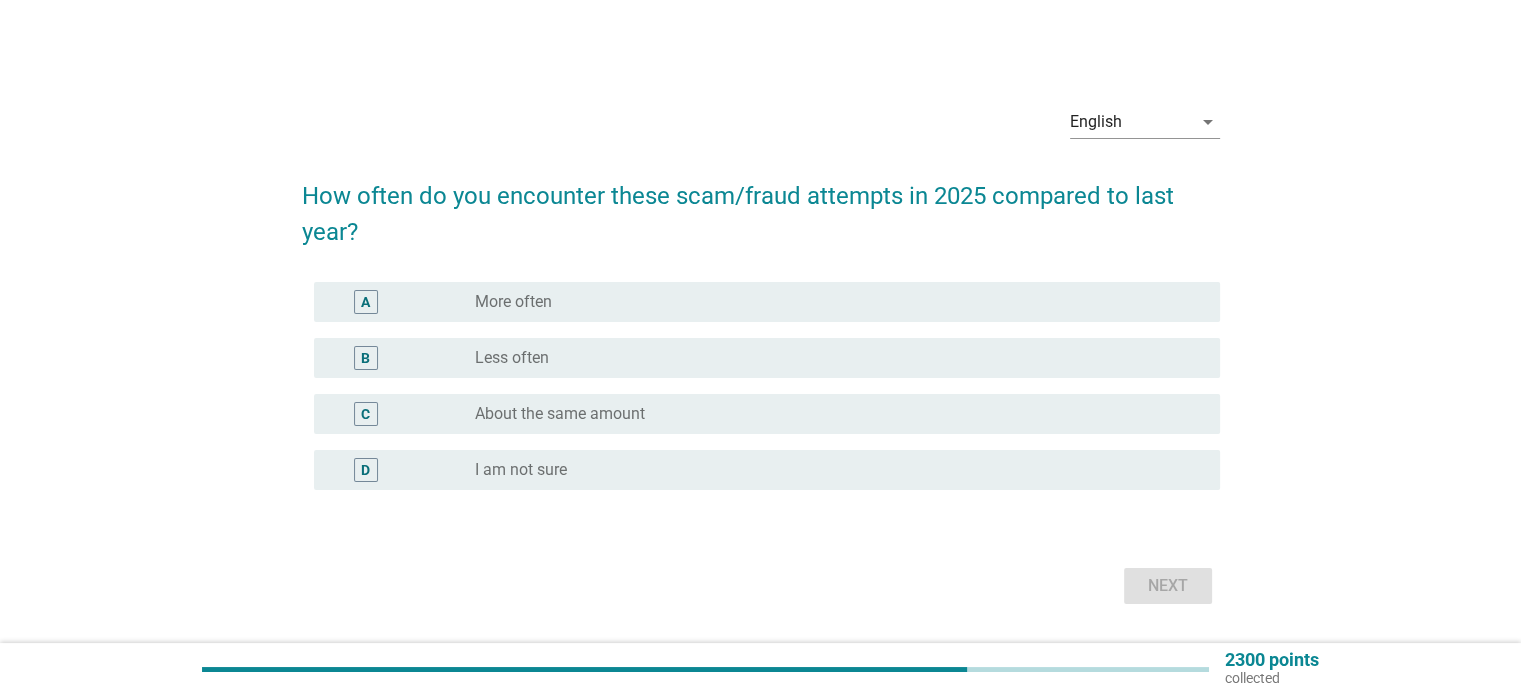 click on "radio_button_unchecked More often" at bounding box center [831, 302] 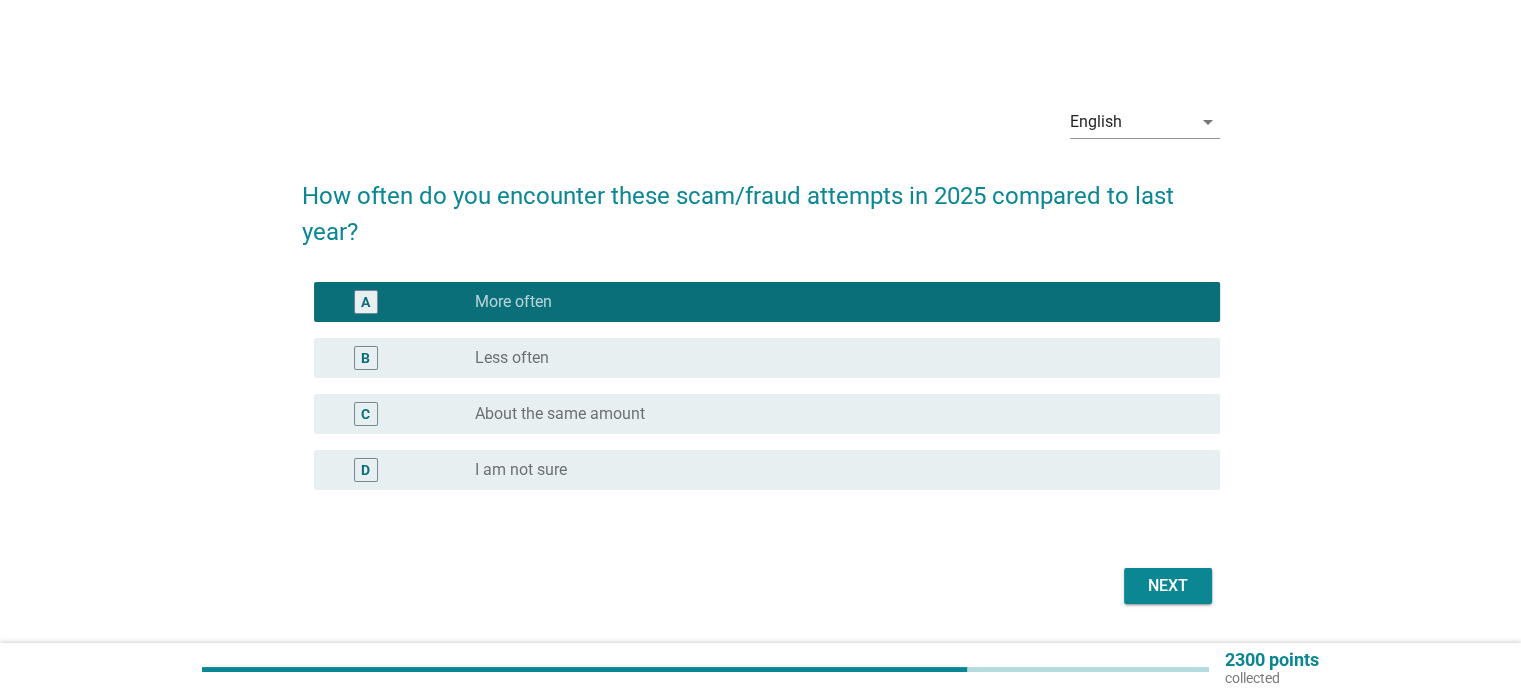 click on "Next" at bounding box center (1168, 586) 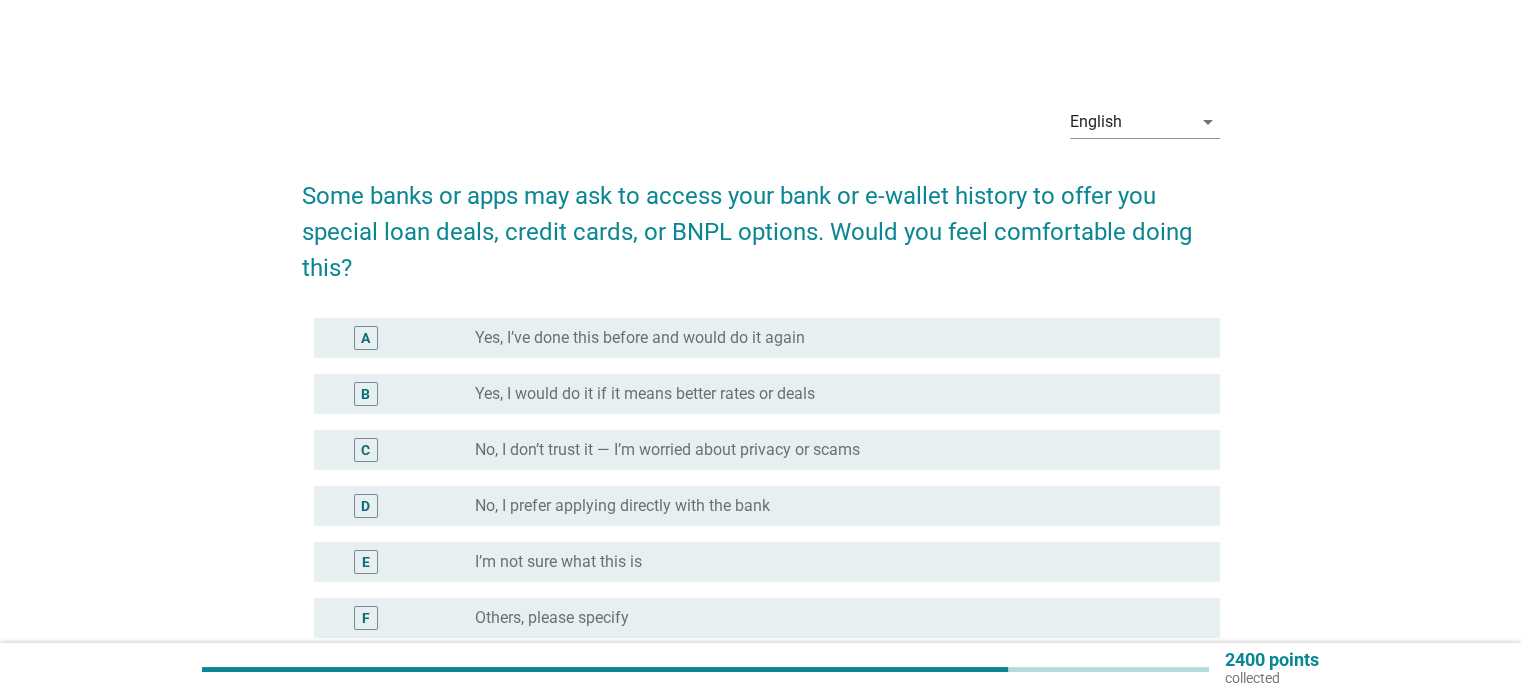 click on "No, I don’t trust it — I’m worried about privacy or scams" at bounding box center [667, 450] 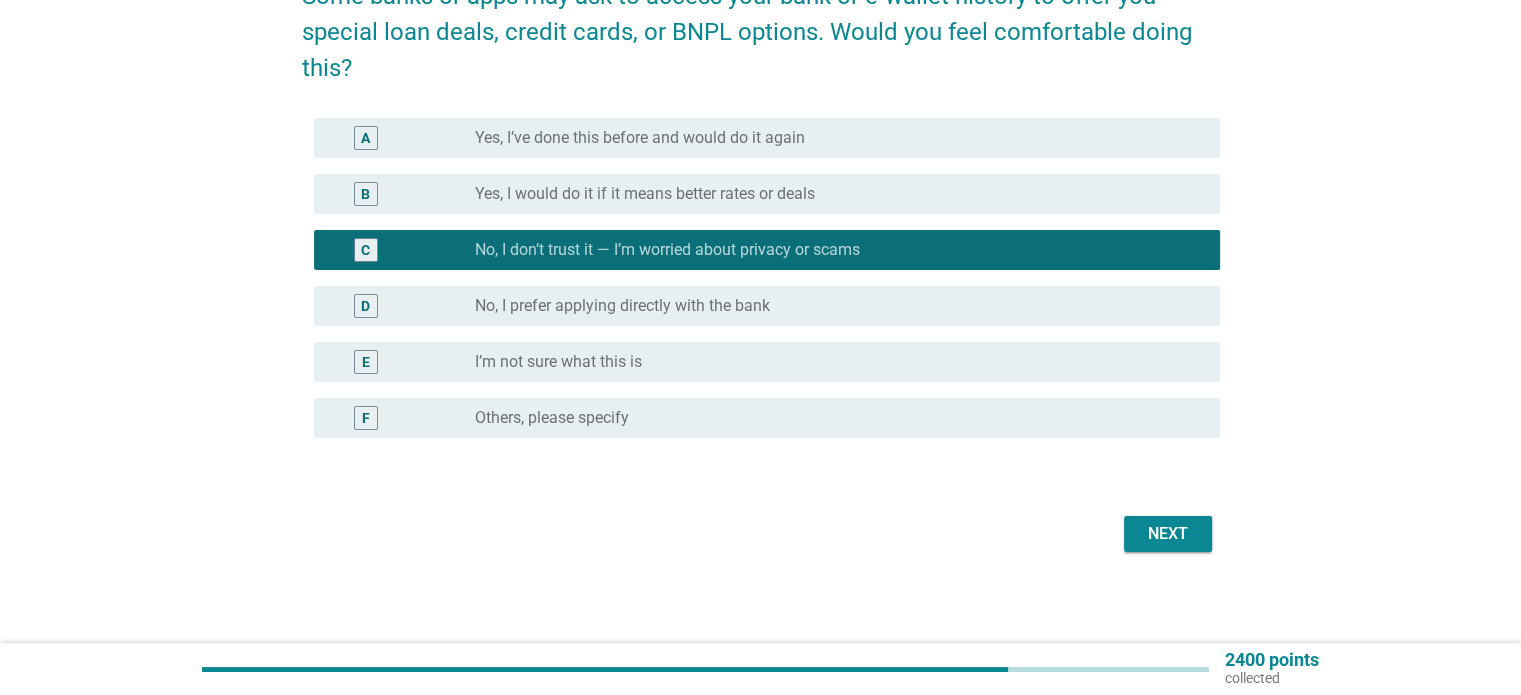 scroll, scrollTop: 204, scrollLeft: 0, axis: vertical 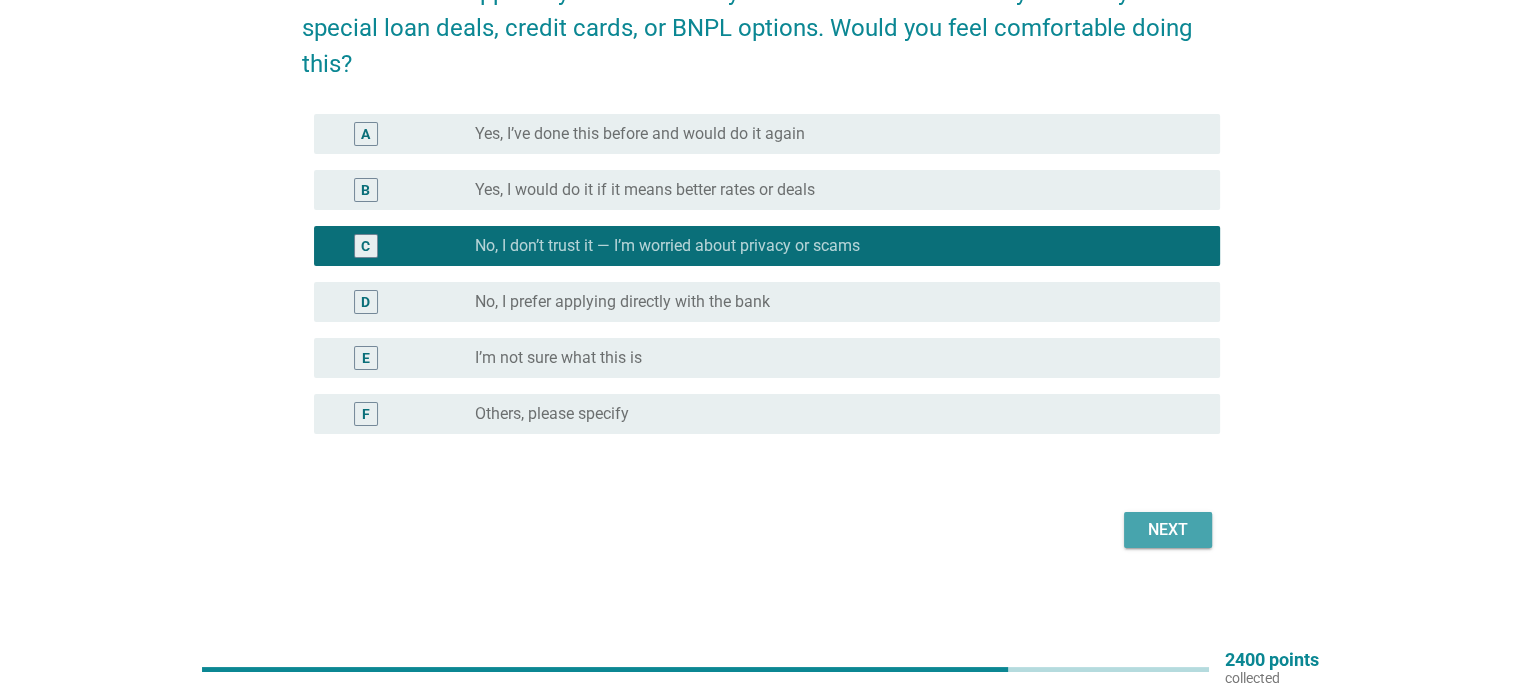 click on "Next" at bounding box center (1168, 530) 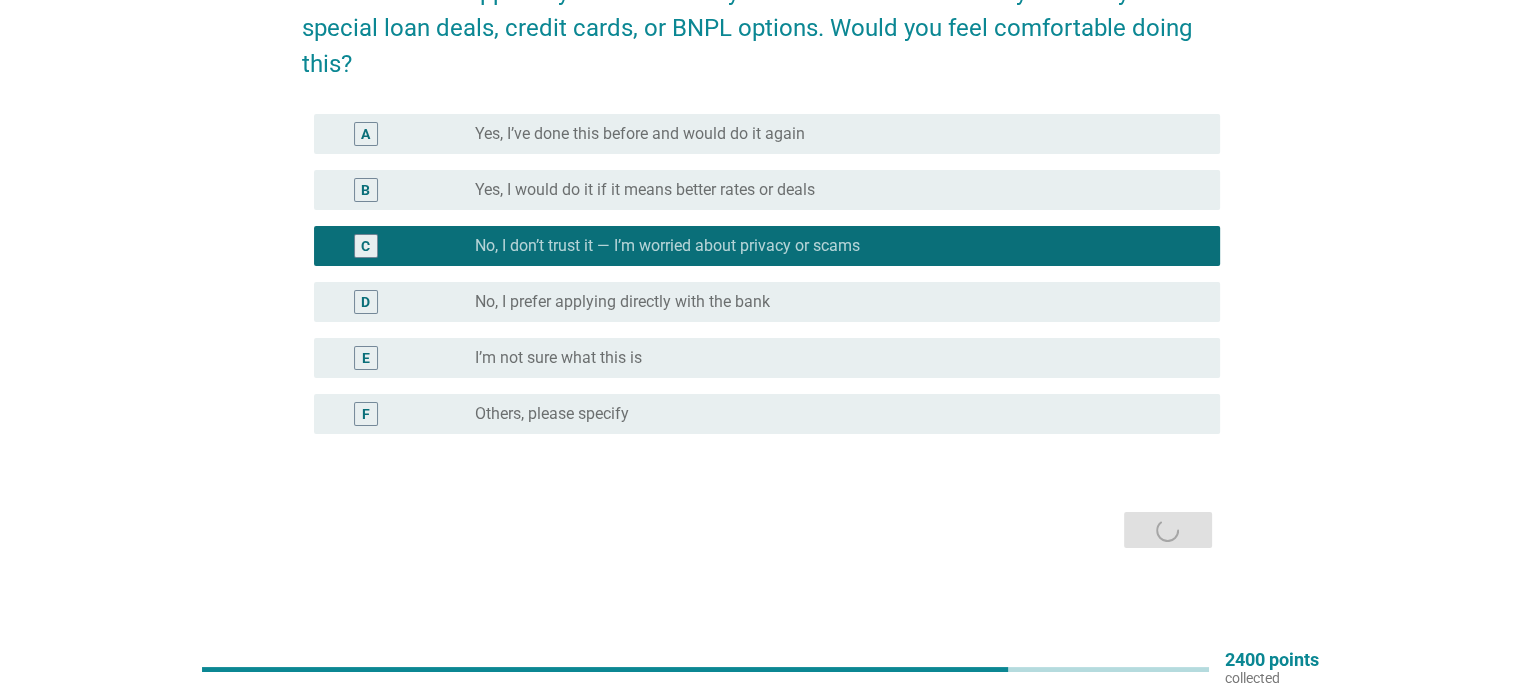 scroll, scrollTop: 0, scrollLeft: 0, axis: both 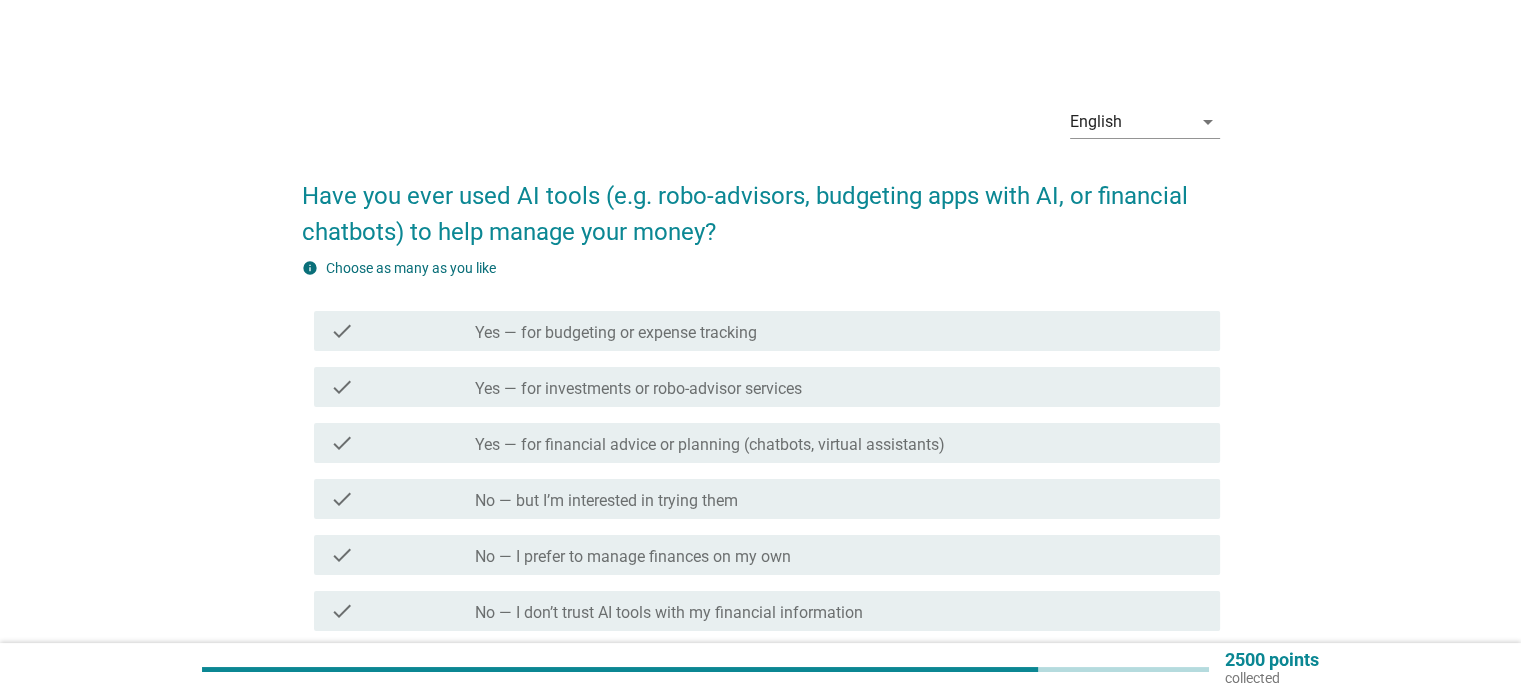 click on "check_box_outline_blank Yes — for budgeting or expense tracking" at bounding box center (839, 331) 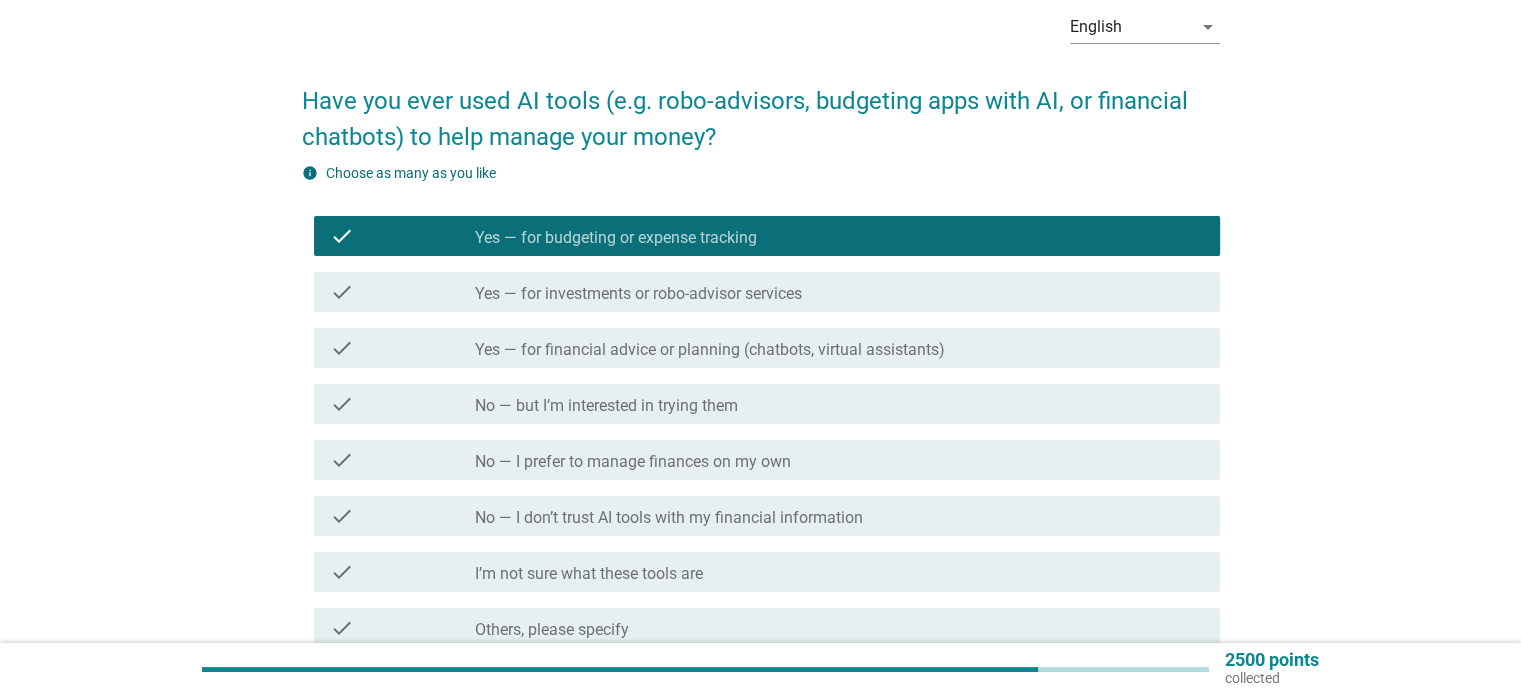 scroll, scrollTop: 285, scrollLeft: 0, axis: vertical 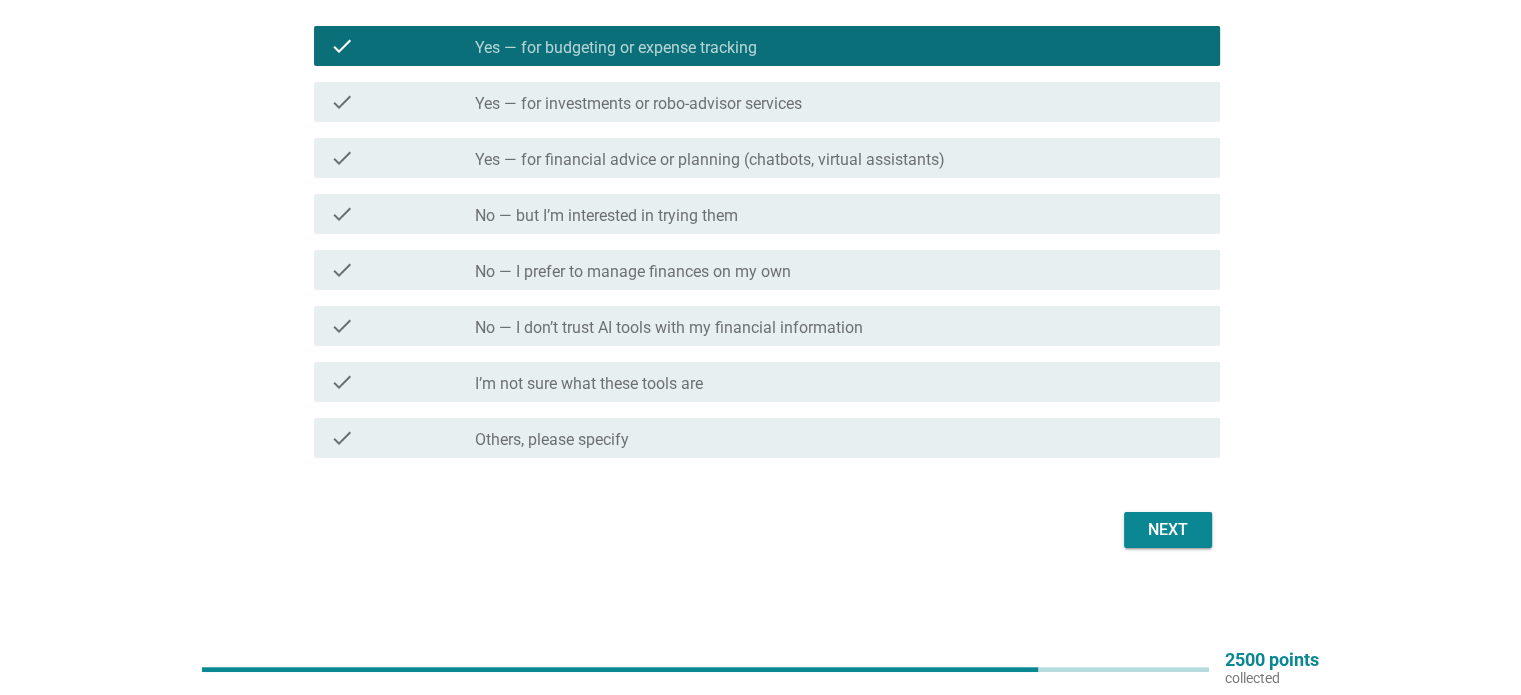 click on "Next" at bounding box center [1168, 530] 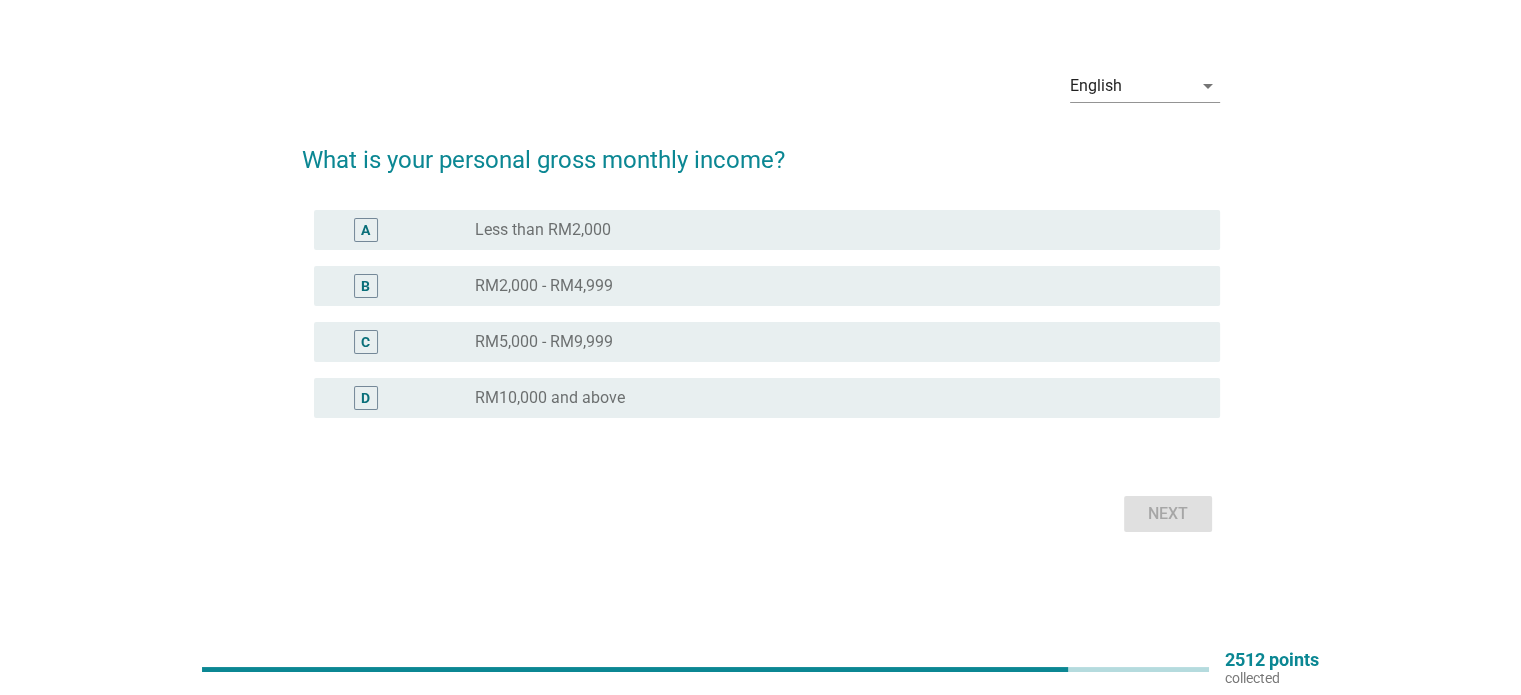 scroll, scrollTop: 0, scrollLeft: 0, axis: both 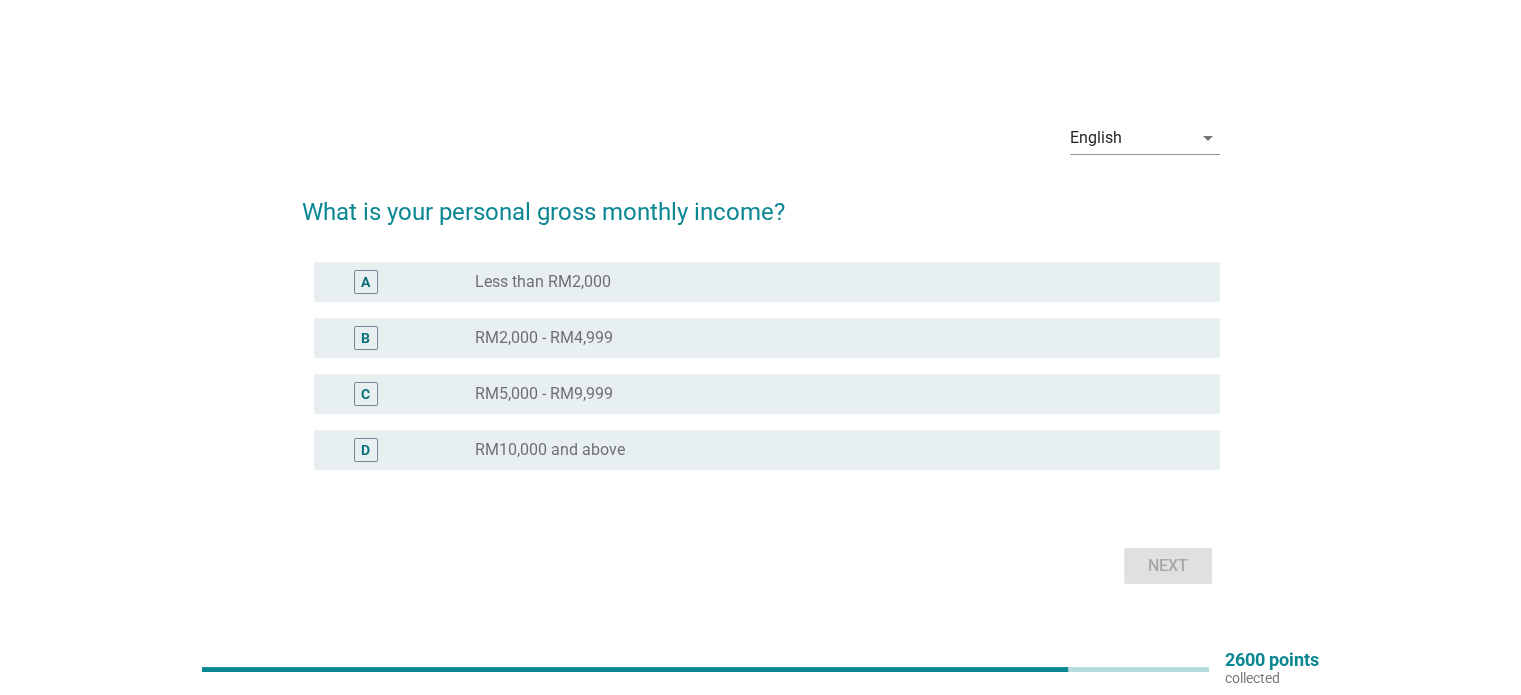 click on "RM5,000 - RM9,999" at bounding box center (544, 394) 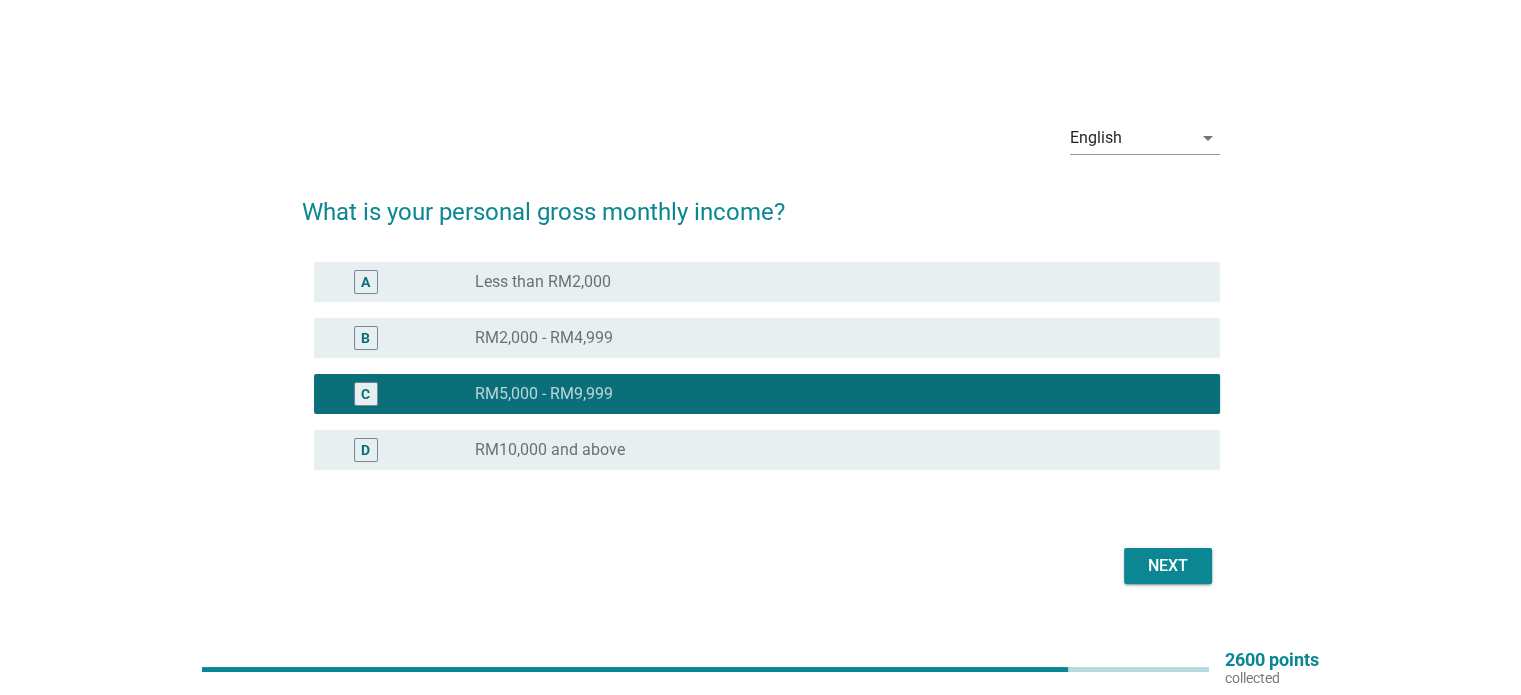 click on "Next" at bounding box center [761, 566] 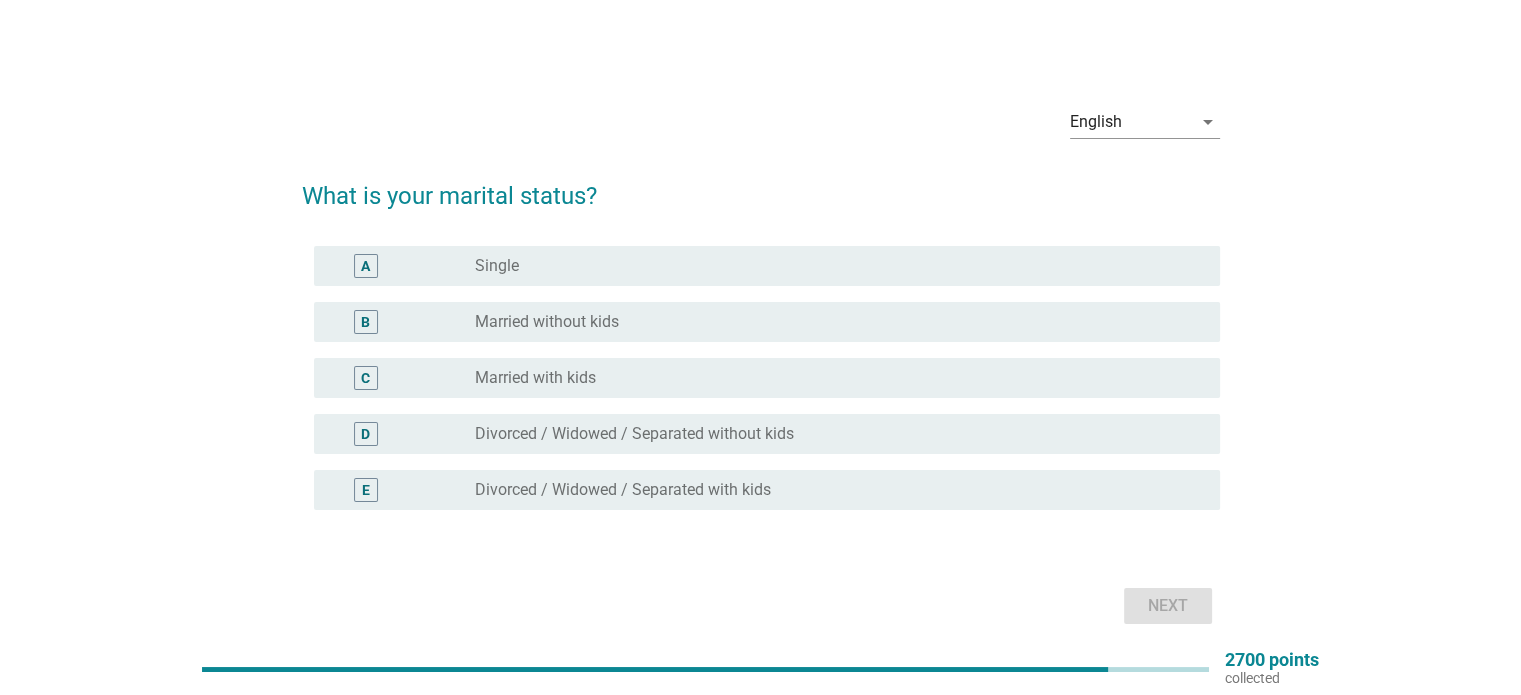 click on "radio_button_unchecked Single" at bounding box center [831, 266] 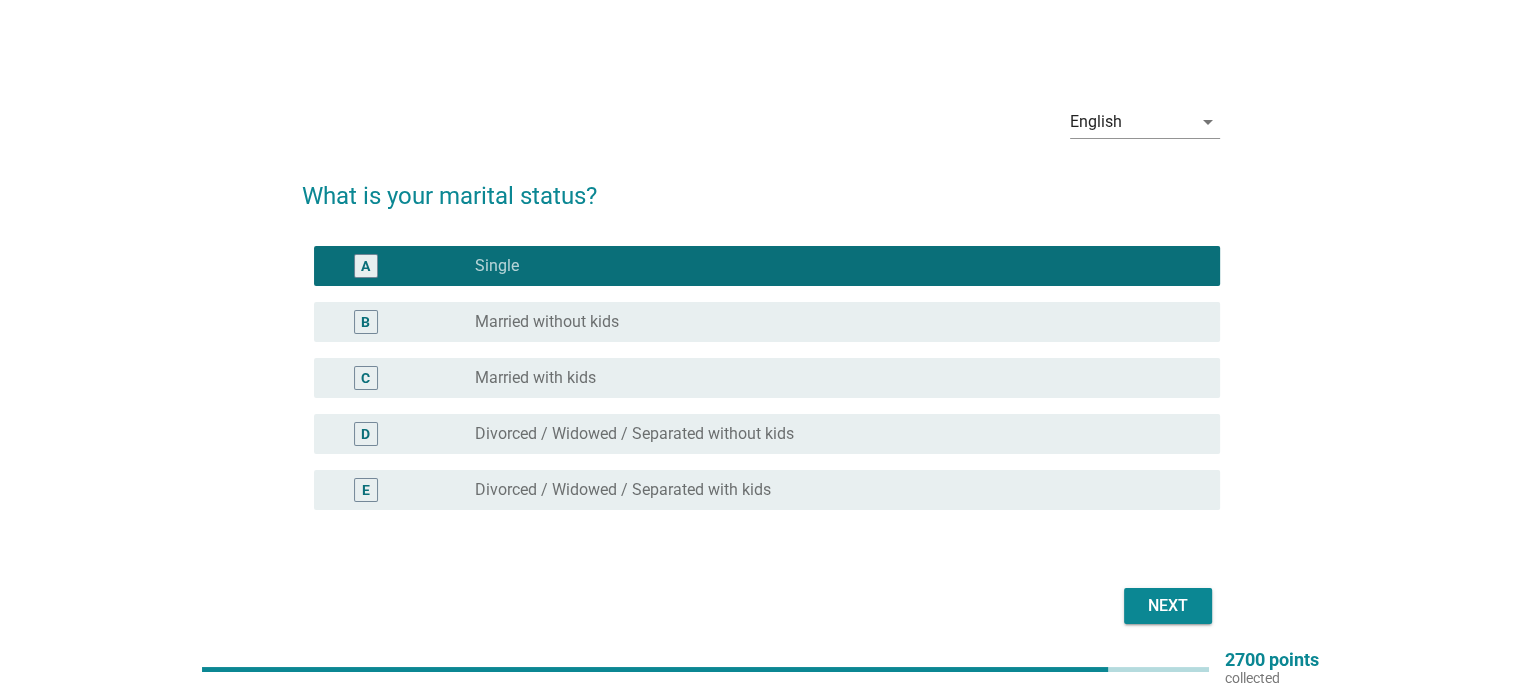 click on "Next" at bounding box center [1168, 606] 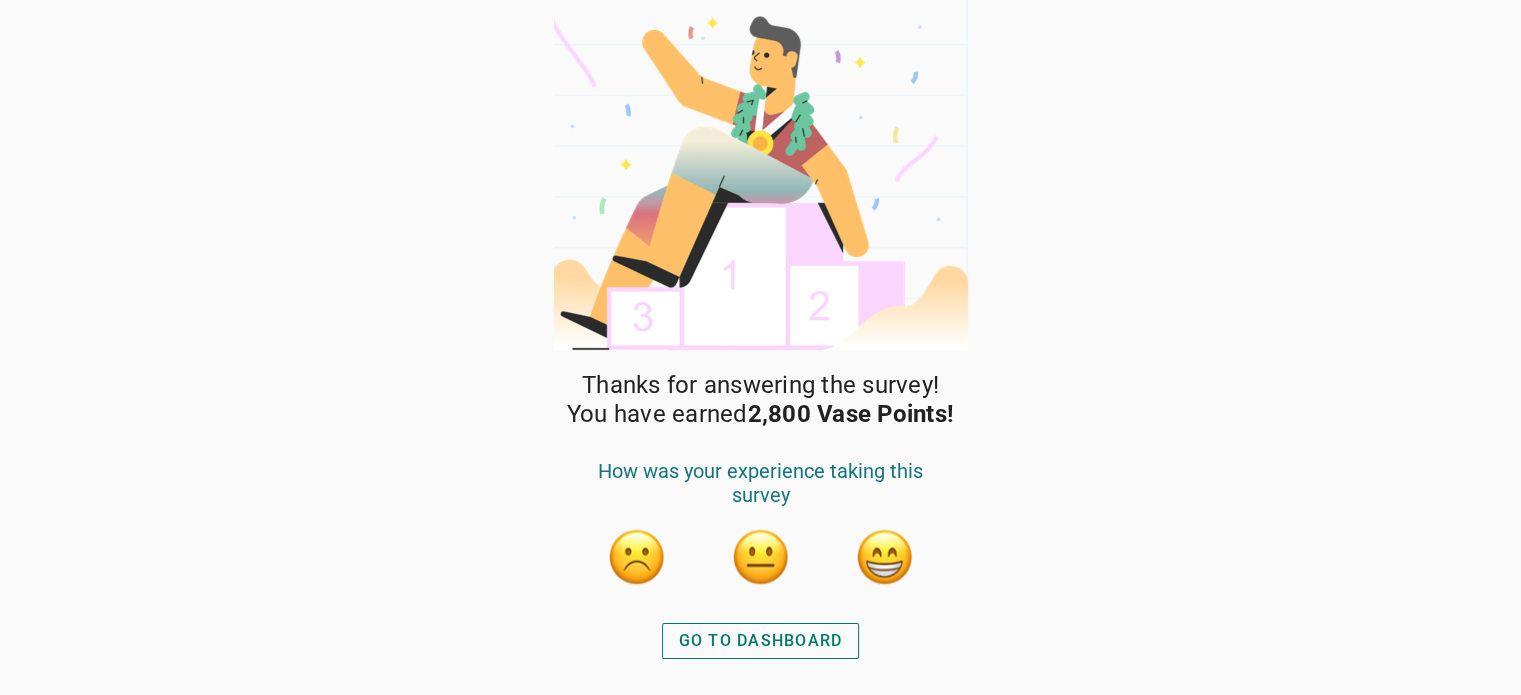 click on "GO TO DASHBOARD" at bounding box center [761, 641] 